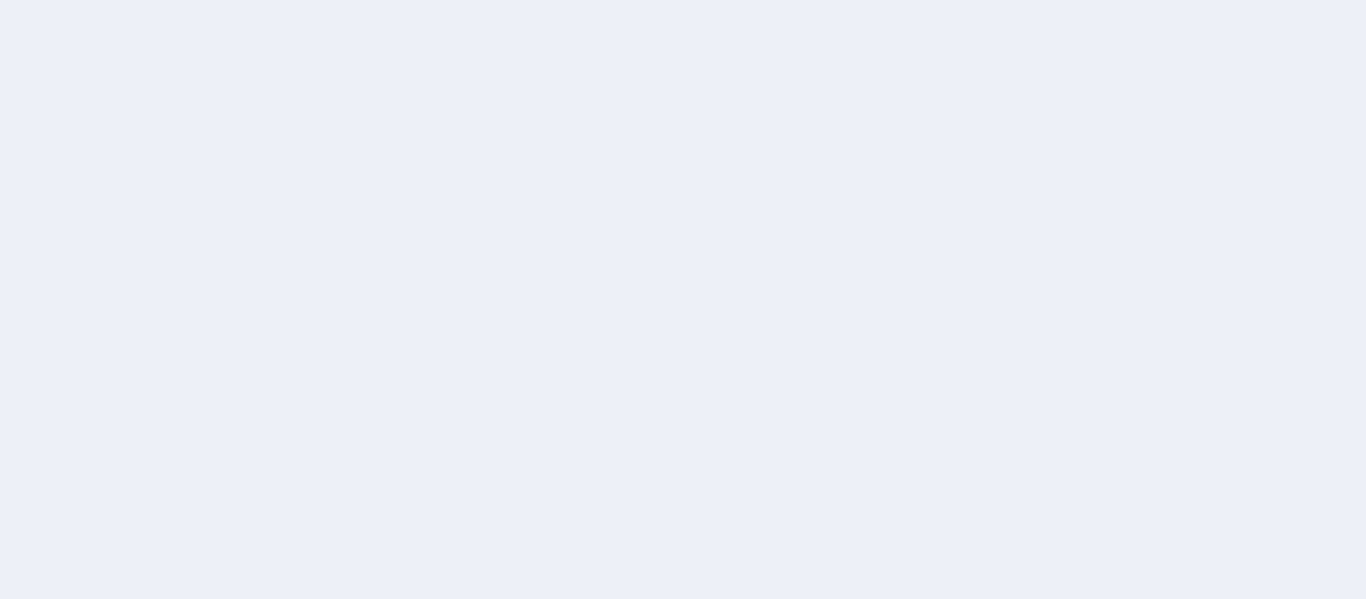 scroll, scrollTop: 0, scrollLeft: 0, axis: both 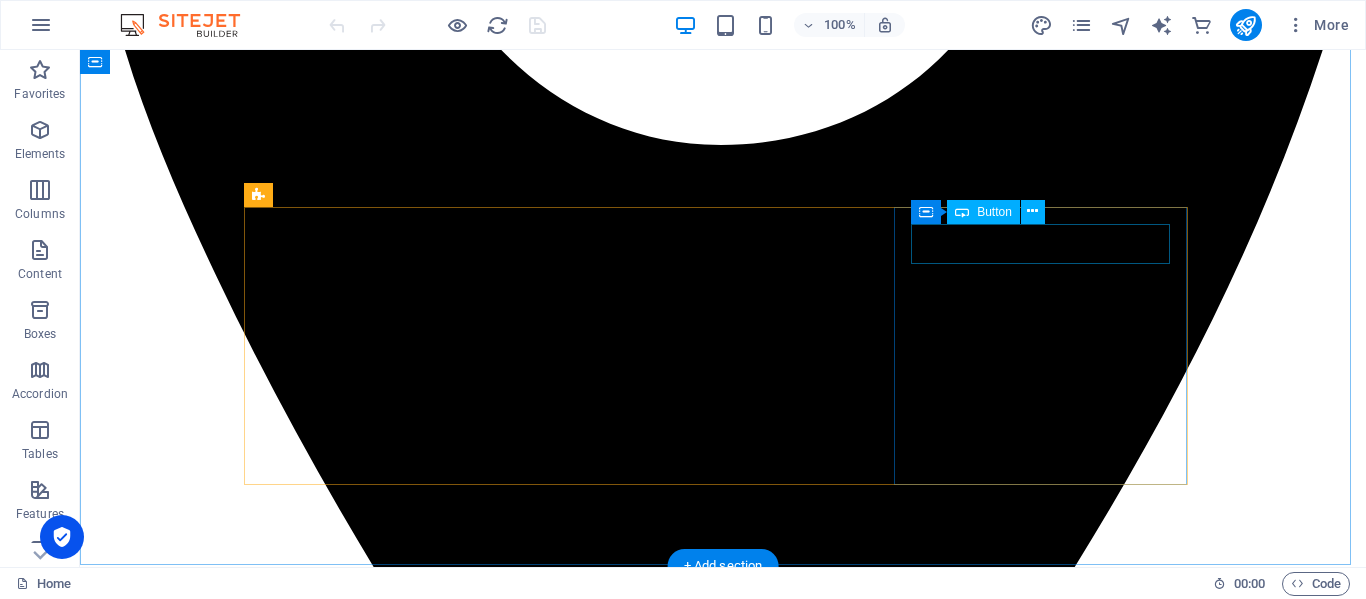 click on "download here" at bounding box center [723, 10725] 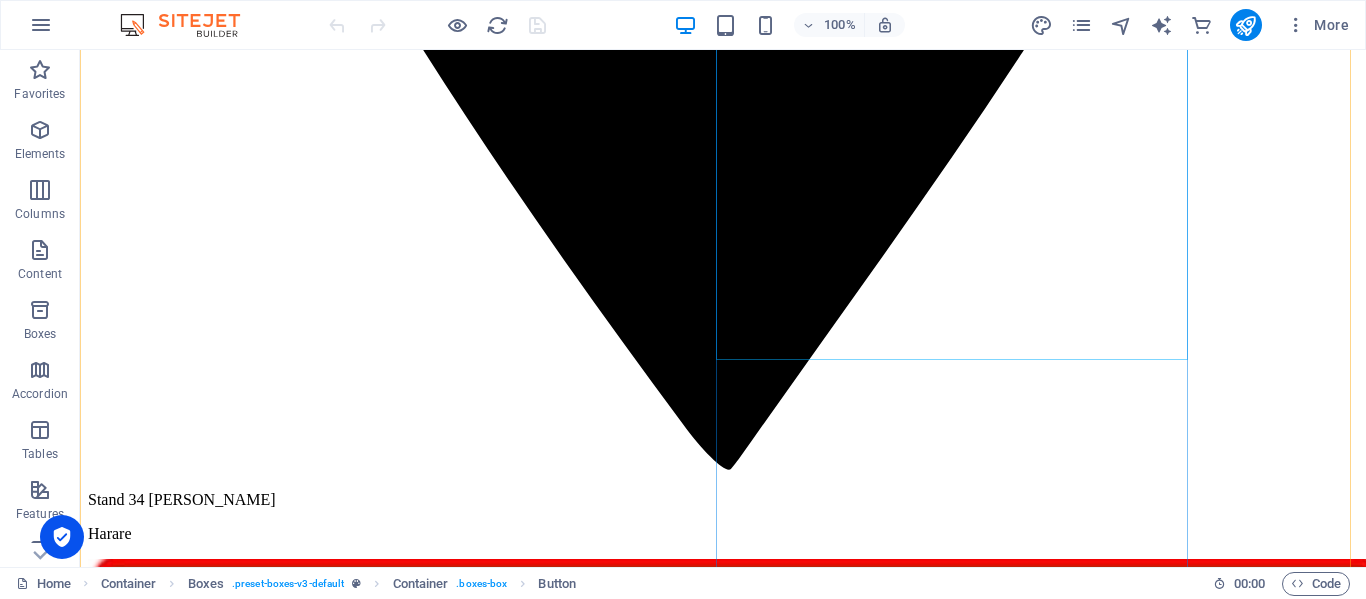 scroll, scrollTop: 1500, scrollLeft: 0, axis: vertical 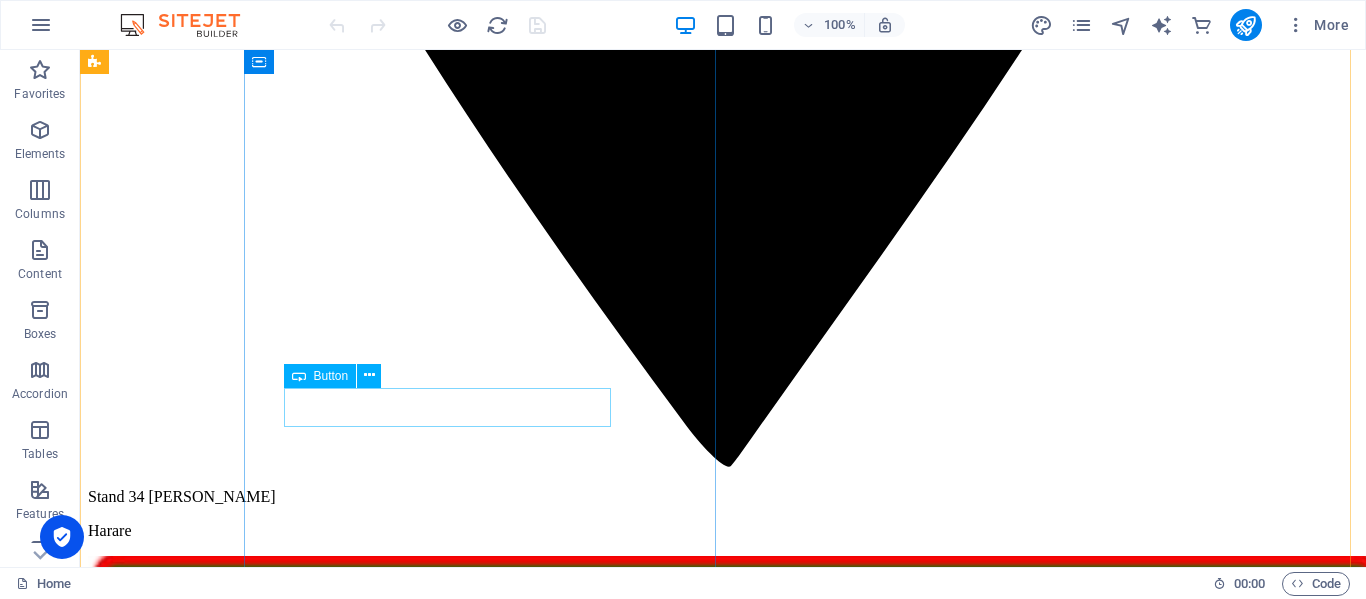 click on "click here for more opportunities" at bounding box center [723, 12117] 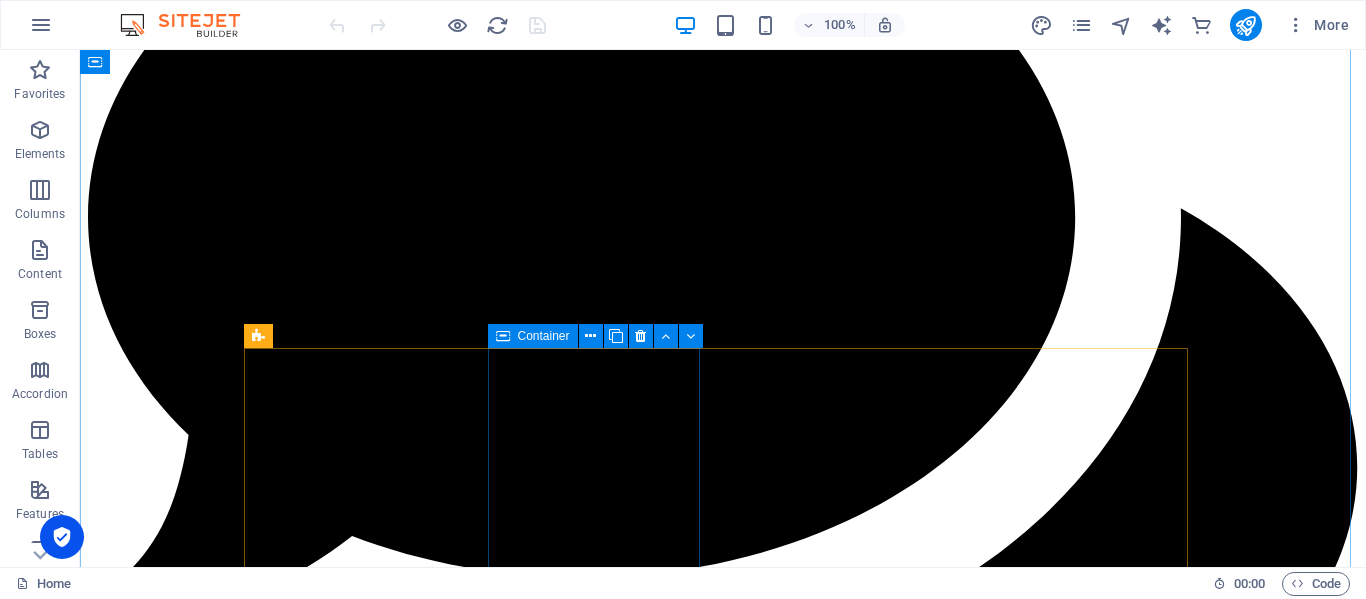 scroll, scrollTop: 3400, scrollLeft: 0, axis: vertical 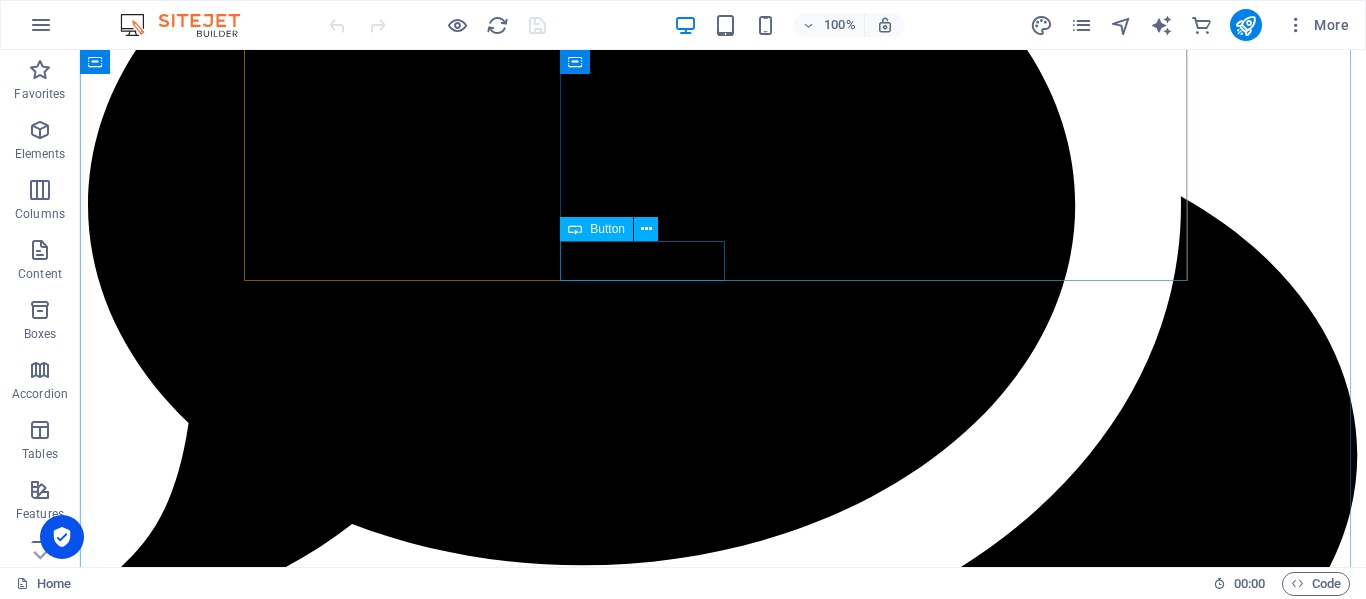 click on "Get to know us" at bounding box center [723, 13949] 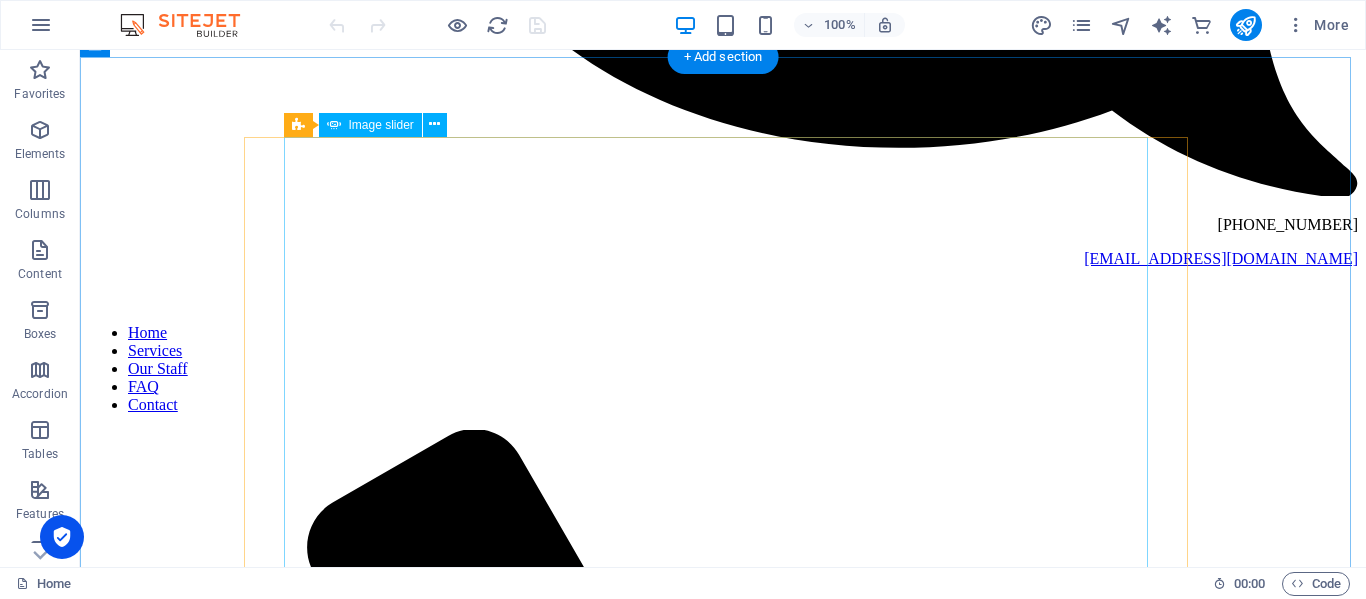 scroll, scrollTop: 4000, scrollLeft: 0, axis: vertical 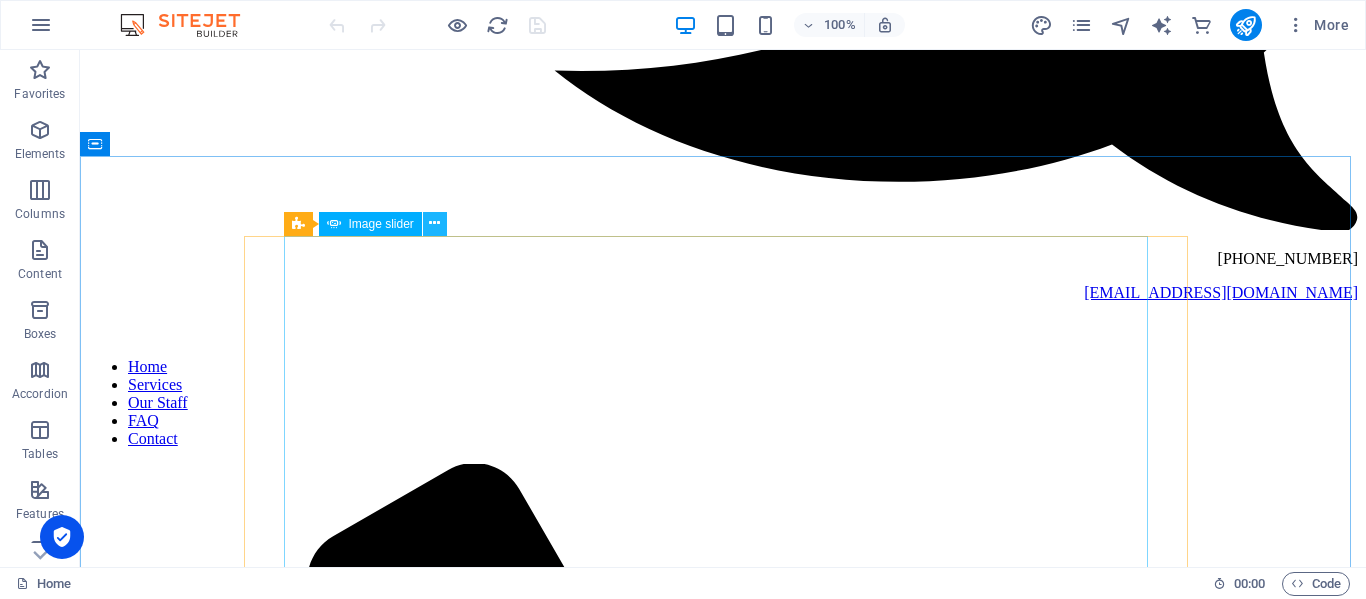 click at bounding box center (434, 223) 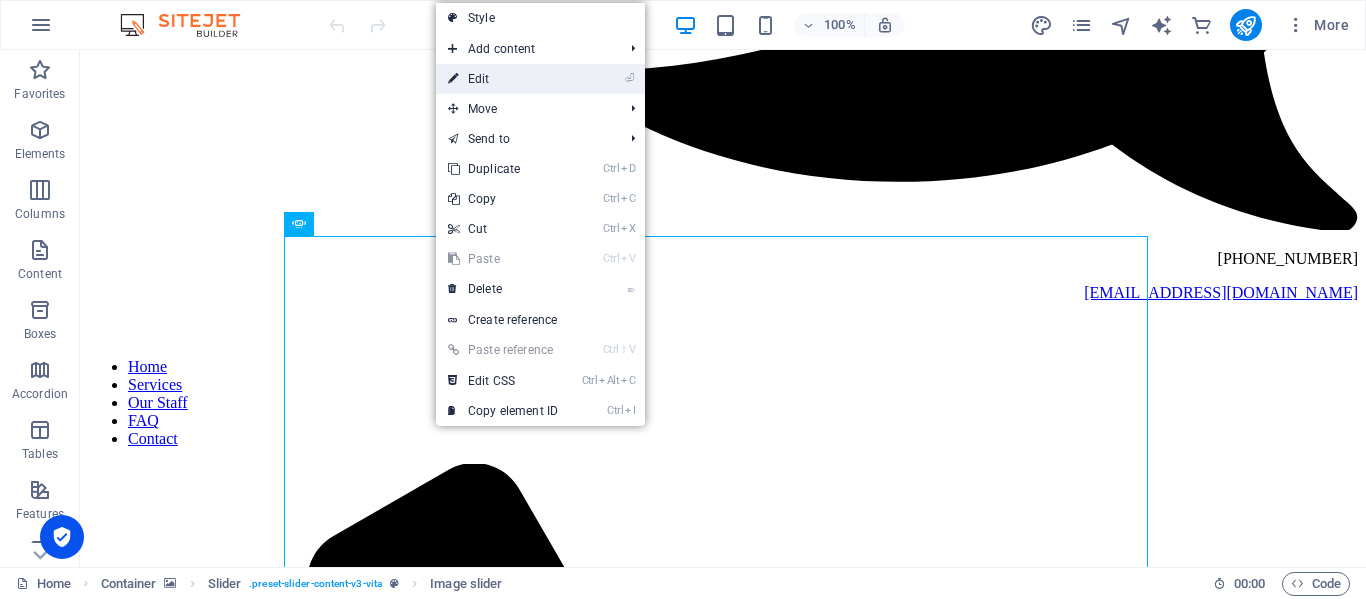 click on "⏎  Edit" at bounding box center [503, 79] 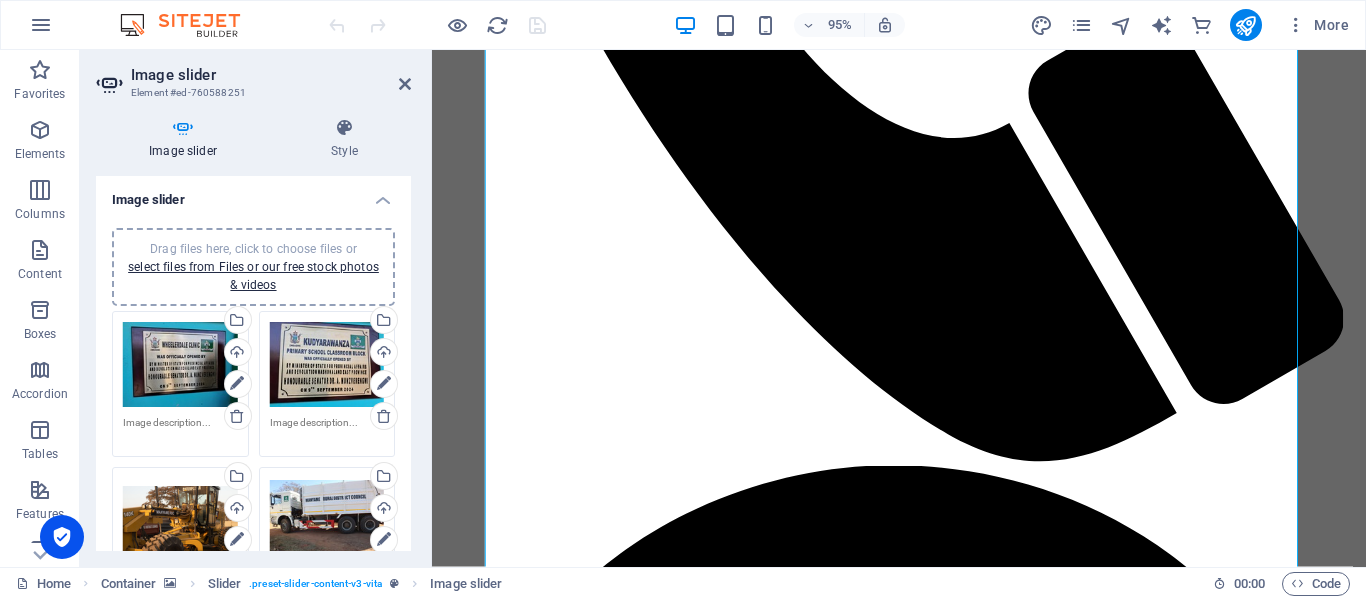 scroll, scrollTop: 4290, scrollLeft: 0, axis: vertical 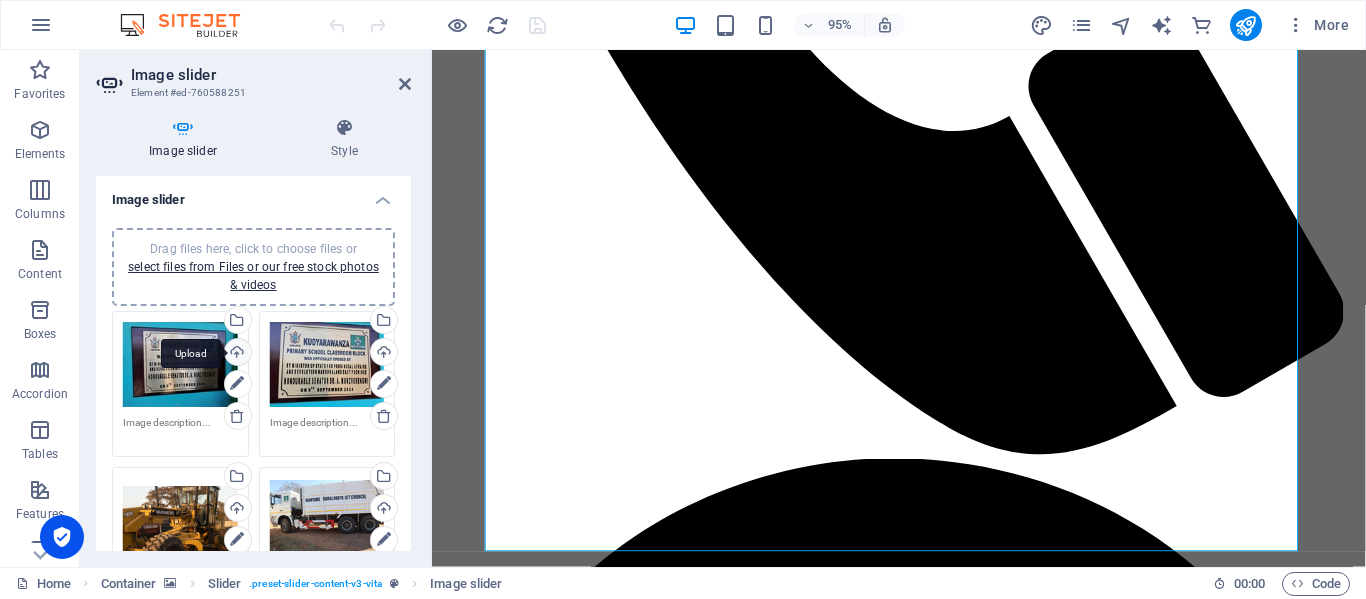 click on "Upload" at bounding box center [236, 354] 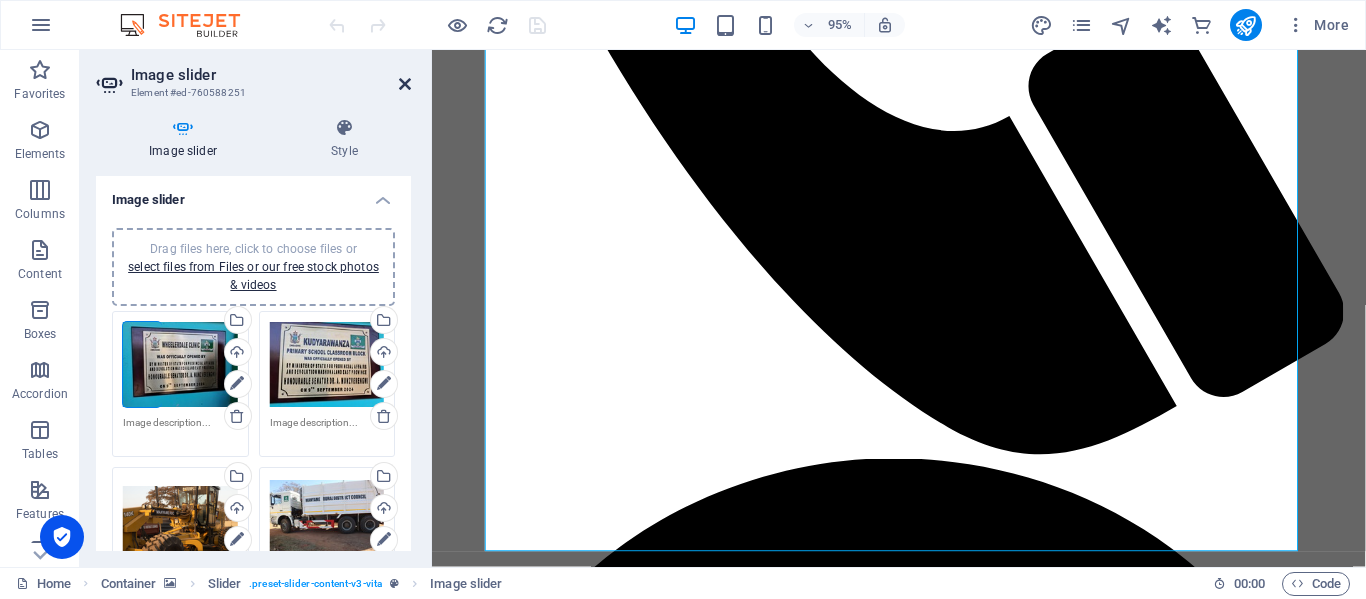 click at bounding box center [405, 84] 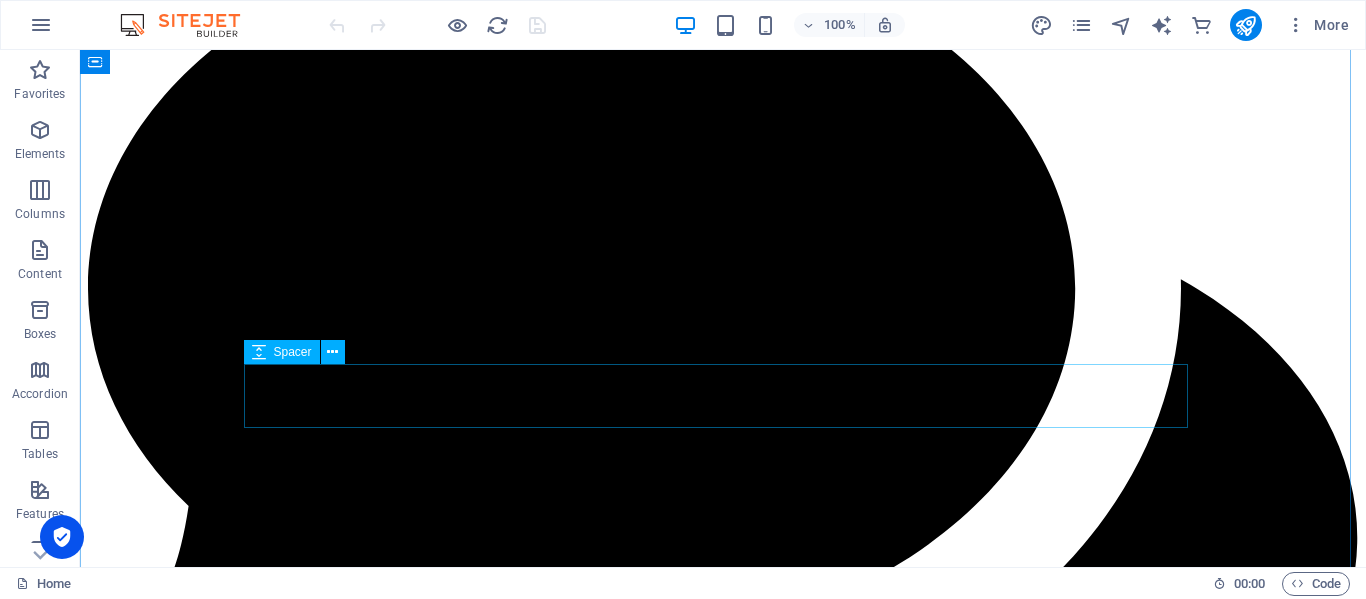scroll, scrollTop: 3290, scrollLeft: 0, axis: vertical 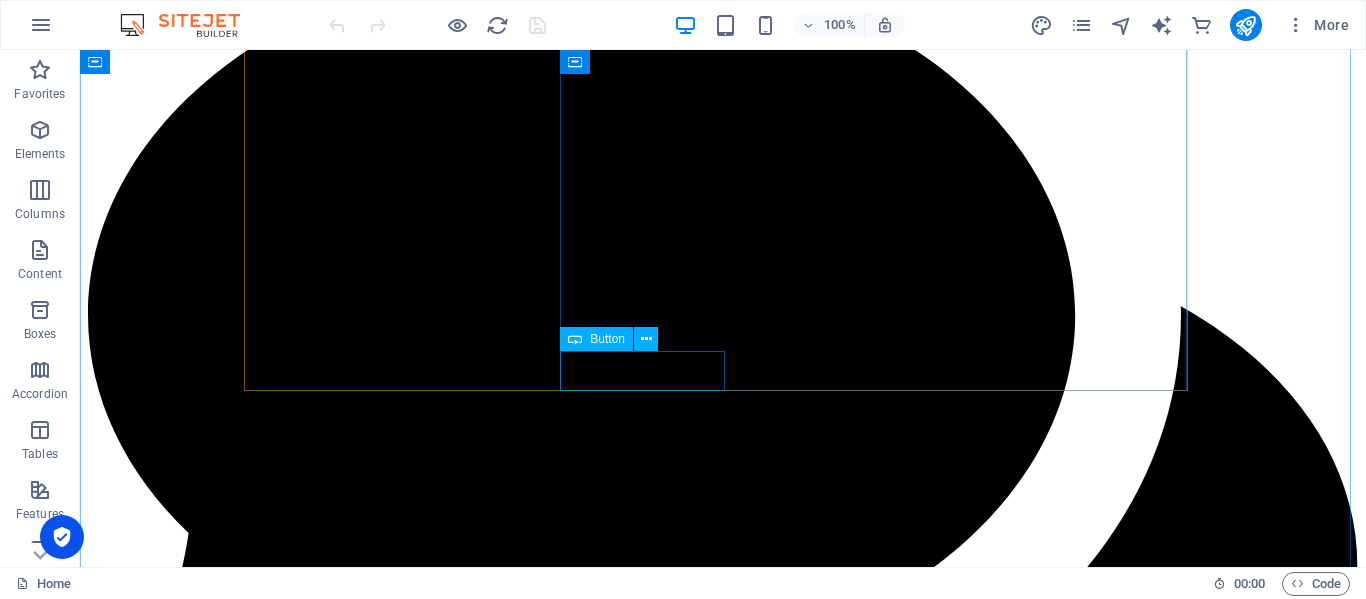 click on "Get to know us" at bounding box center (723, 14059) 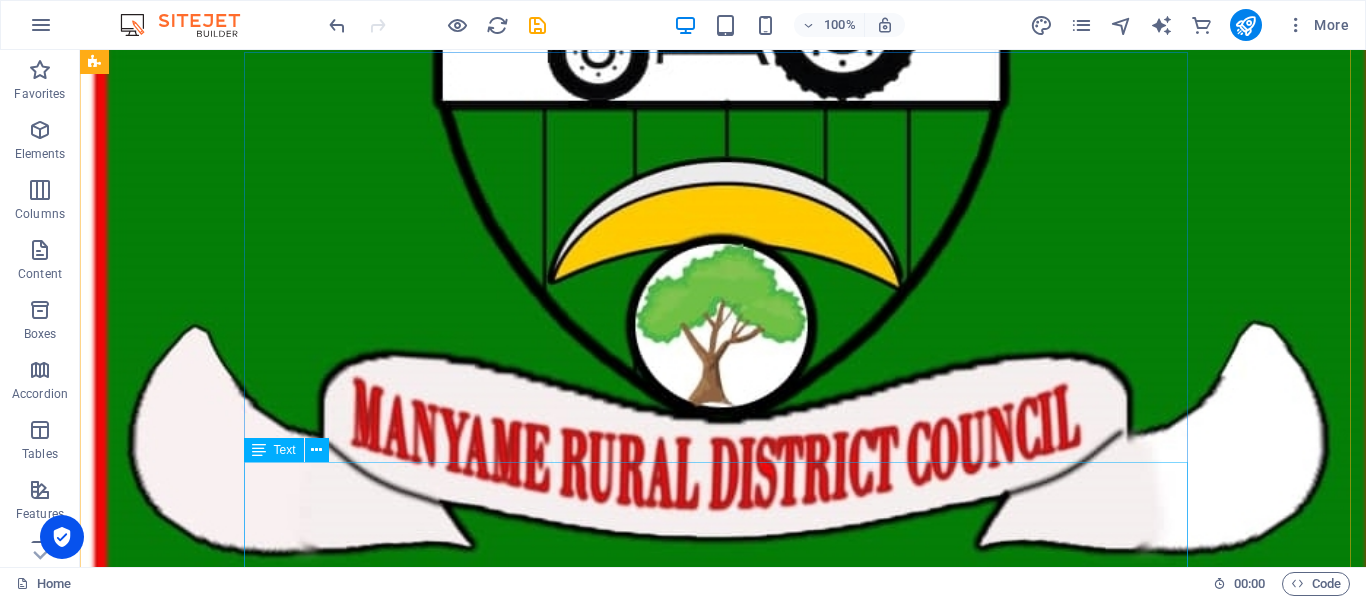 scroll, scrollTop: 2474, scrollLeft: 0, axis: vertical 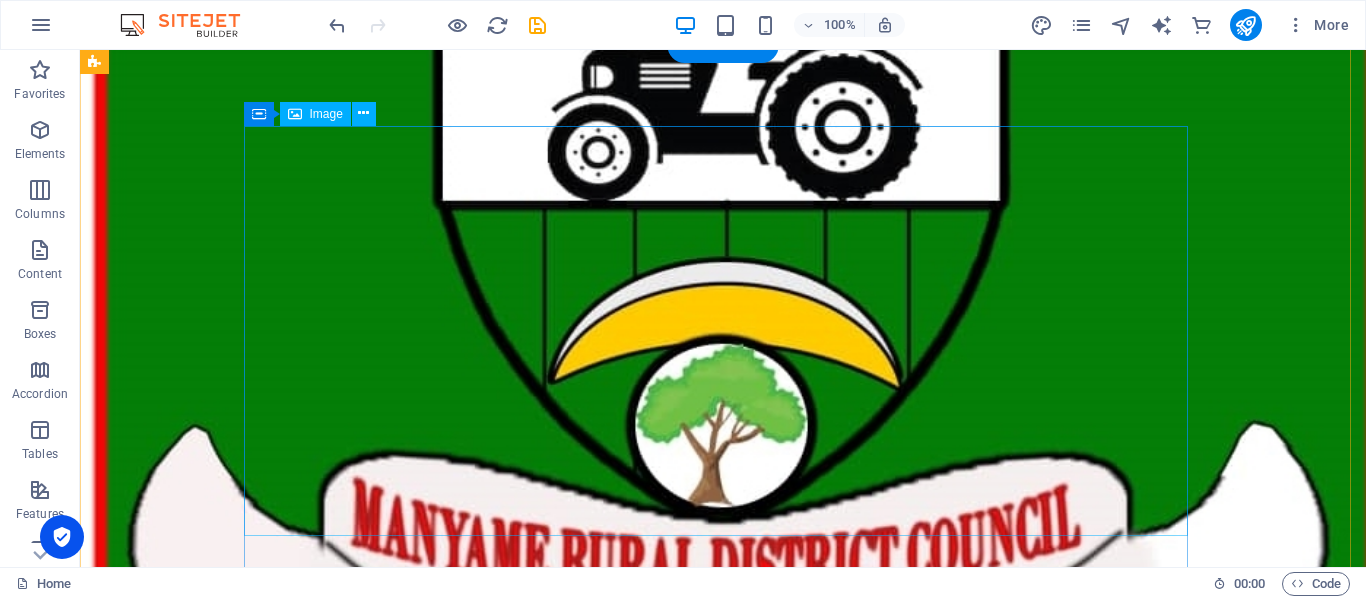 click at bounding box center (723, 14205) 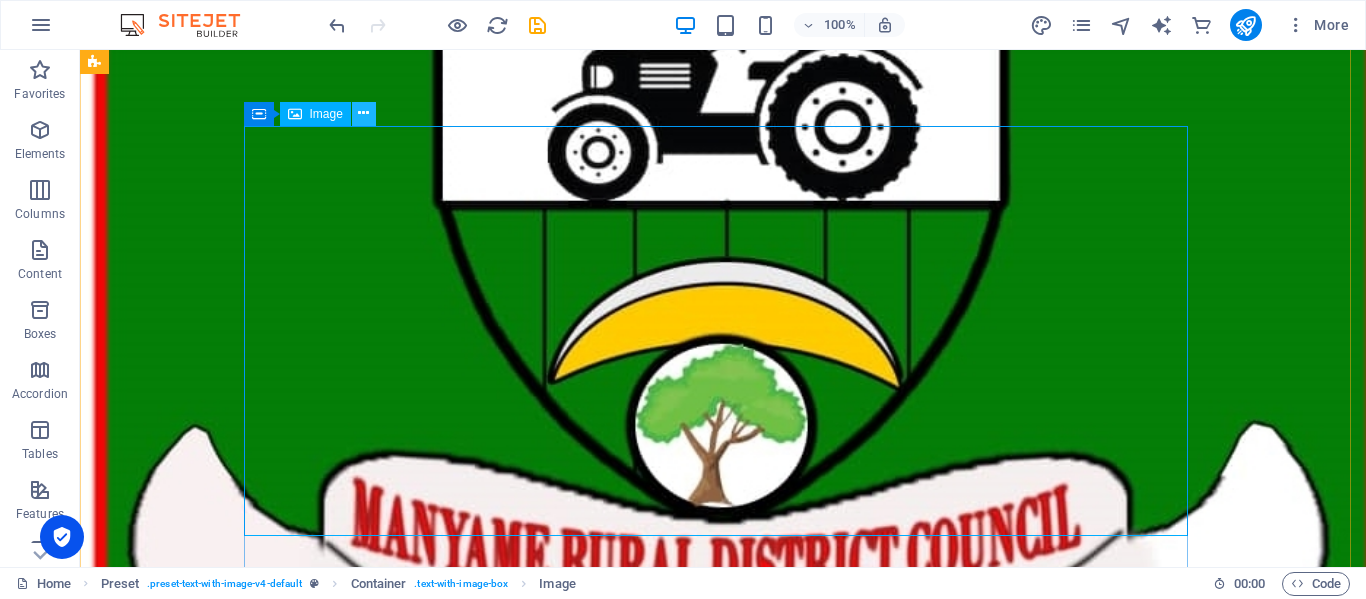 click at bounding box center (364, 114) 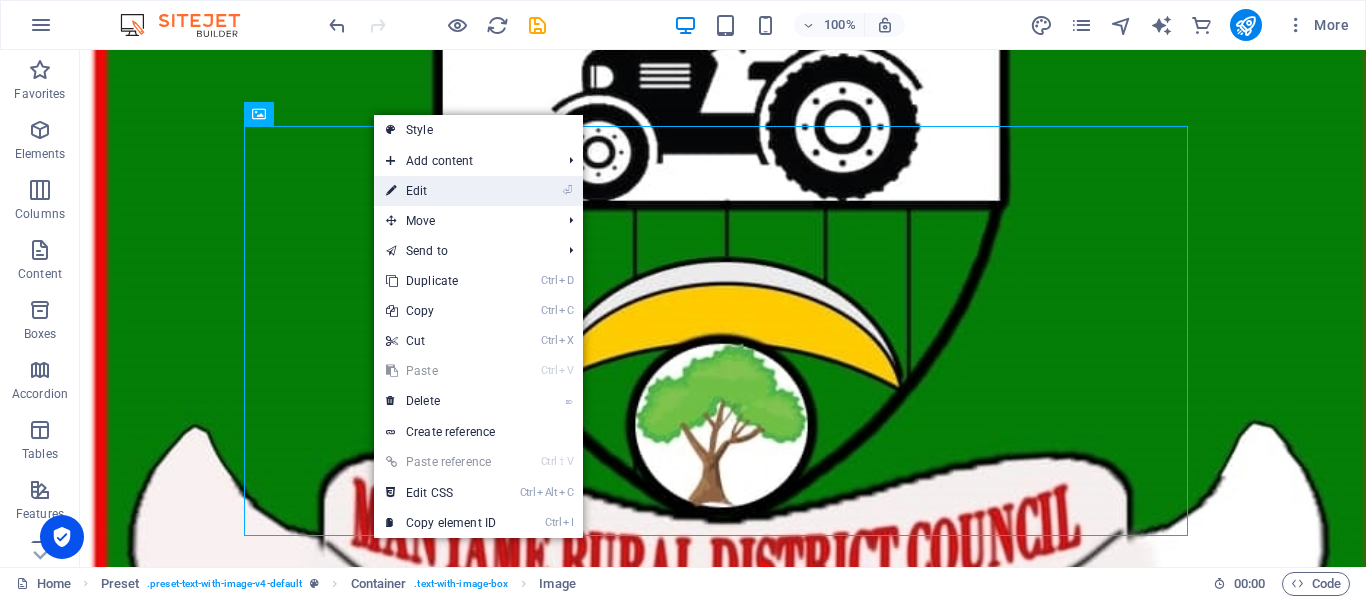 click on "⏎  Edit" at bounding box center [441, 191] 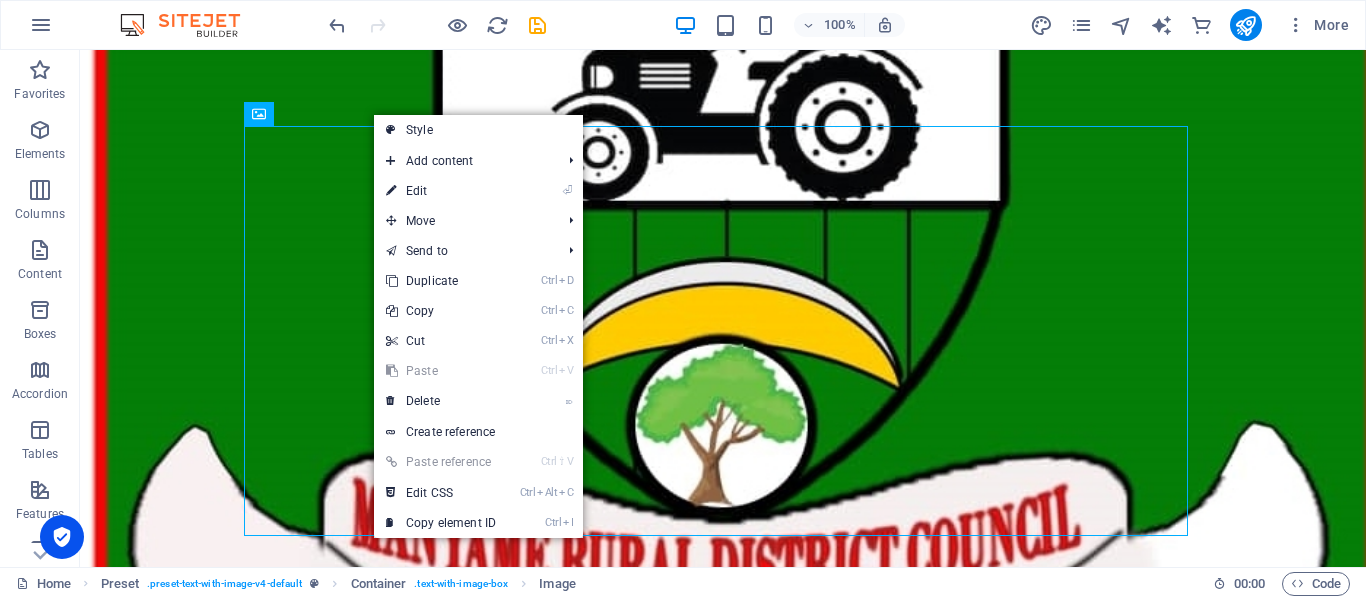 select on "px" 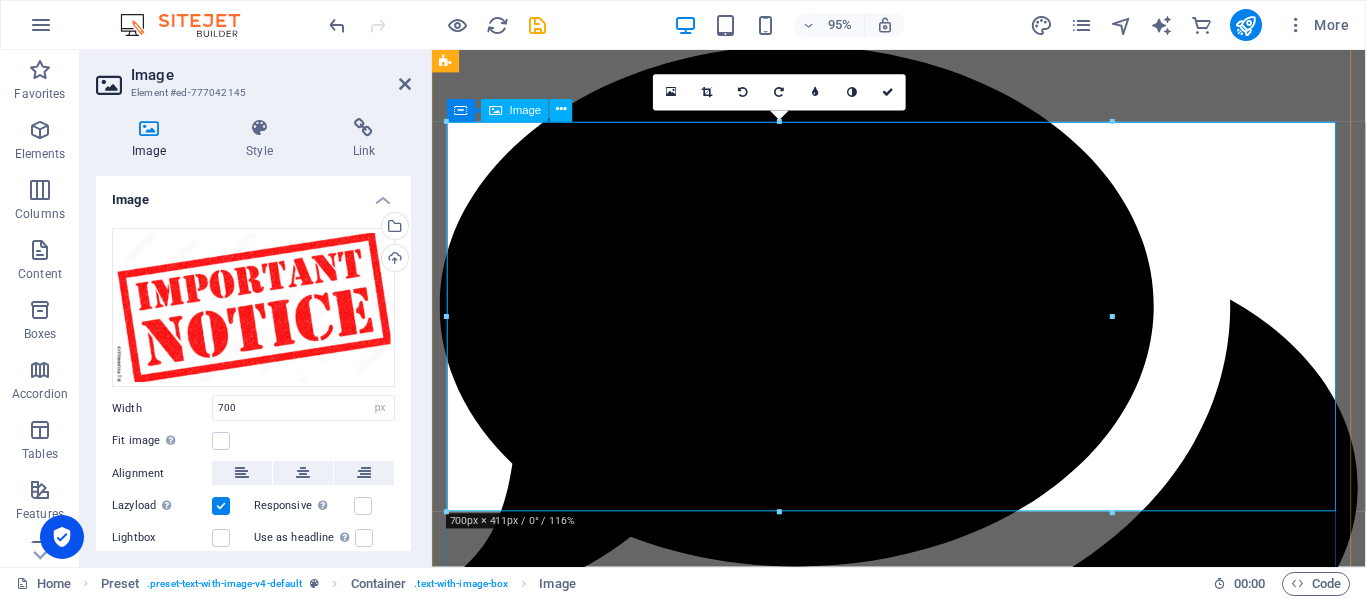 scroll, scrollTop: 2464, scrollLeft: 0, axis: vertical 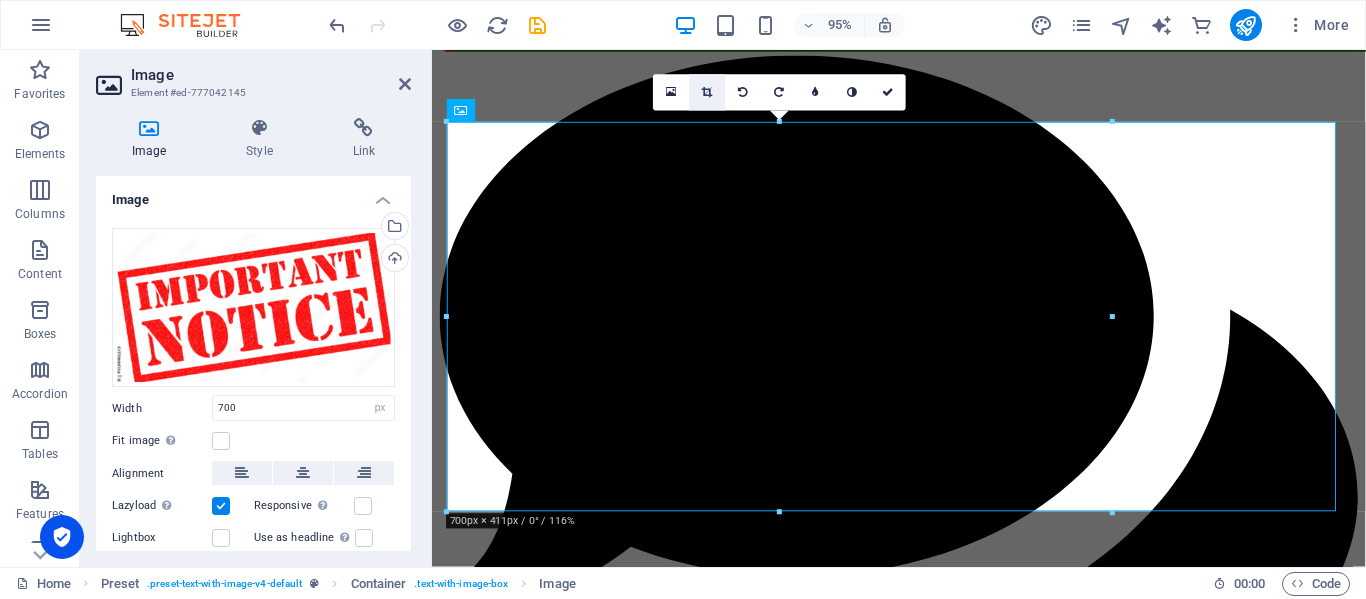 click at bounding box center [707, 92] 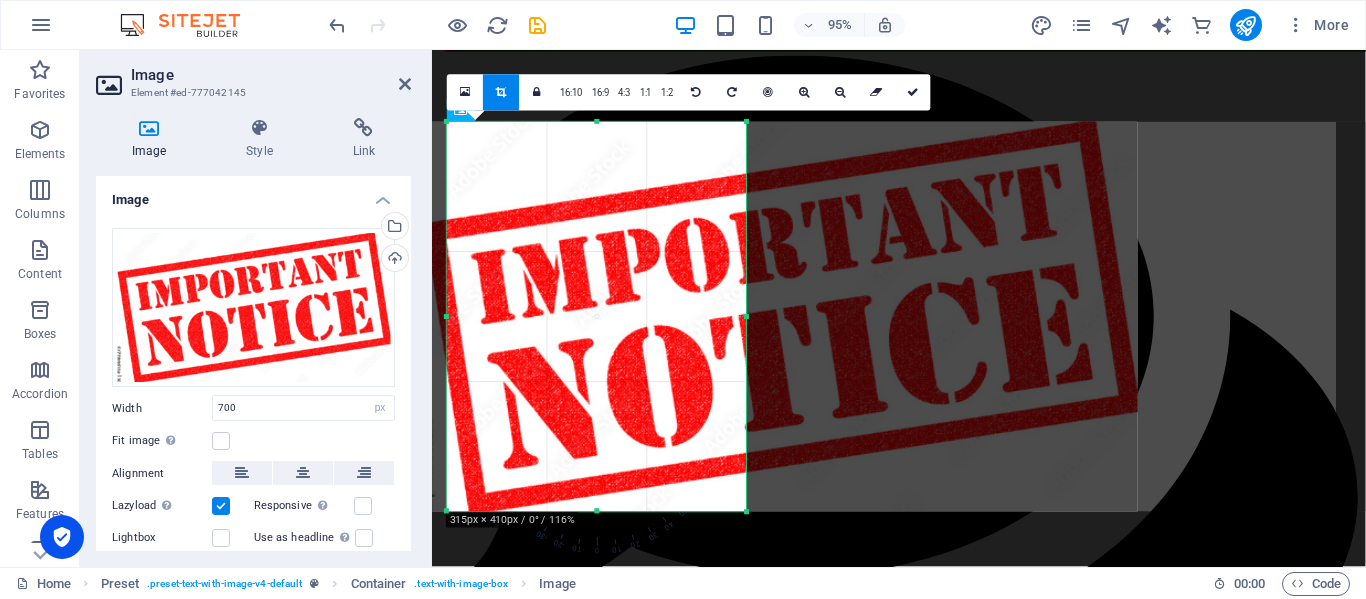 drag, startPoint x: 1108, startPoint y: 318, endPoint x: 718, endPoint y: 295, distance: 390.6776 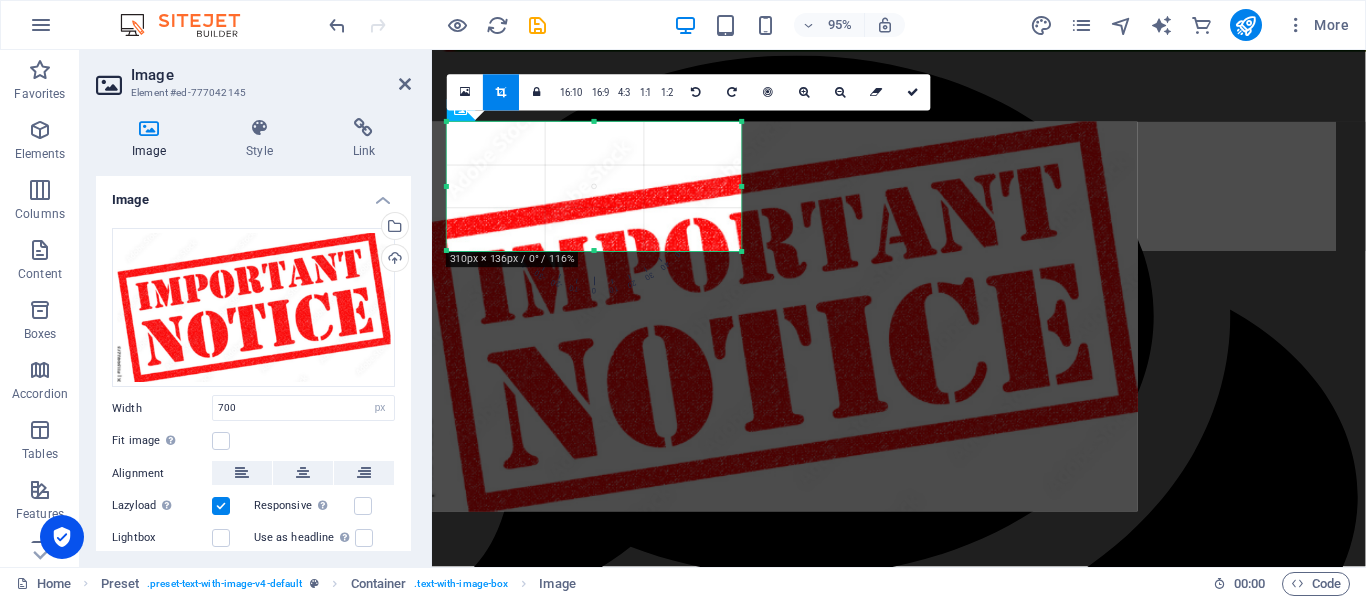 drag, startPoint x: 593, startPoint y: 510, endPoint x: 631, endPoint y: 236, distance: 276.6225 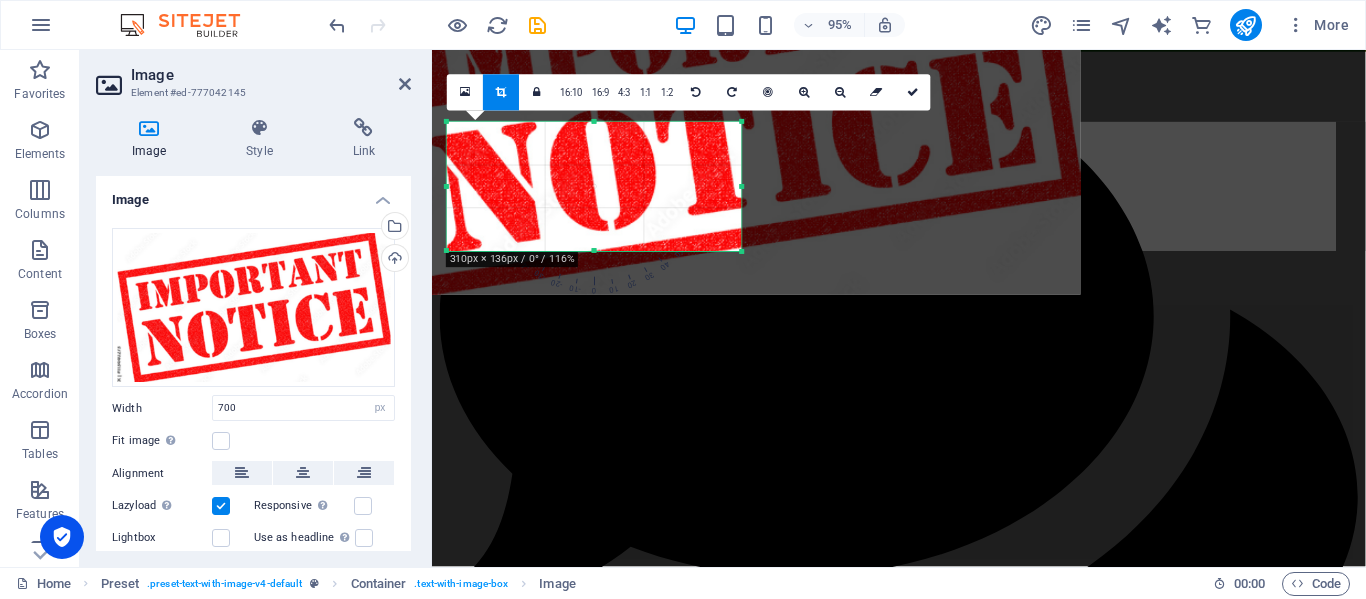 drag, startPoint x: 643, startPoint y: 221, endPoint x: 582, endPoint y: -7, distance: 236.01907 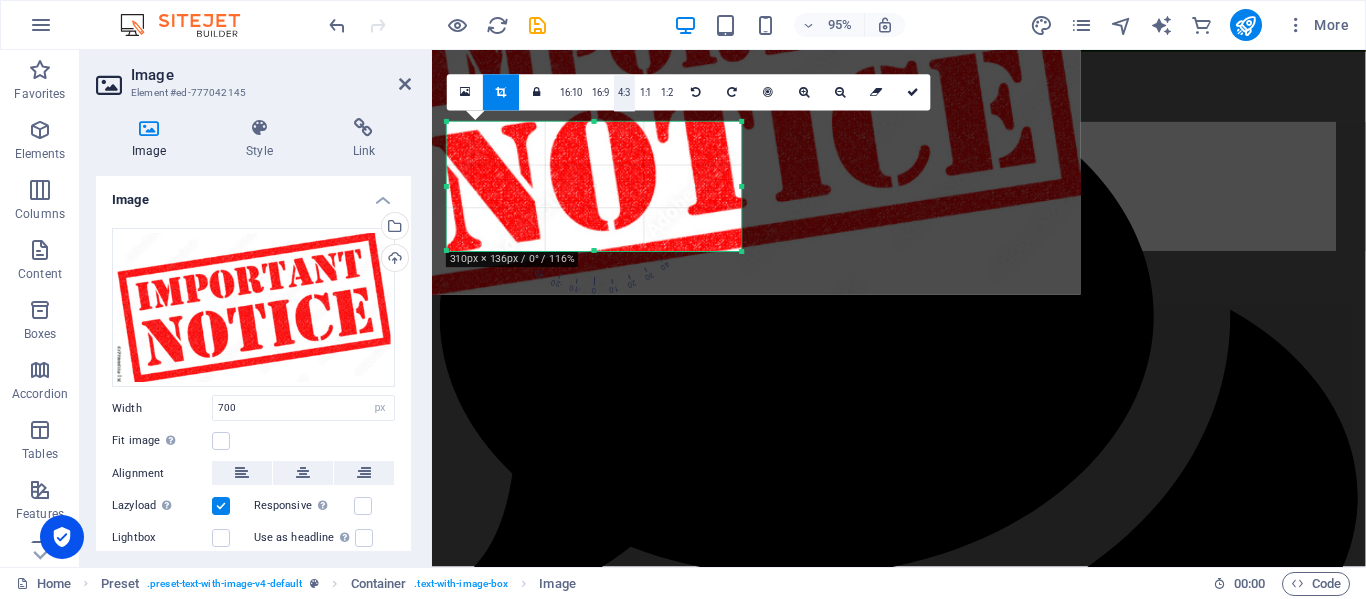 click on "4:3" at bounding box center (624, 93) 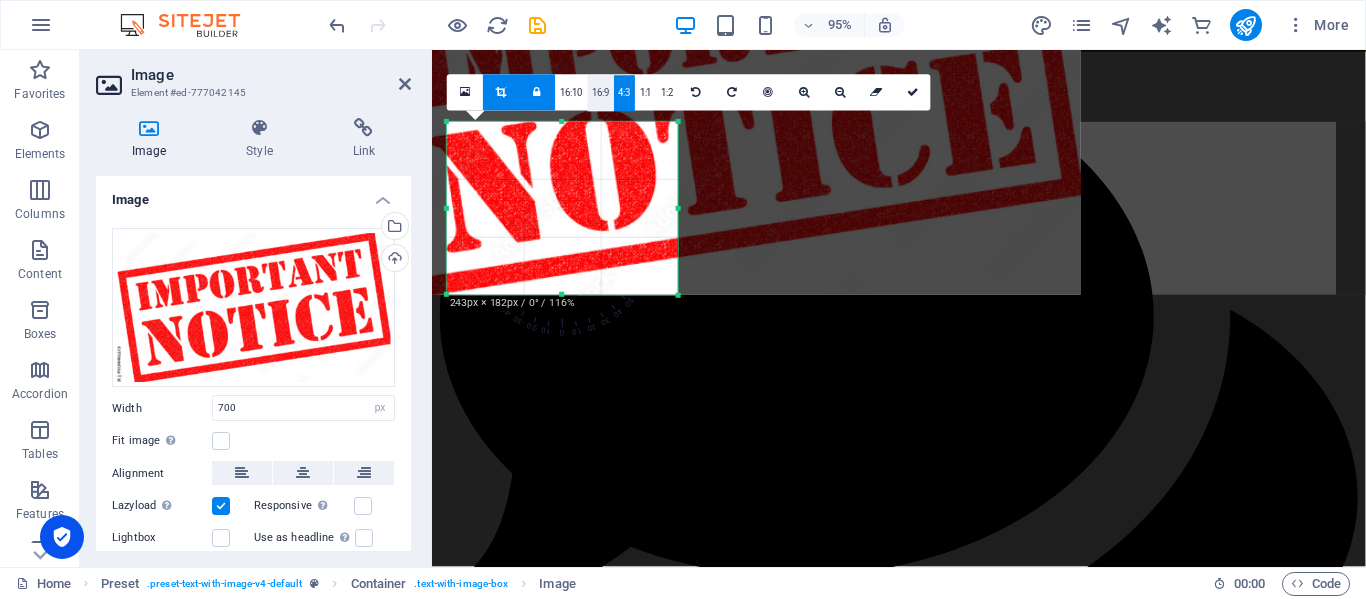 click on "16:9" at bounding box center (600, 93) 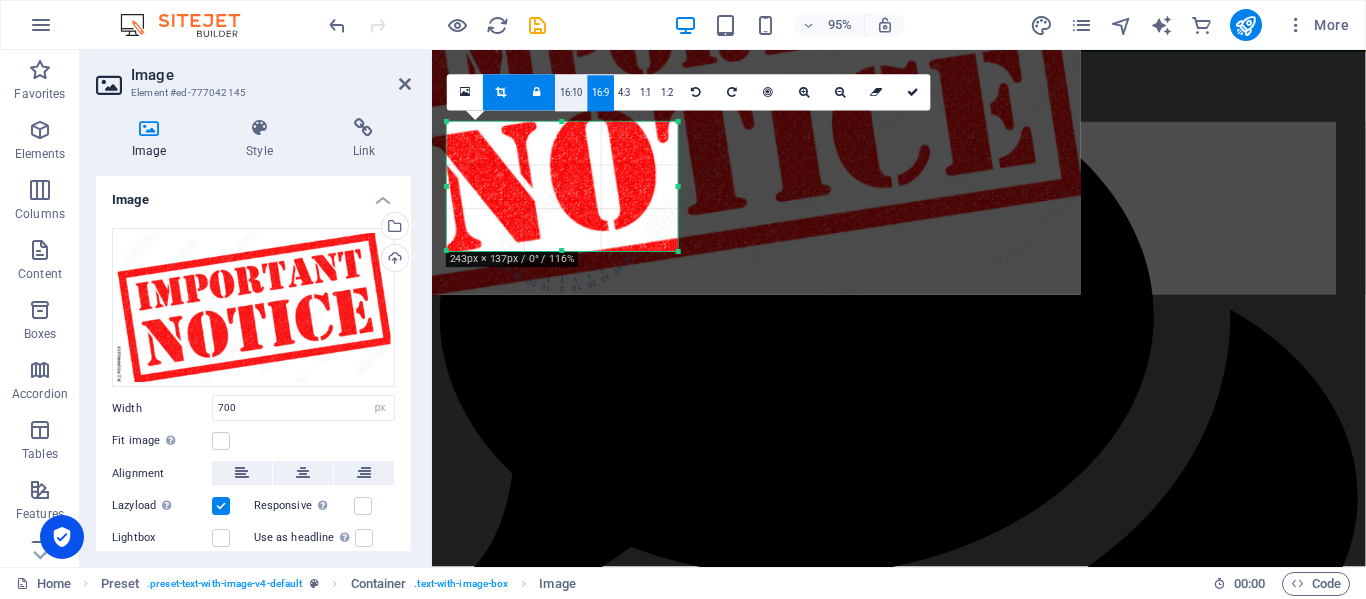 click on "16:10" at bounding box center (572, 93) 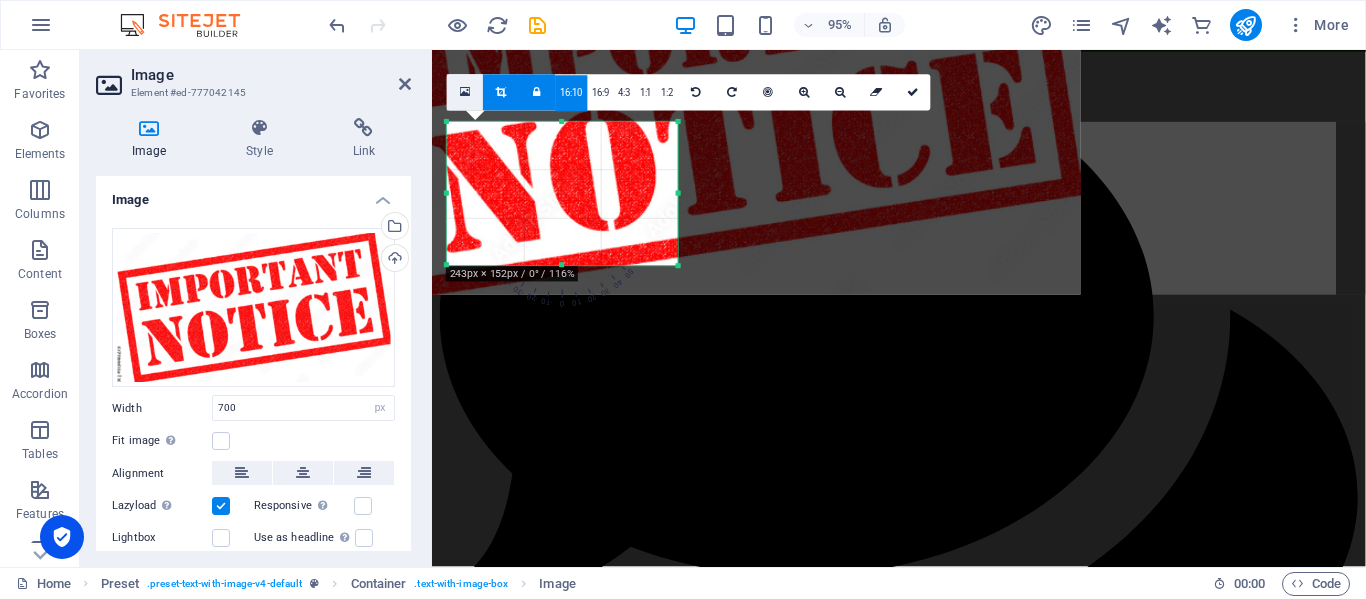click at bounding box center (465, 92) 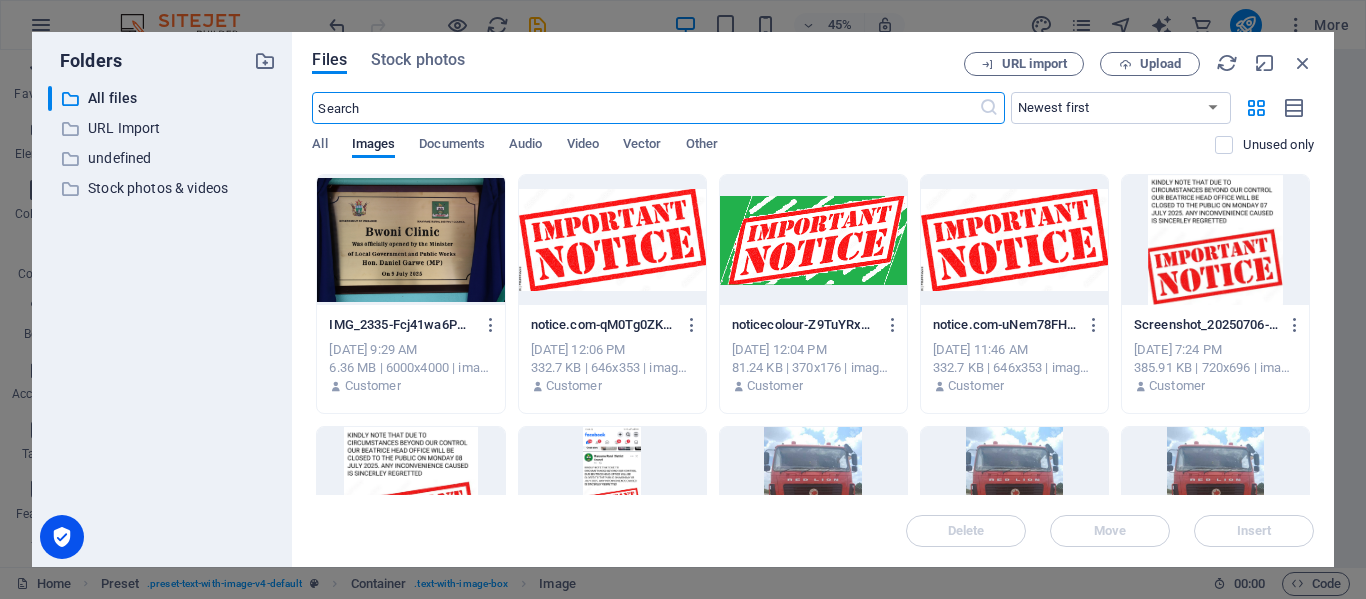 scroll, scrollTop: 2783, scrollLeft: 0, axis: vertical 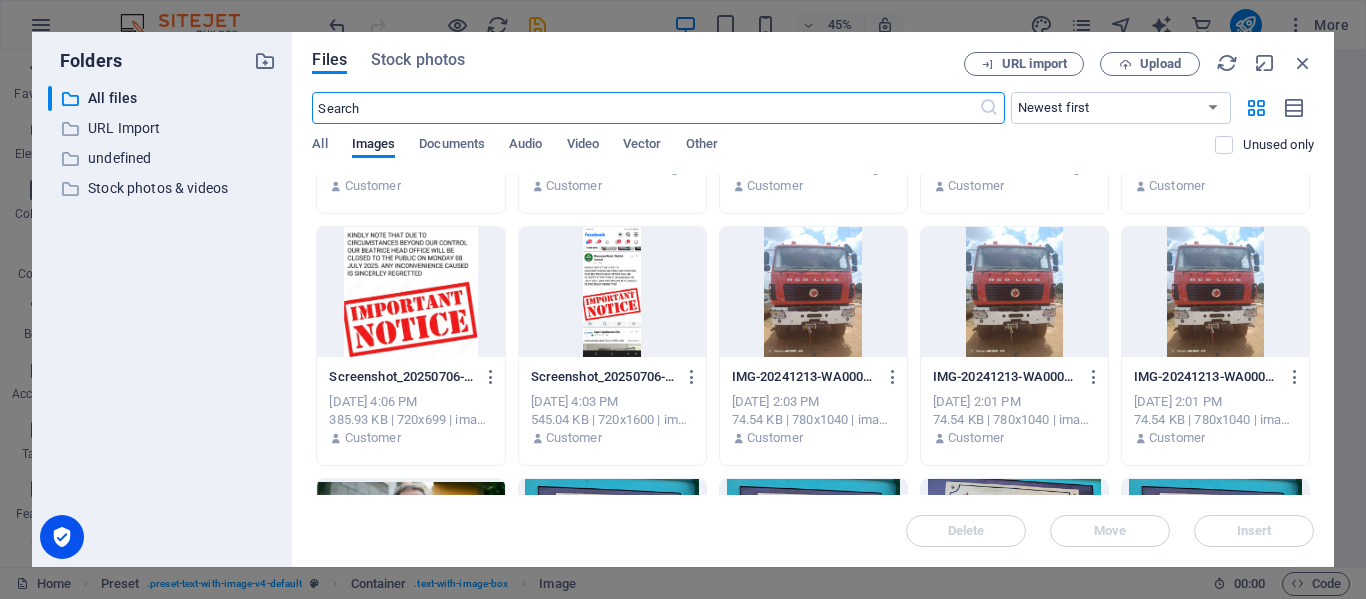 click at bounding box center (612, 292) 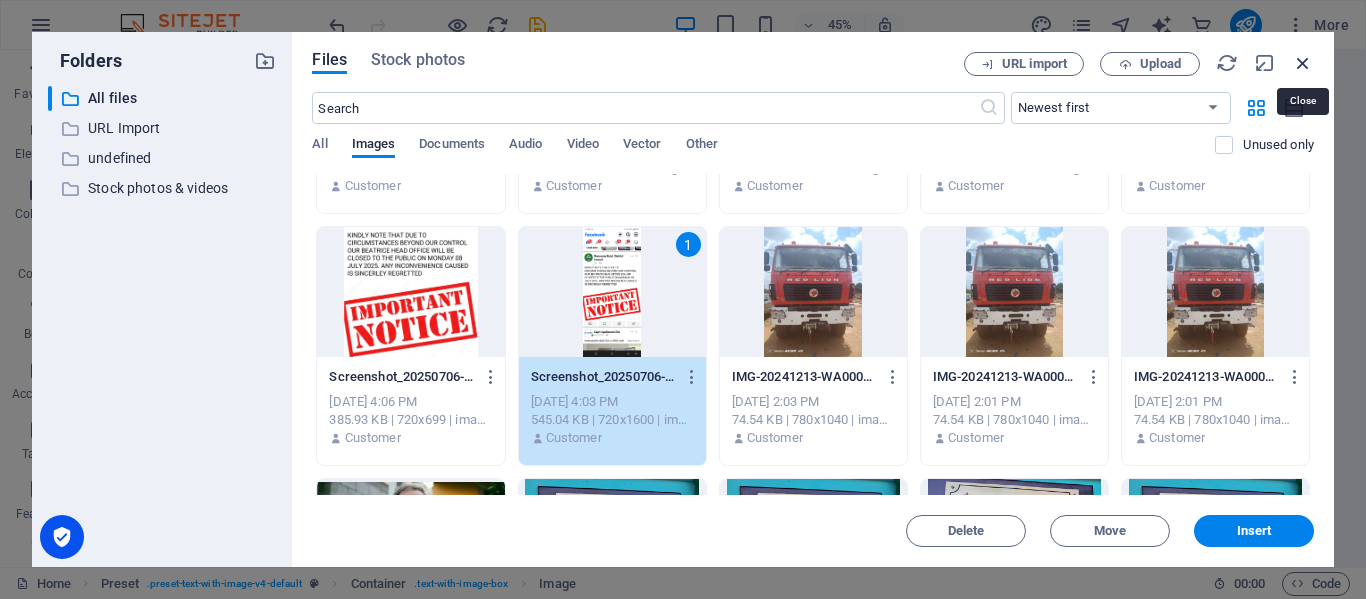 click at bounding box center [1303, 63] 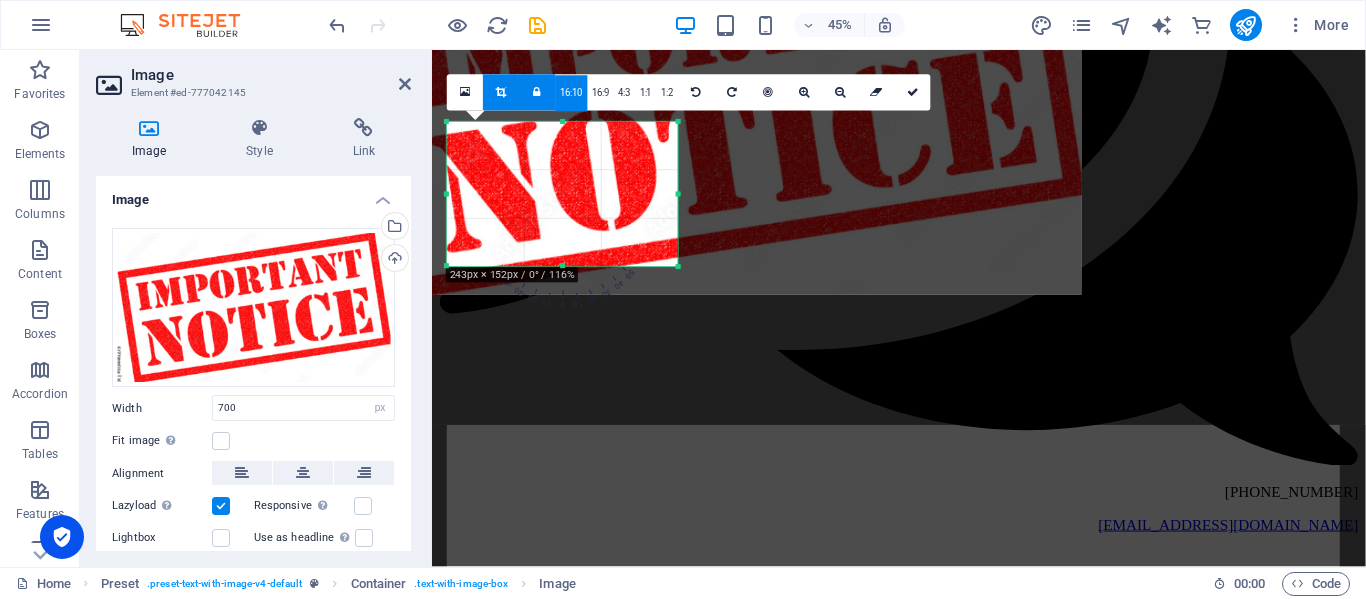 scroll, scrollTop: 2464, scrollLeft: 0, axis: vertical 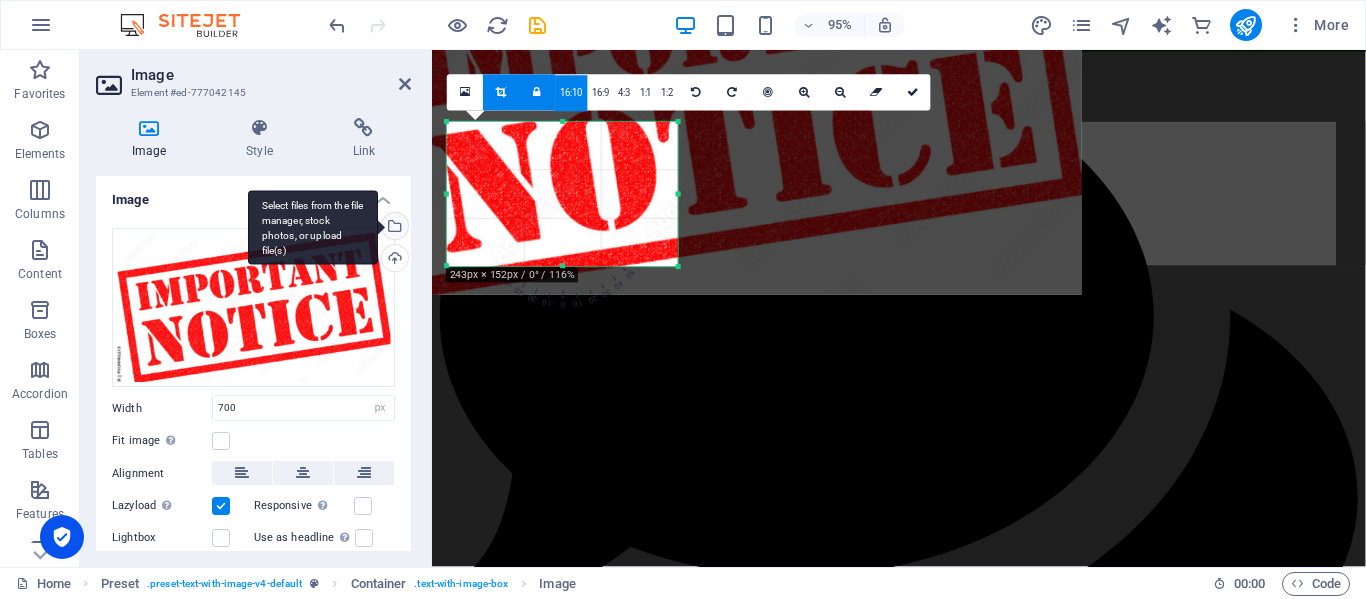 click on "Select files from the file manager, stock photos, or upload file(s)" at bounding box center [313, 227] 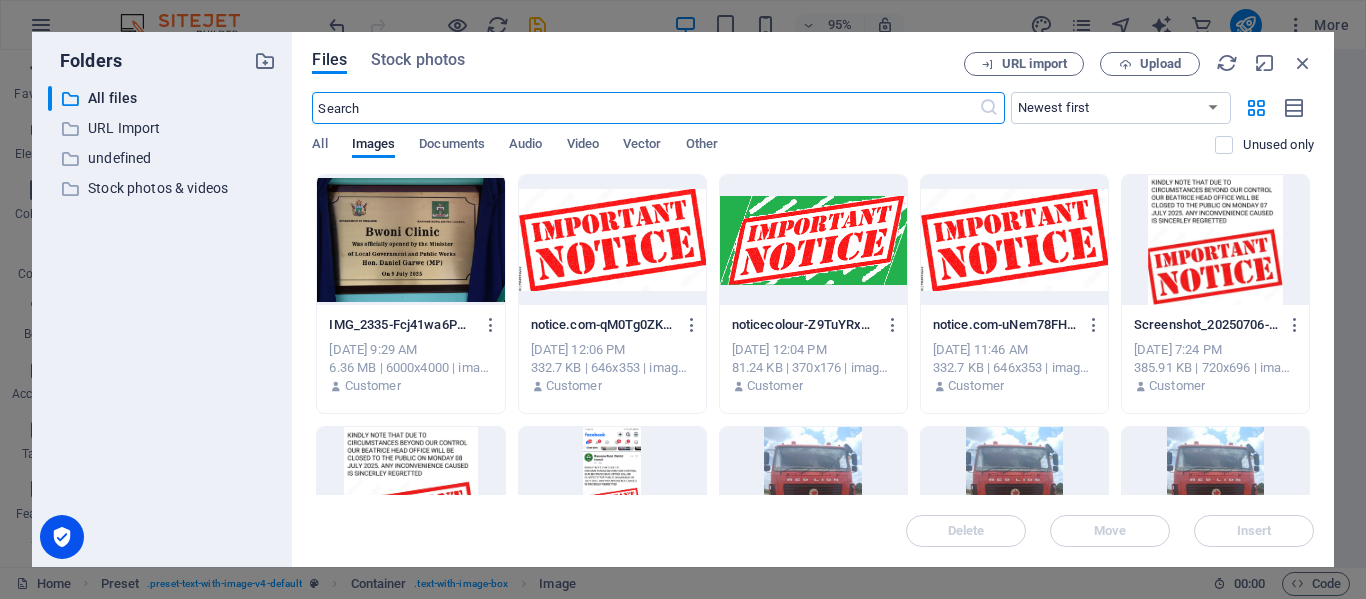 scroll, scrollTop: 2783, scrollLeft: 0, axis: vertical 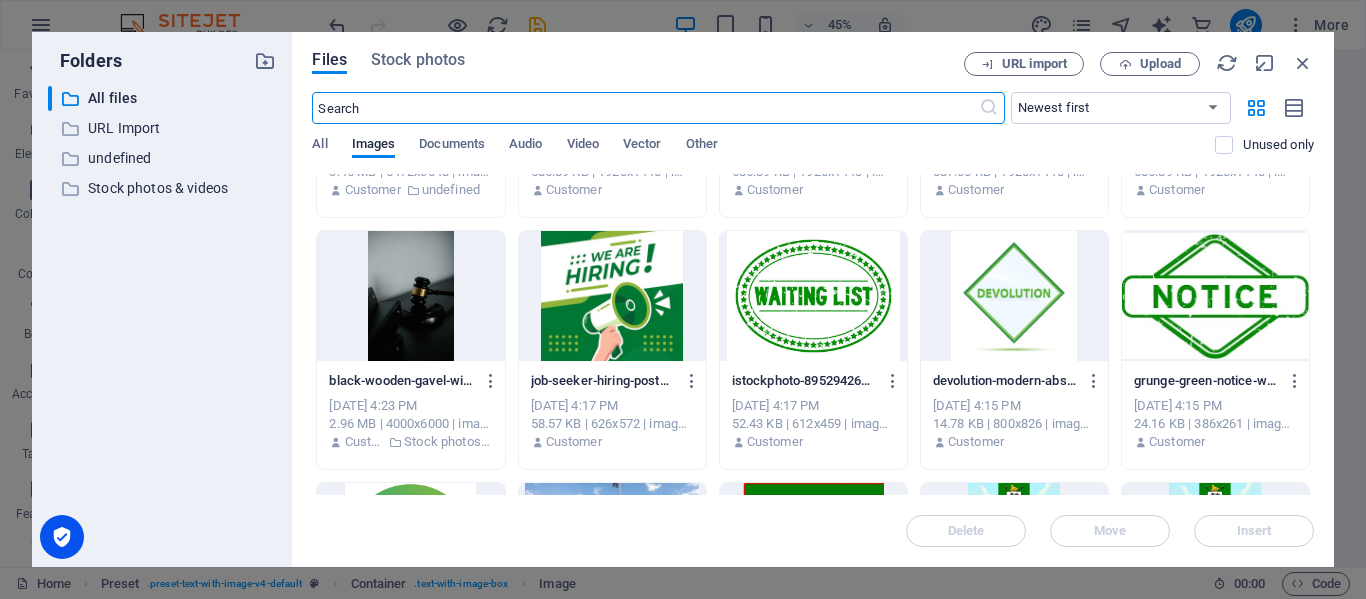 click at bounding box center (1215, 296) 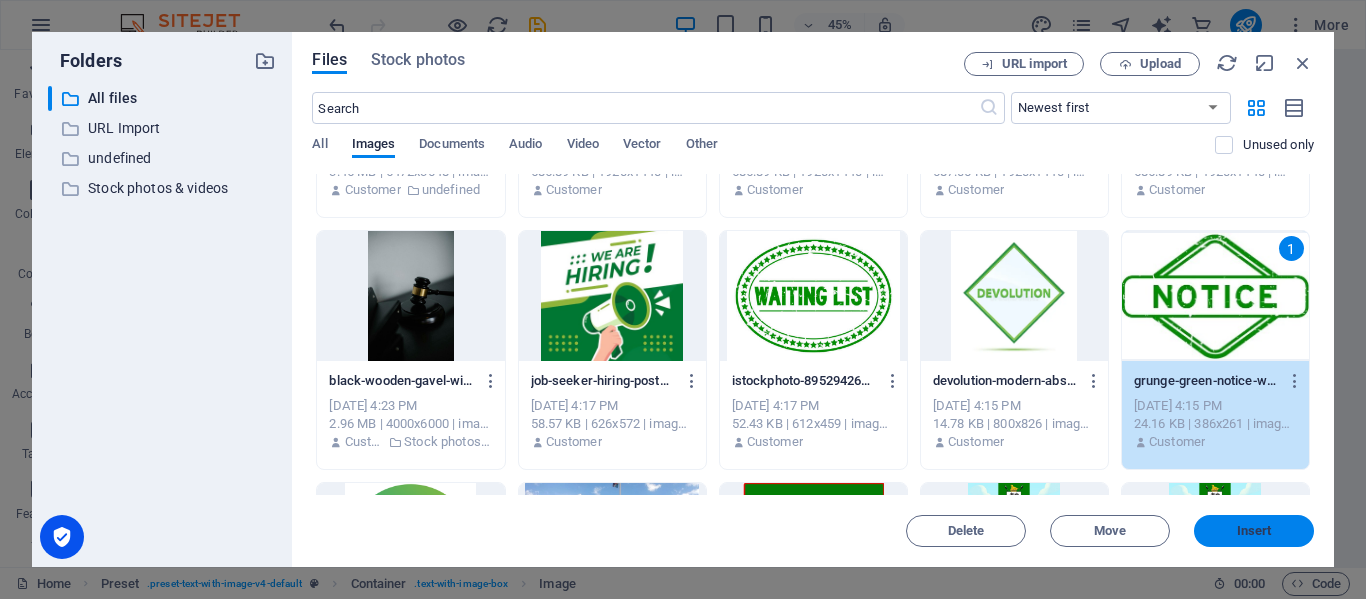 click on "Insert" at bounding box center [1254, 531] 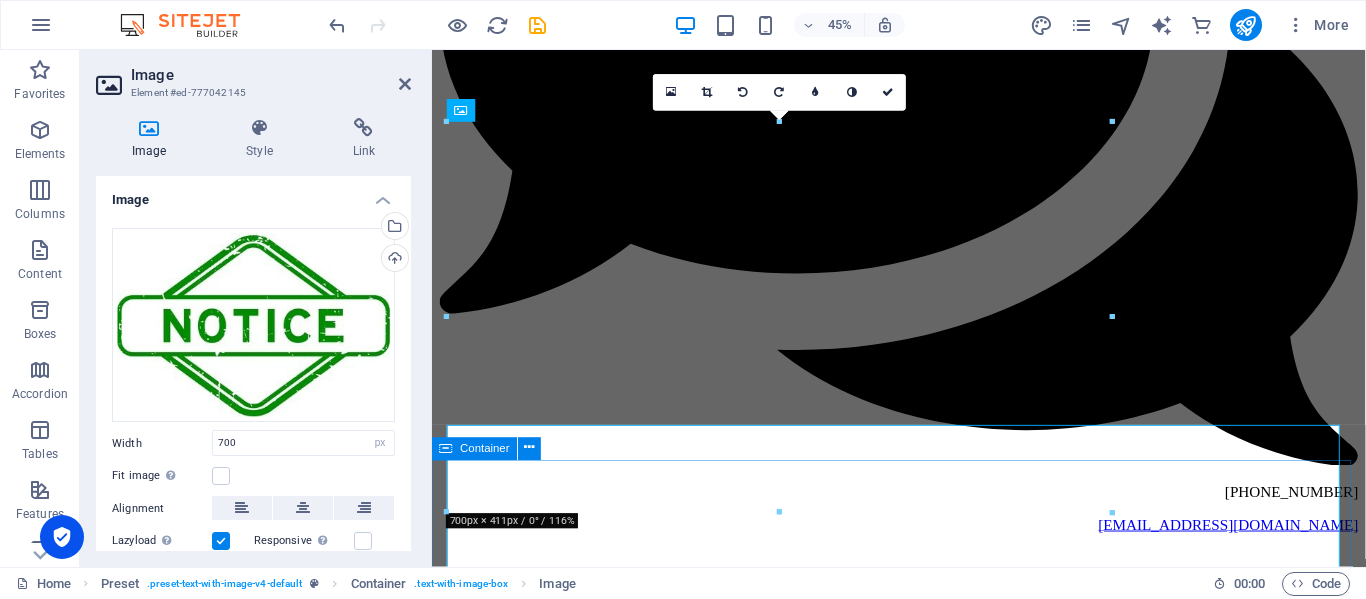 type on "700" 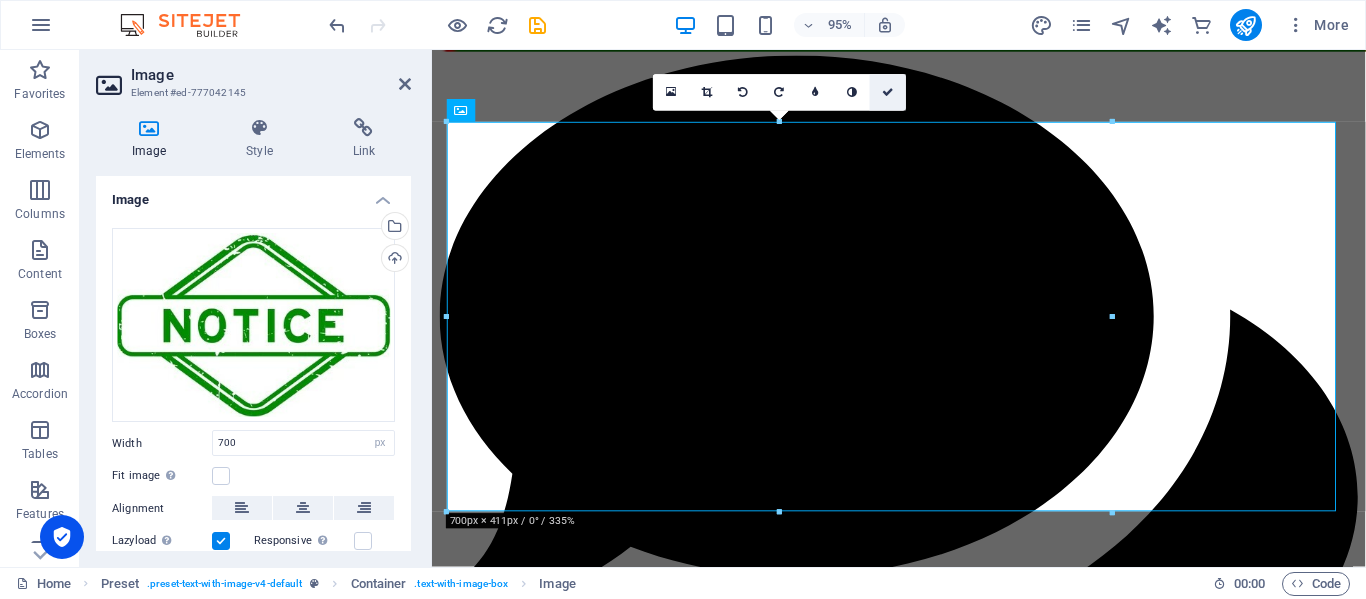 click at bounding box center (888, 92) 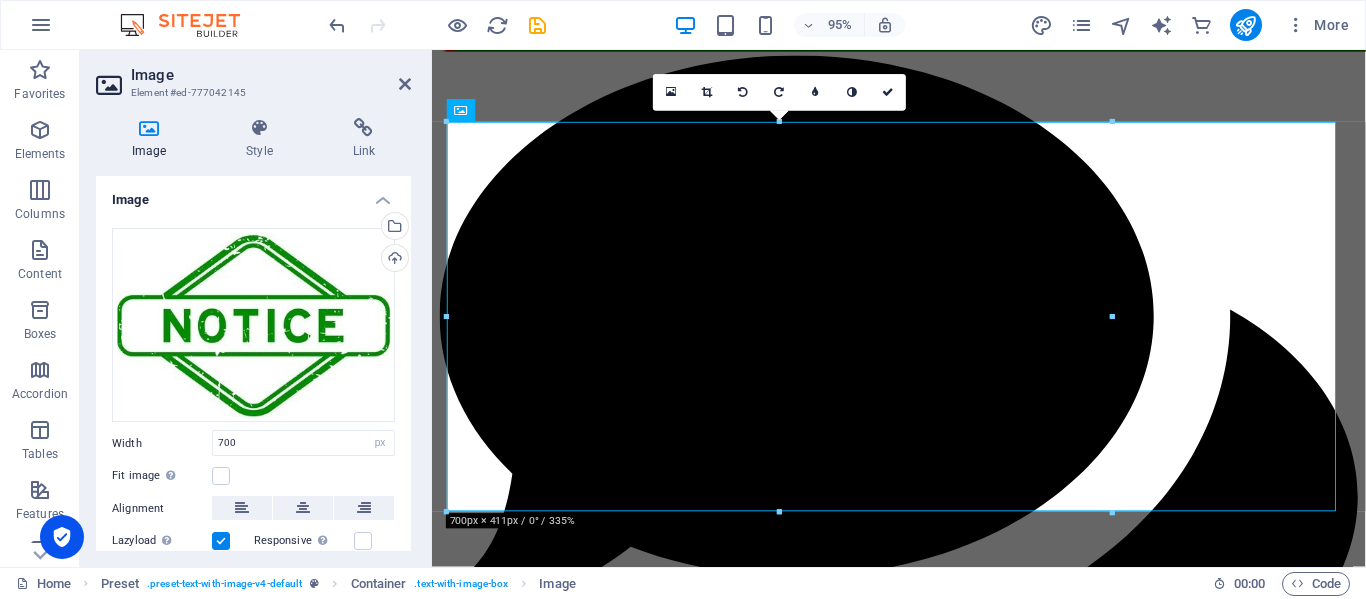 scroll, scrollTop: 2474, scrollLeft: 0, axis: vertical 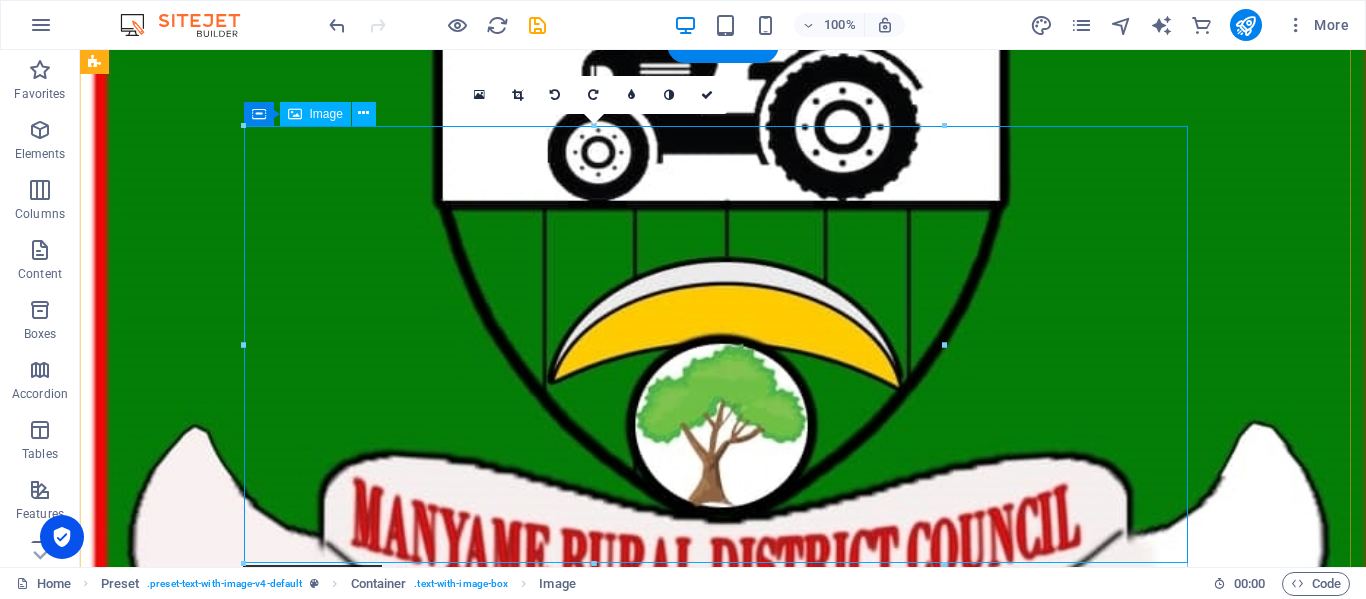 click at bounding box center (723, 14219) 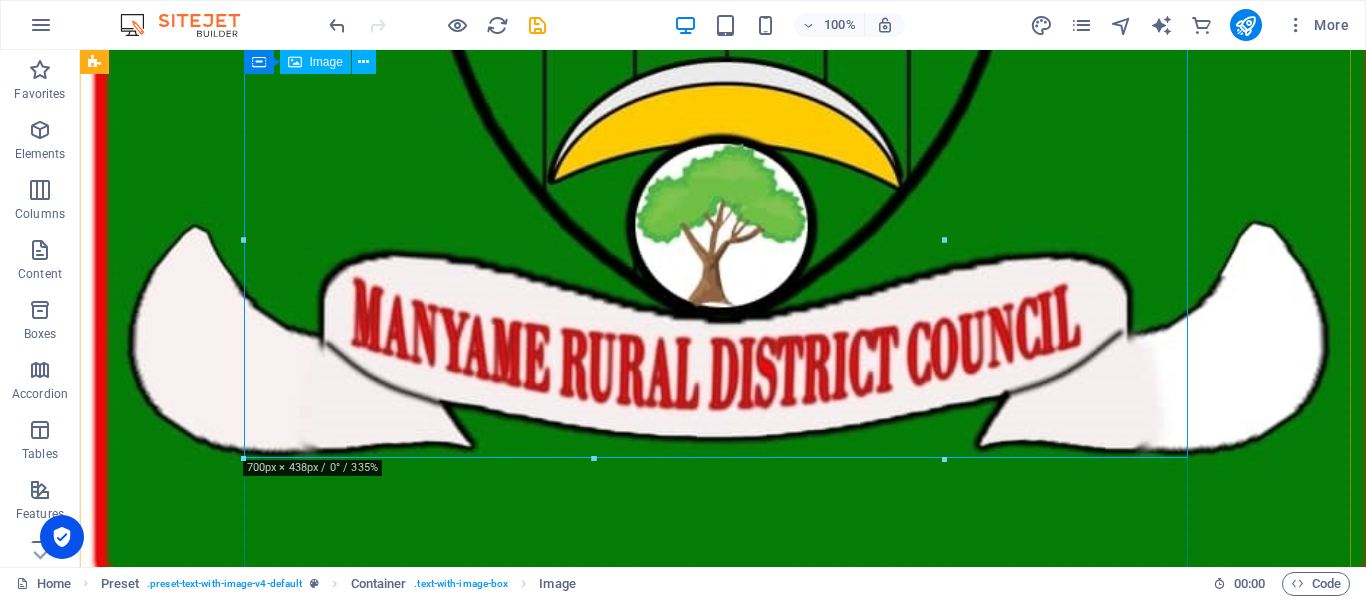 scroll, scrollTop: 2374, scrollLeft: 0, axis: vertical 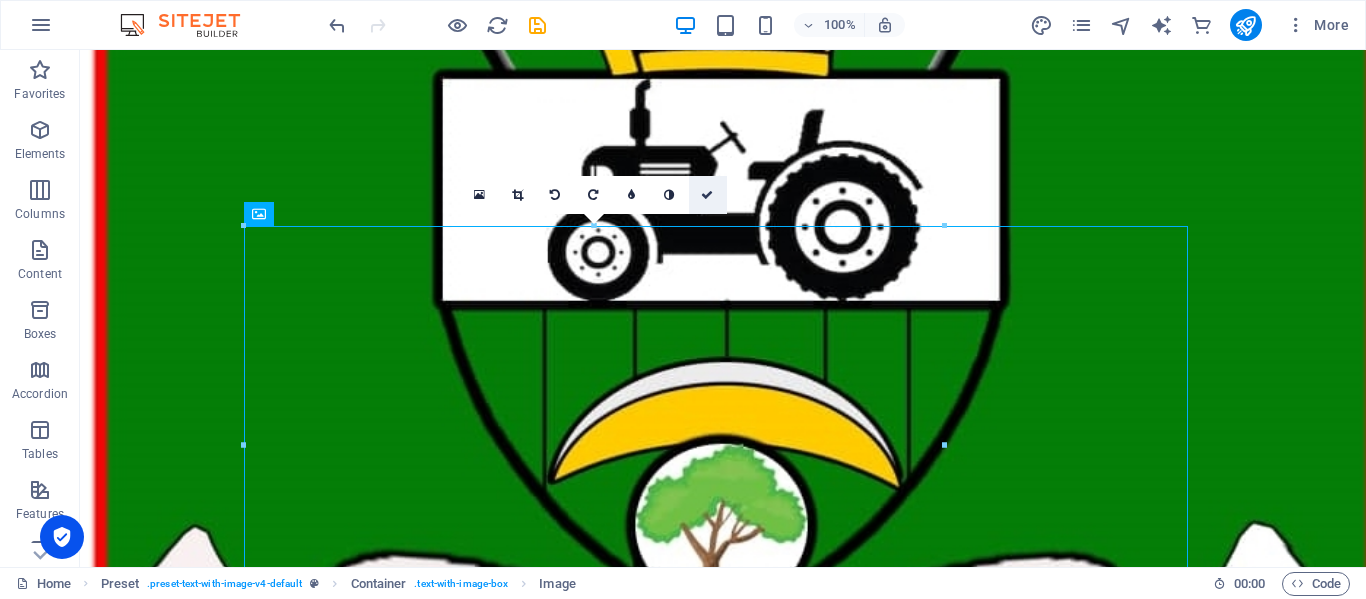 click at bounding box center (707, 195) 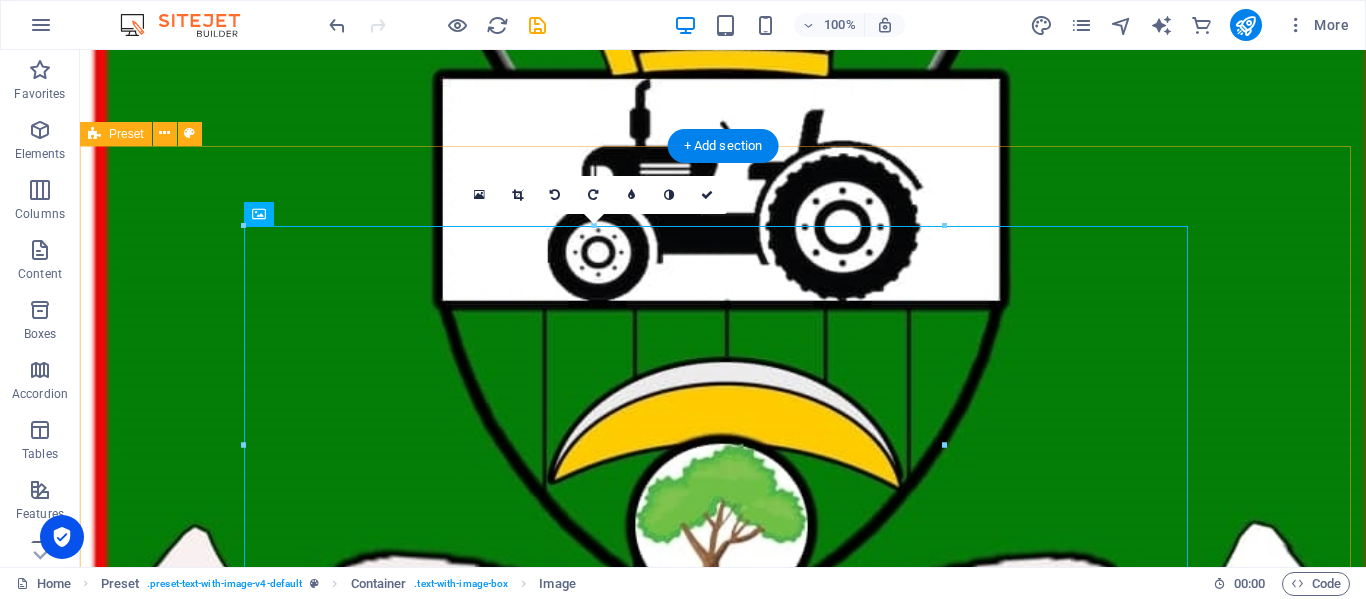 click on "We accept a variety of payment options including swipe; bank transfers; Mobile Money (Ecocash) and cash deposits to make your experience even easier. Contact us for more details on how to make your payment in the comfort of your home or office.  Tel: [PHONE_NUMBER]/[PHONE_NUMBER] ask for Accounts department." at bounding box center [723, 14370] 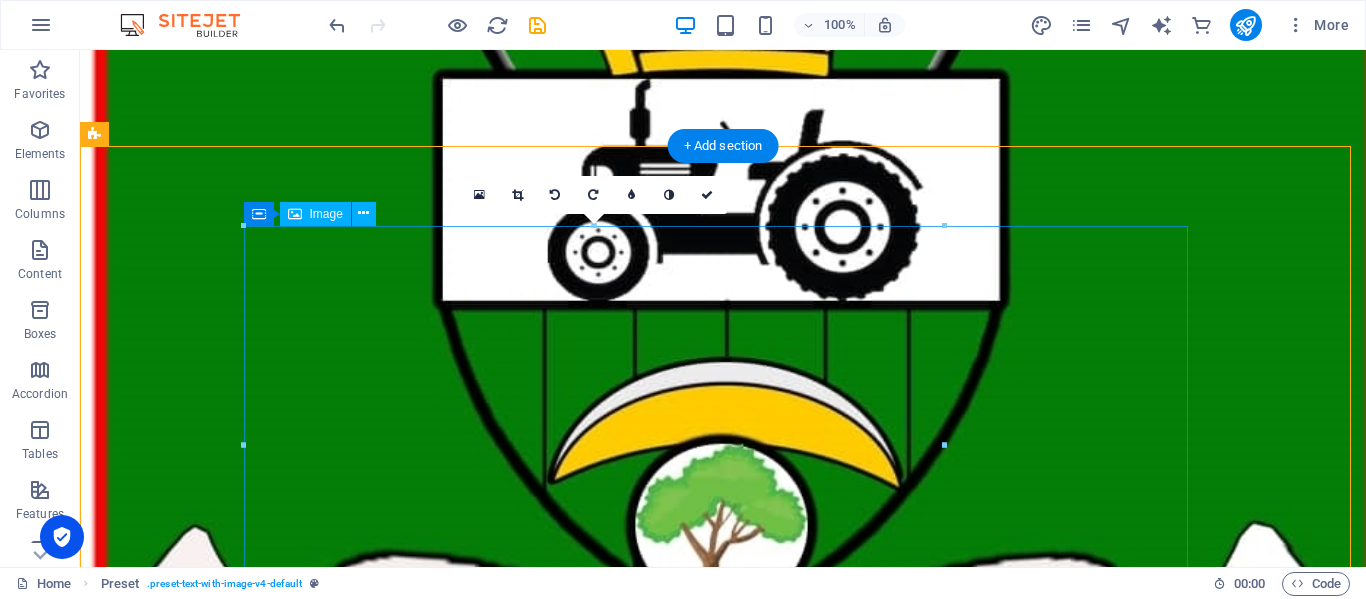 click at bounding box center (723, 14319) 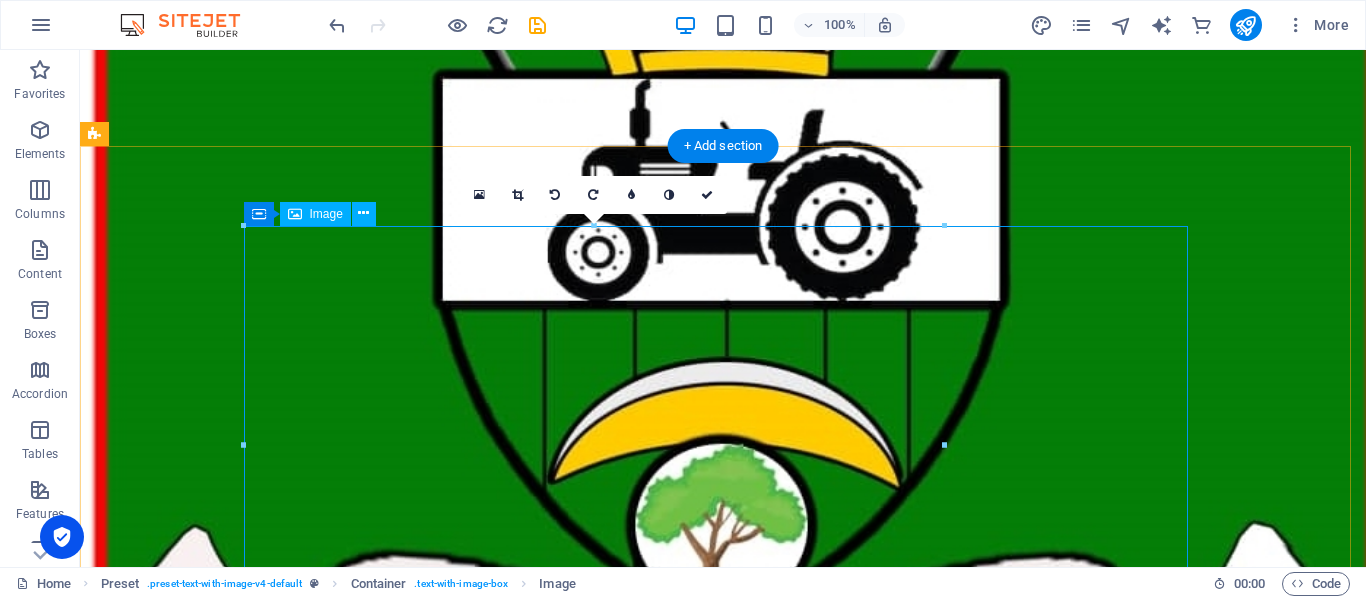 click at bounding box center (723, 14319) 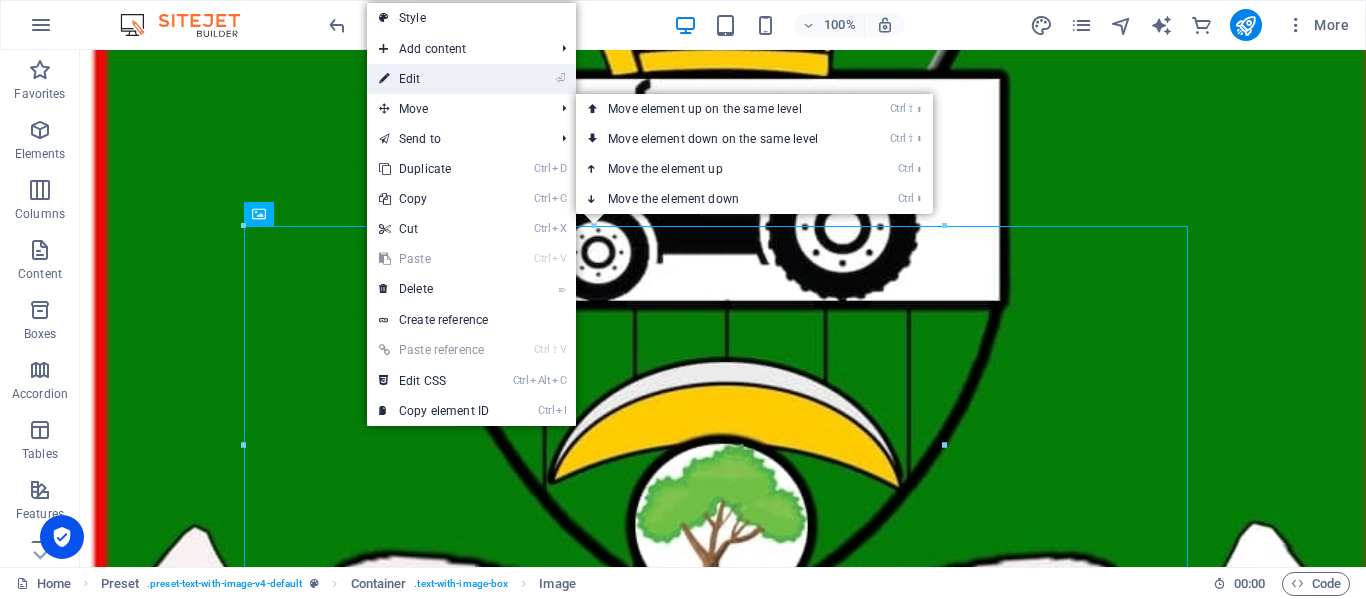 click on "⏎  Edit" at bounding box center (434, 79) 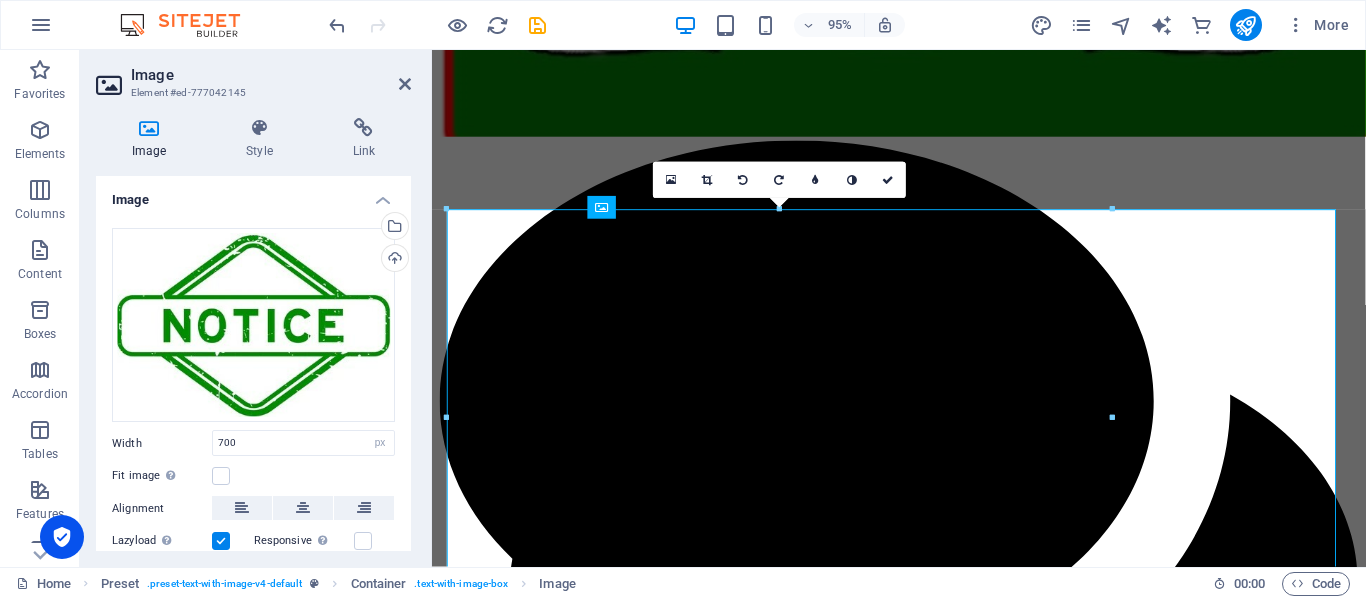 scroll, scrollTop: 2372, scrollLeft: 0, axis: vertical 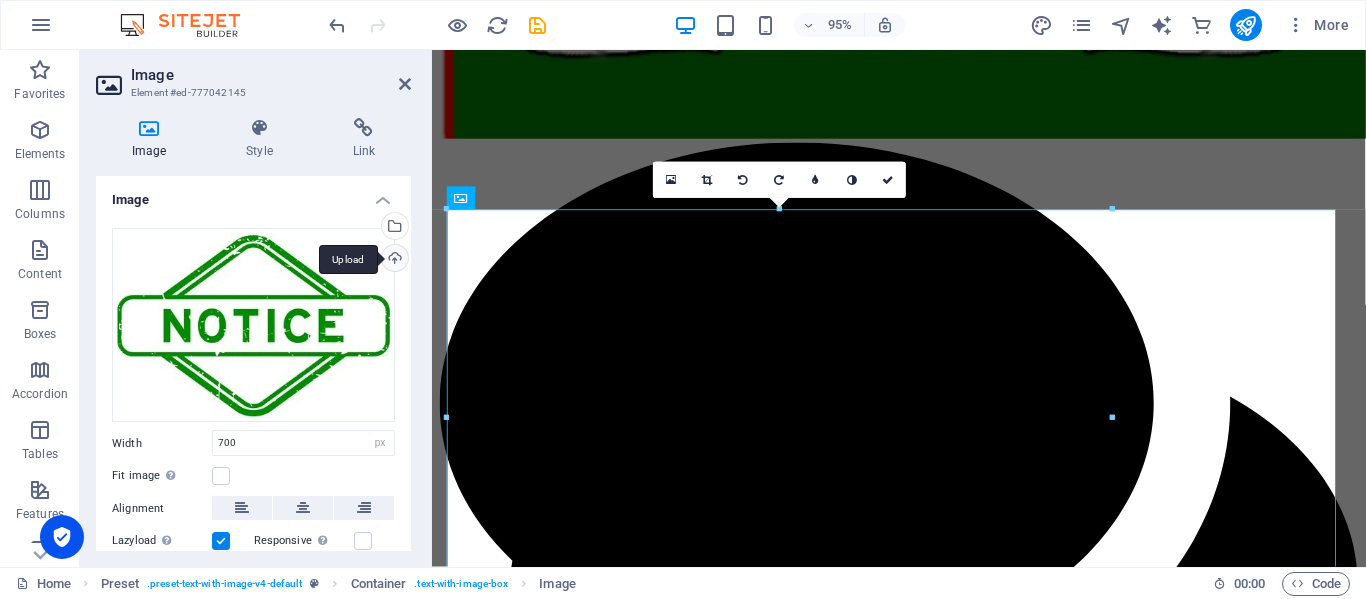 click on "Upload" at bounding box center [393, 260] 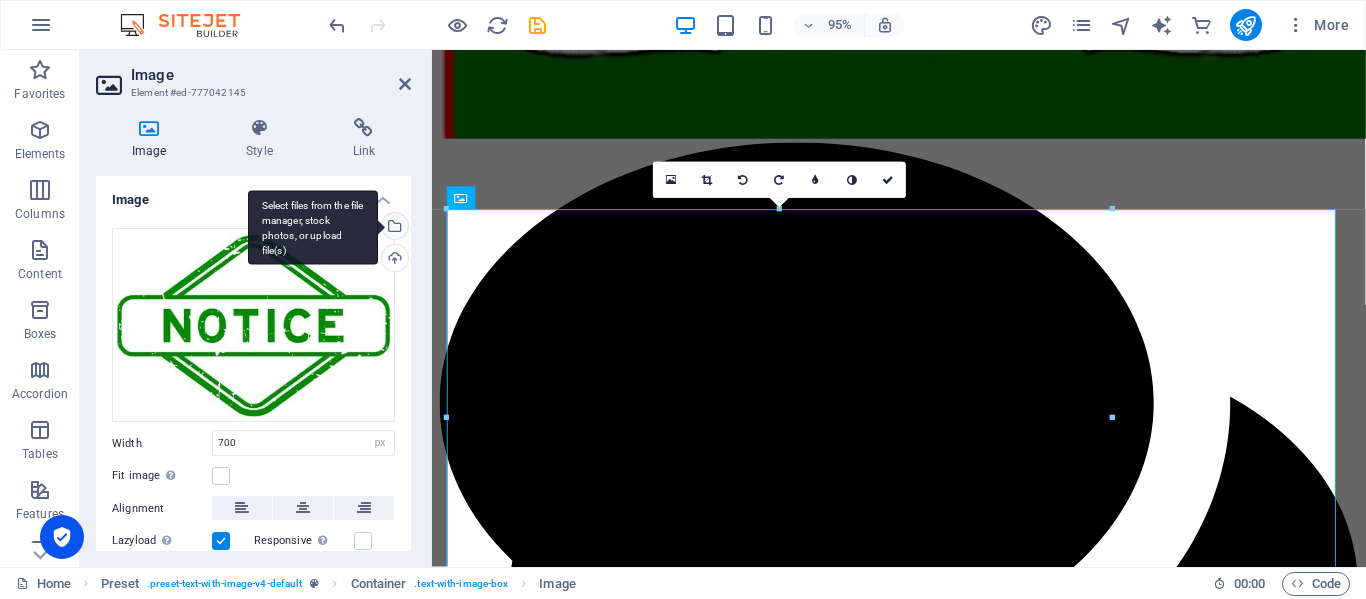 click on "Select files from the file manager, stock photos, or upload file(s)" at bounding box center [393, 228] 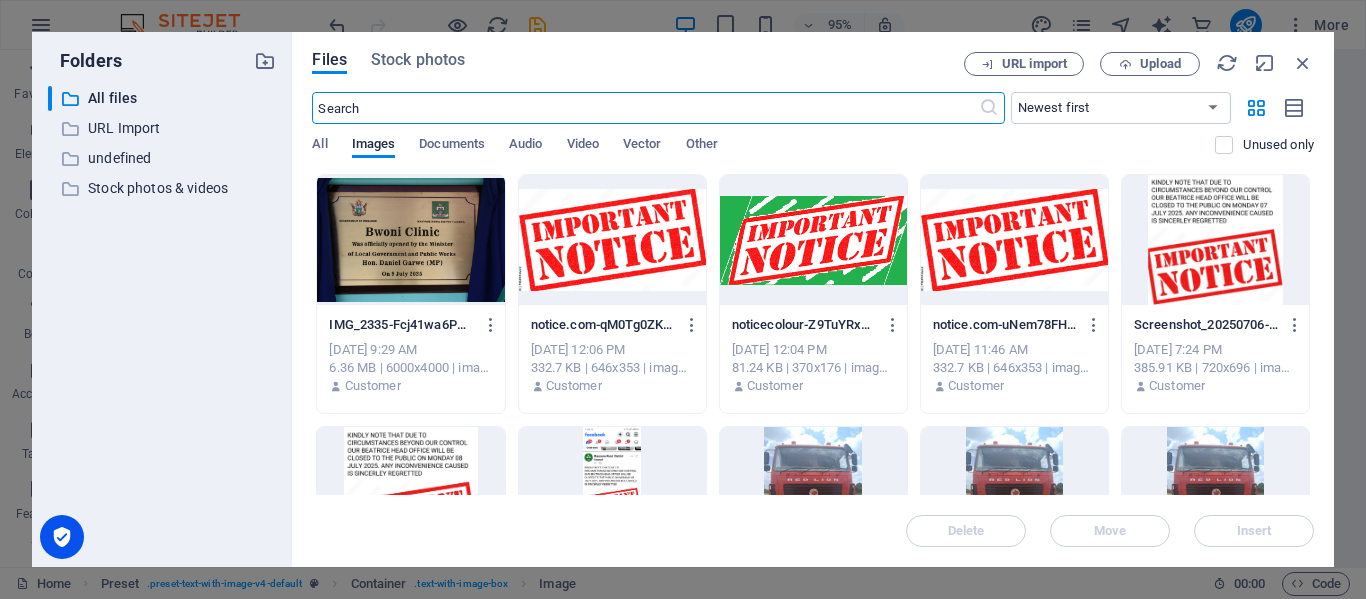 scroll, scrollTop: 2687, scrollLeft: 0, axis: vertical 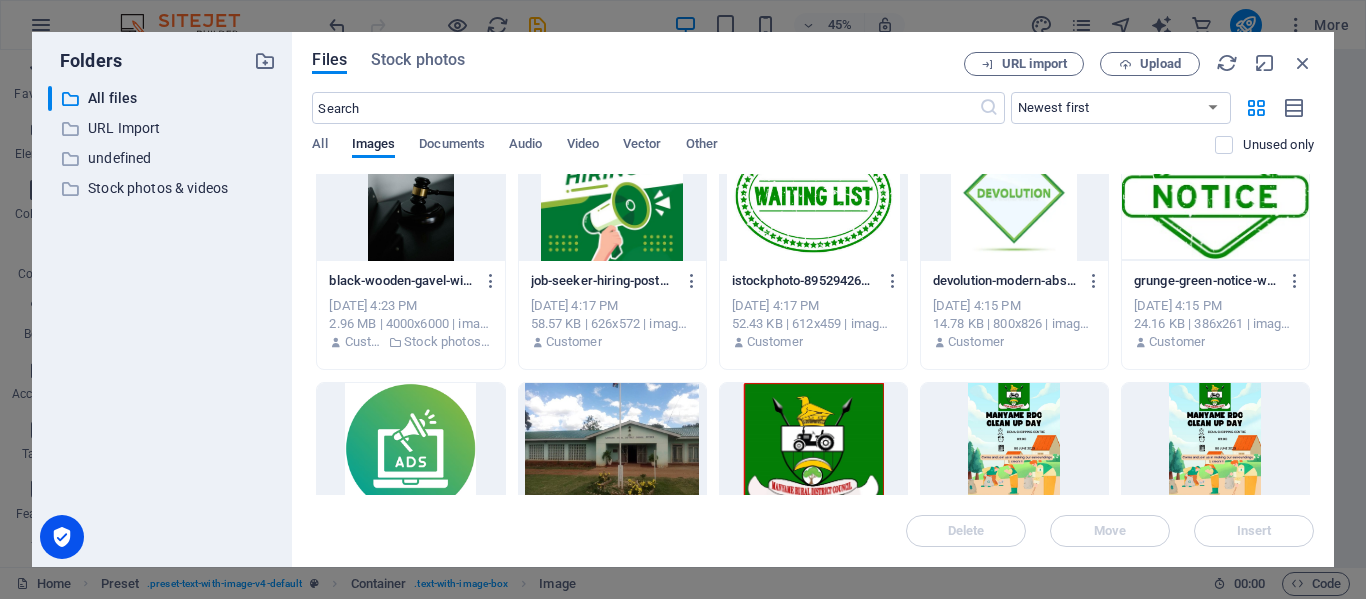 click at bounding box center [1215, 196] 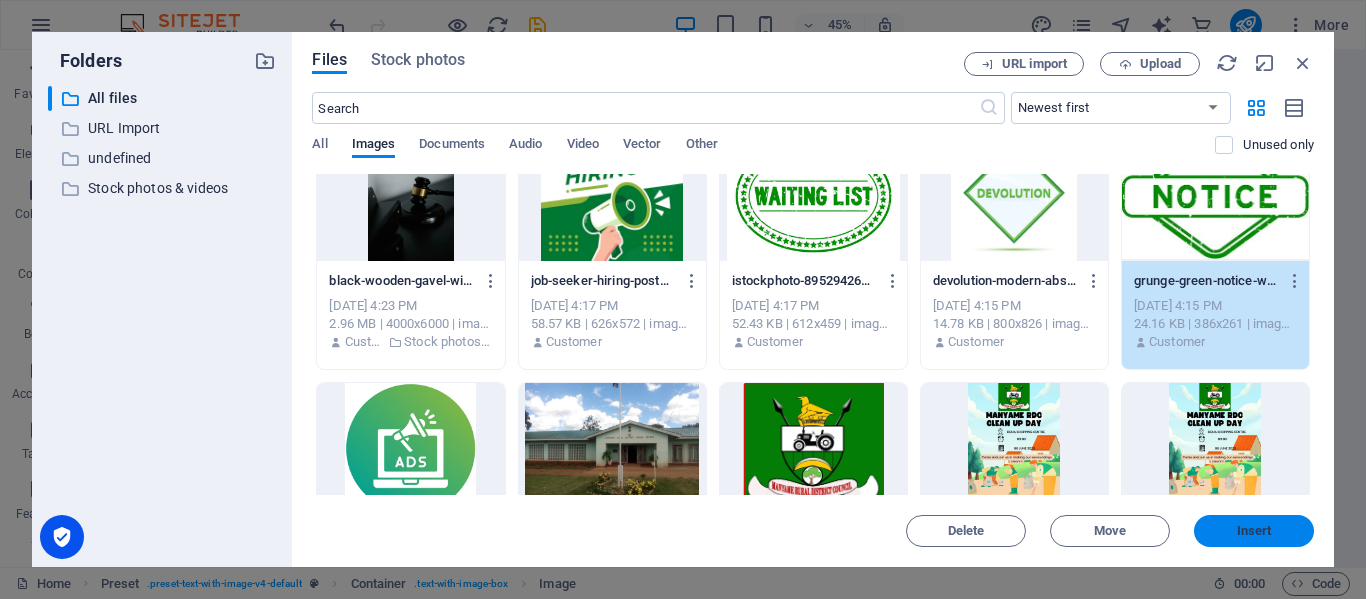 click on "Insert" at bounding box center [1254, 531] 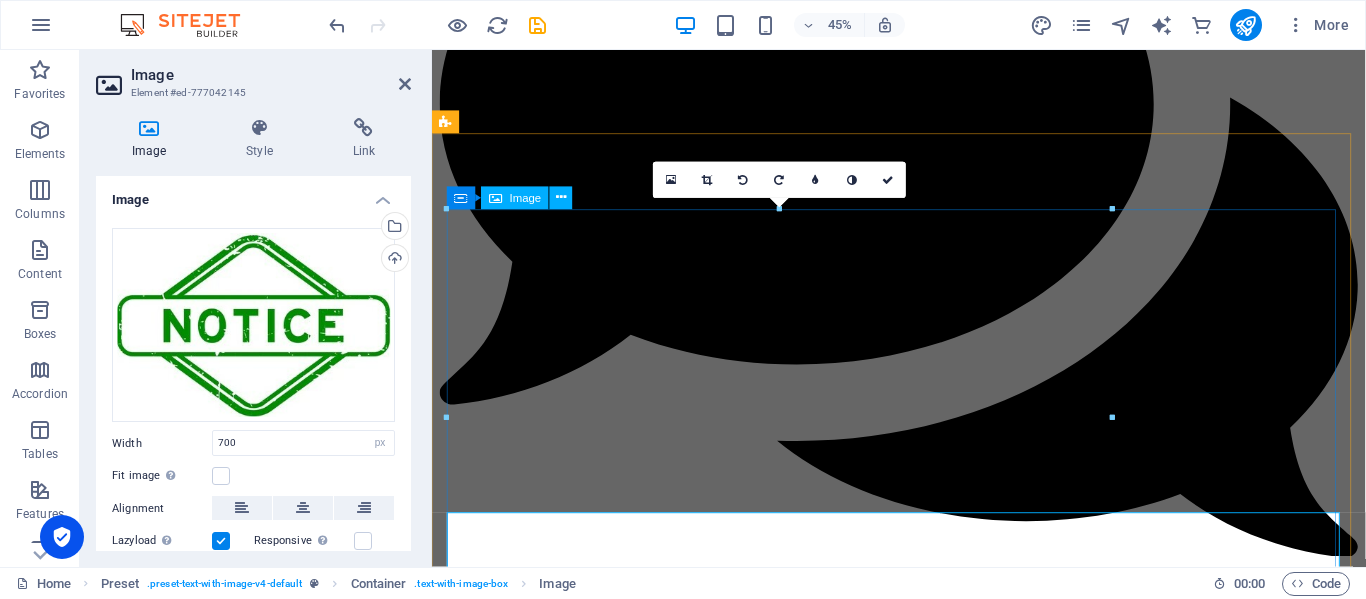 scroll, scrollTop: 2372, scrollLeft: 0, axis: vertical 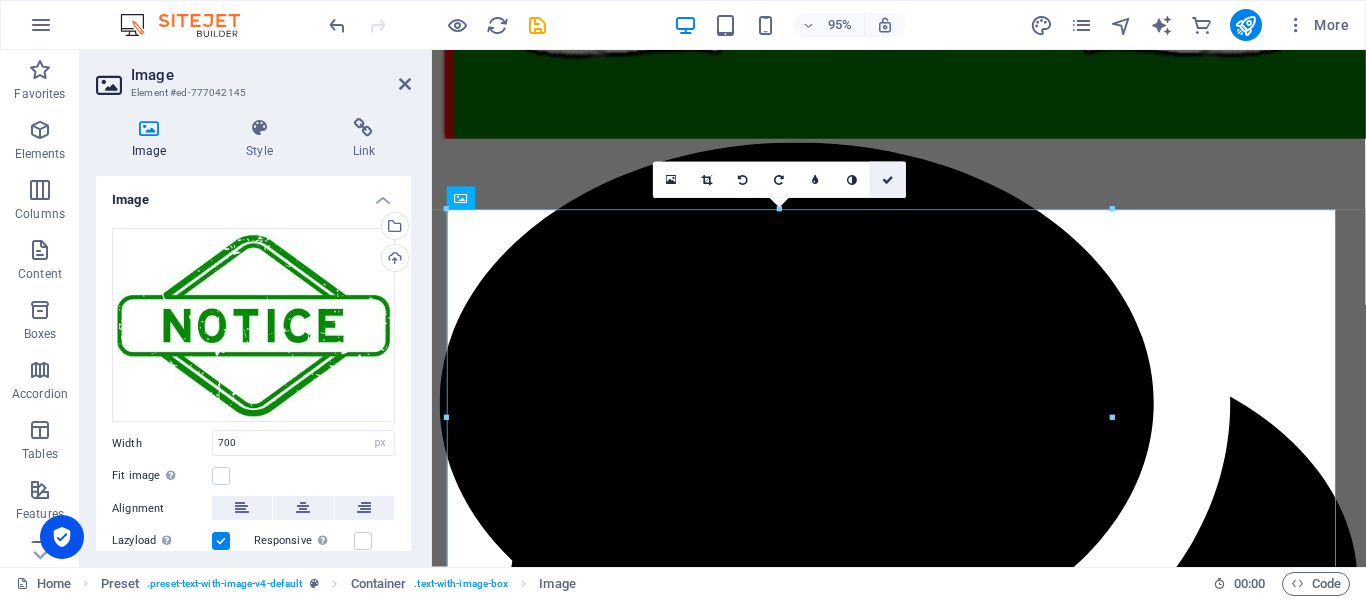 click at bounding box center (888, 179) 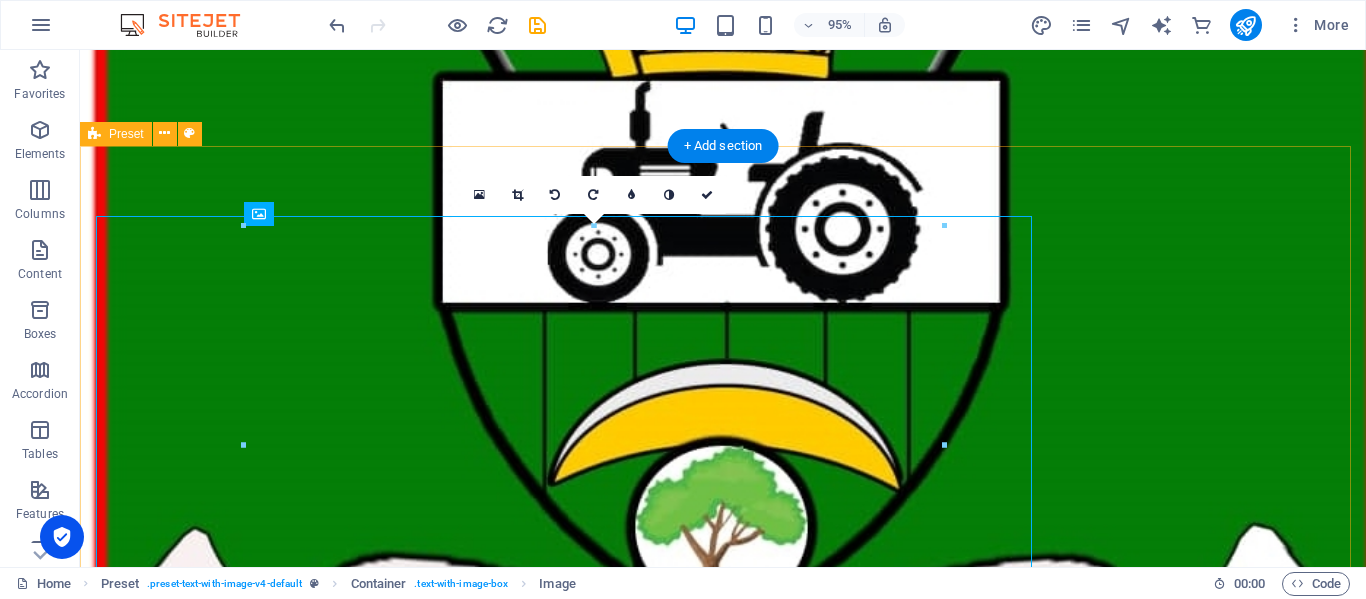 scroll, scrollTop: 2374, scrollLeft: 0, axis: vertical 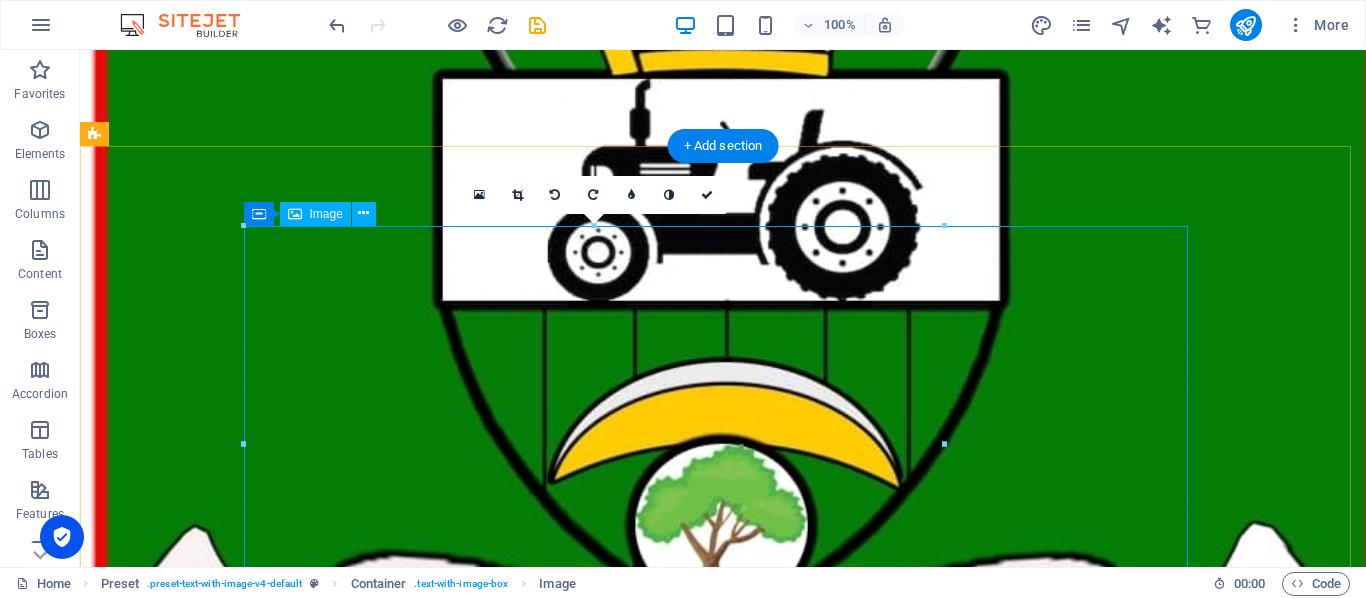 click at bounding box center (723, 14318) 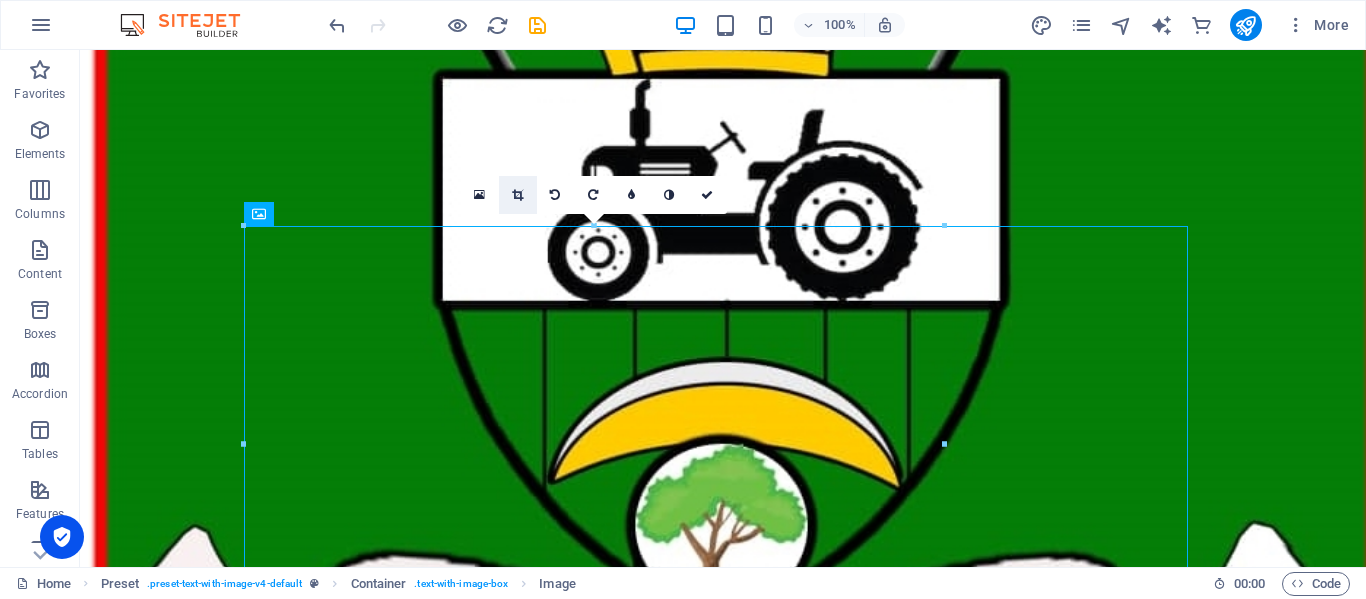 click at bounding box center [517, 195] 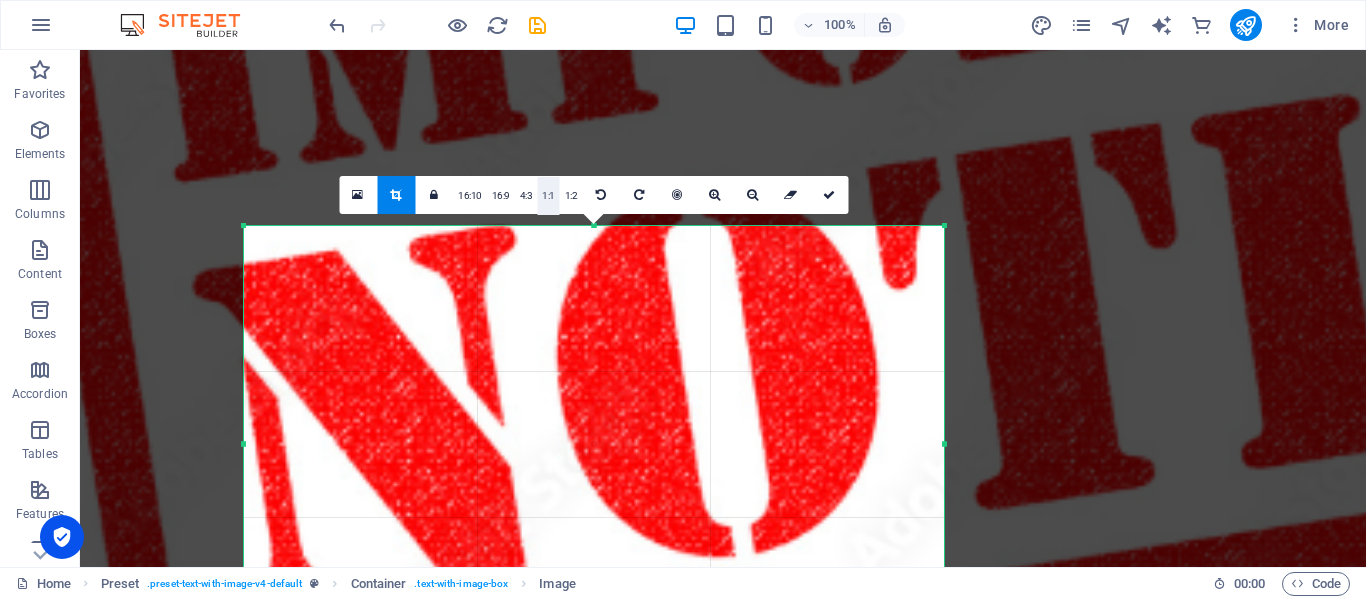 click on "1:1" at bounding box center [548, 196] 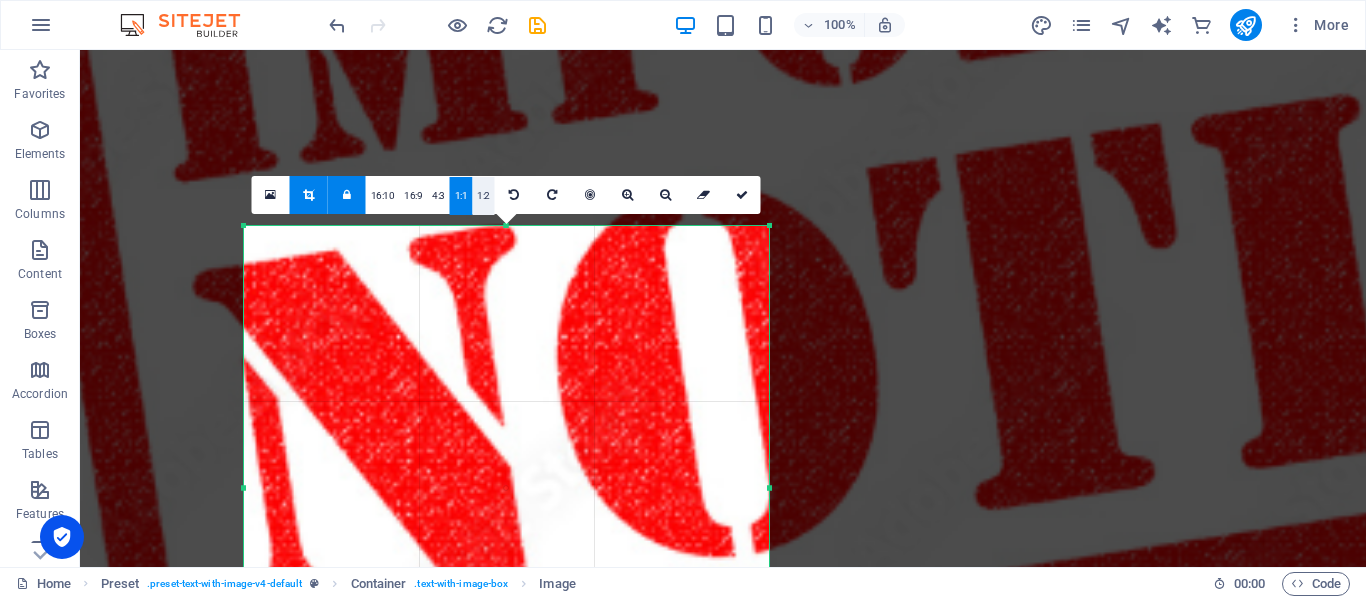 click on "1:2" at bounding box center (483, 196) 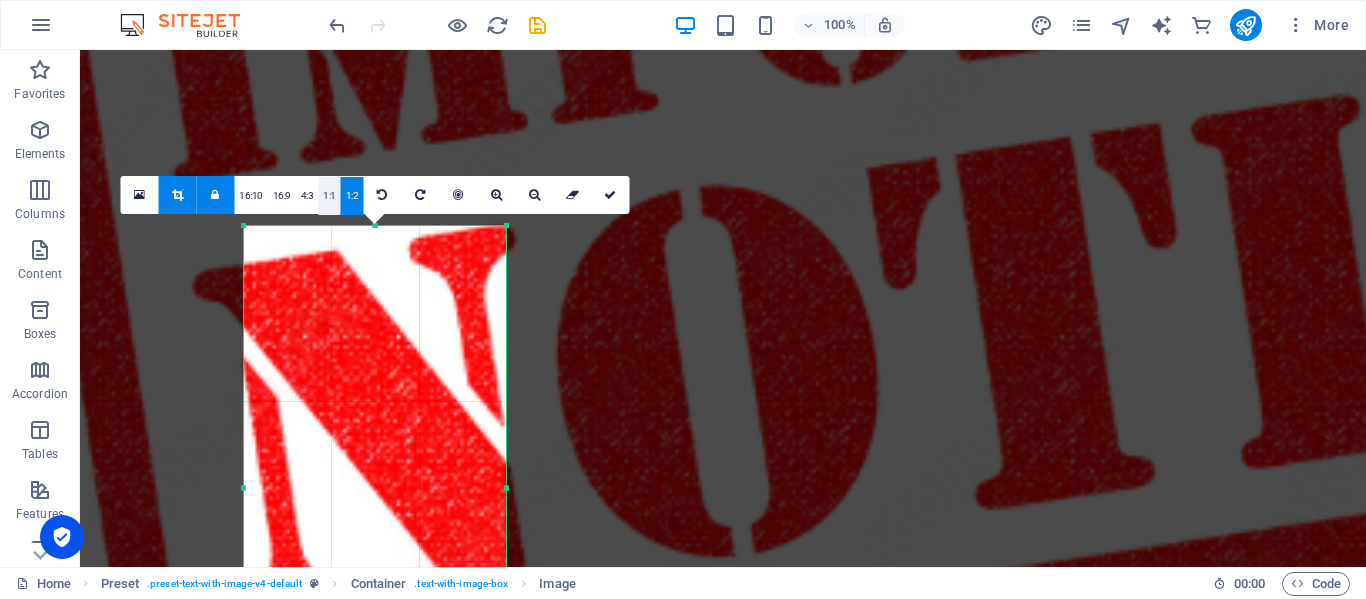 click on "1:1" at bounding box center (329, 196) 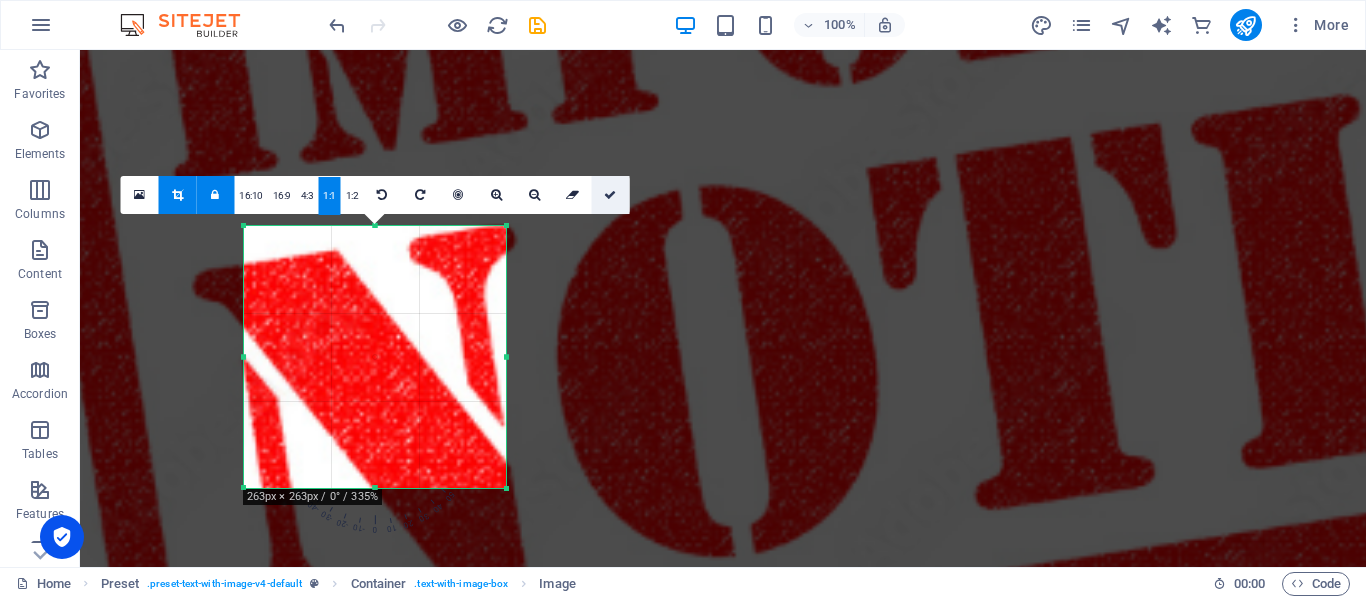 click at bounding box center (610, 195) 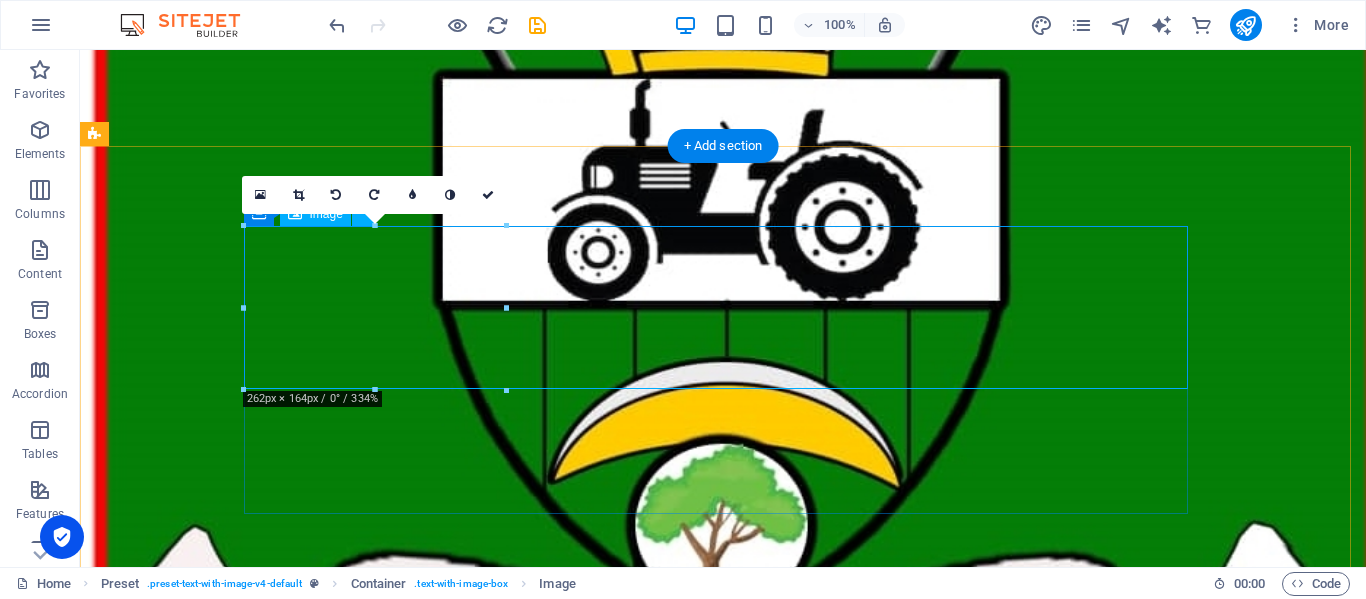 click at bounding box center [723, 14231] 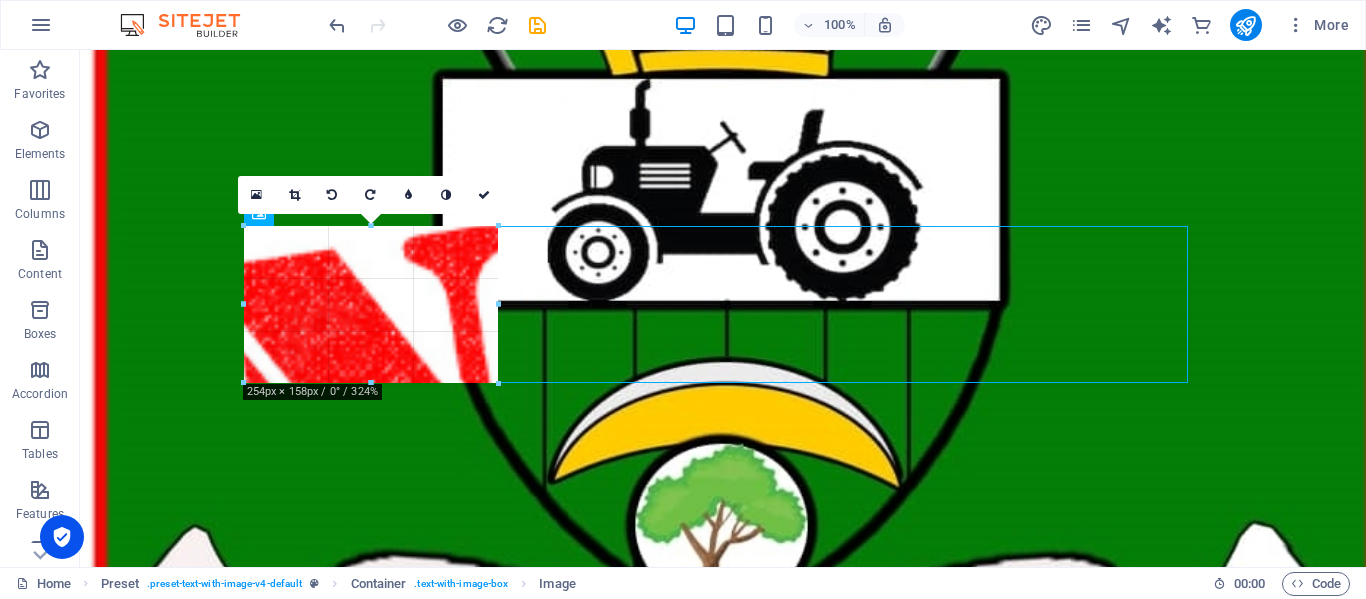 click at bounding box center (498, 305) 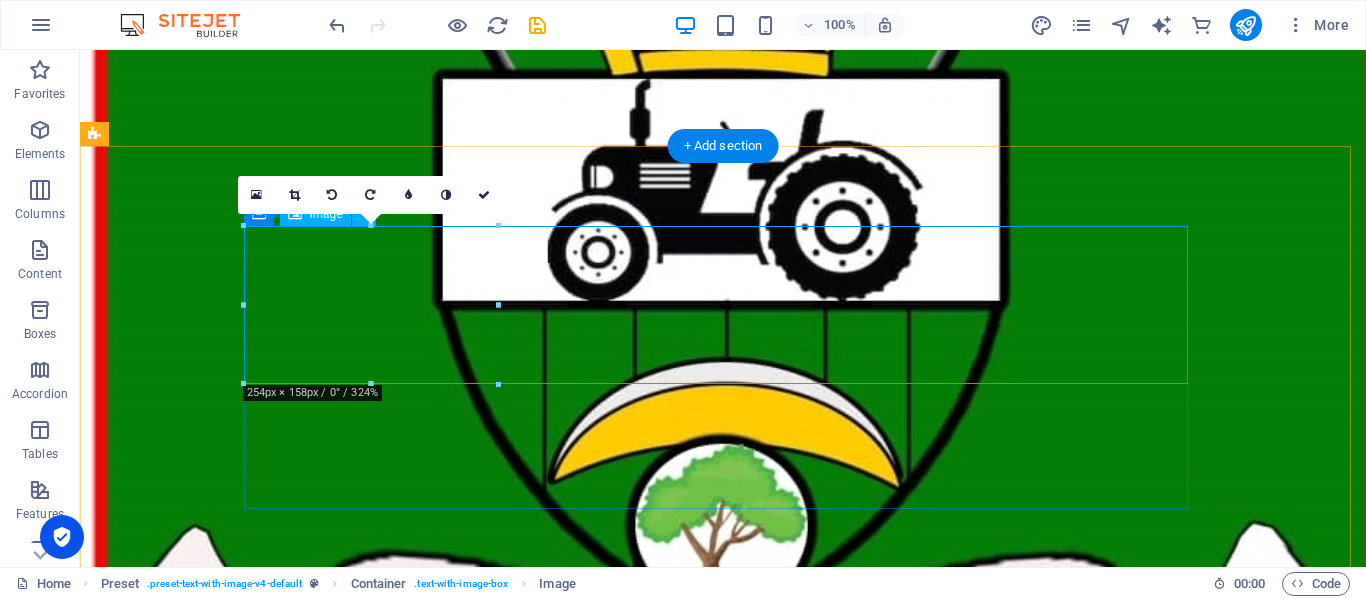 click at bounding box center (723, 14227) 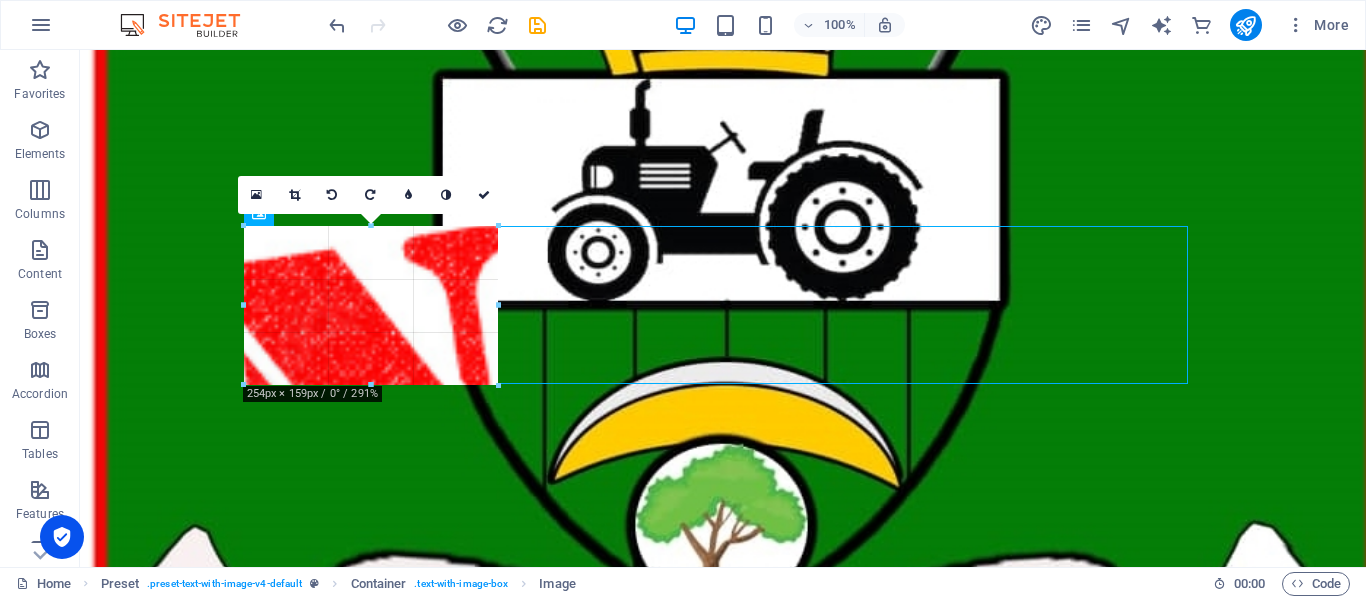 drag, startPoint x: 498, startPoint y: 304, endPoint x: 472, endPoint y: 303, distance: 26.019224 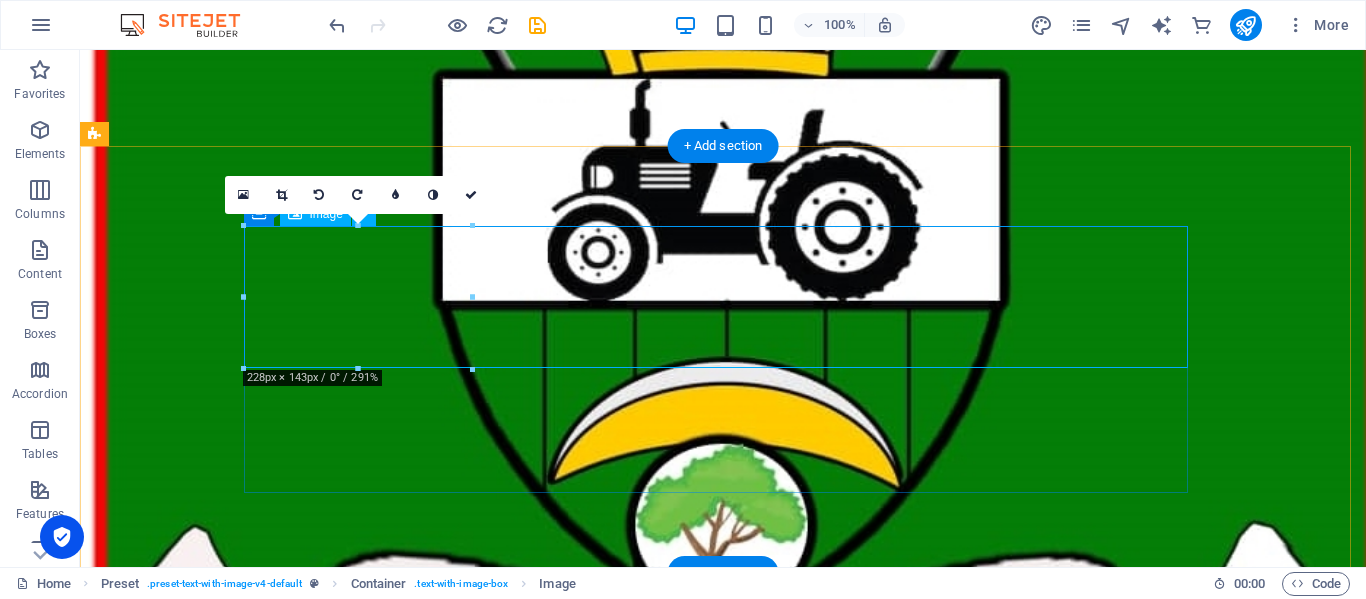 click at bounding box center (723, 14214) 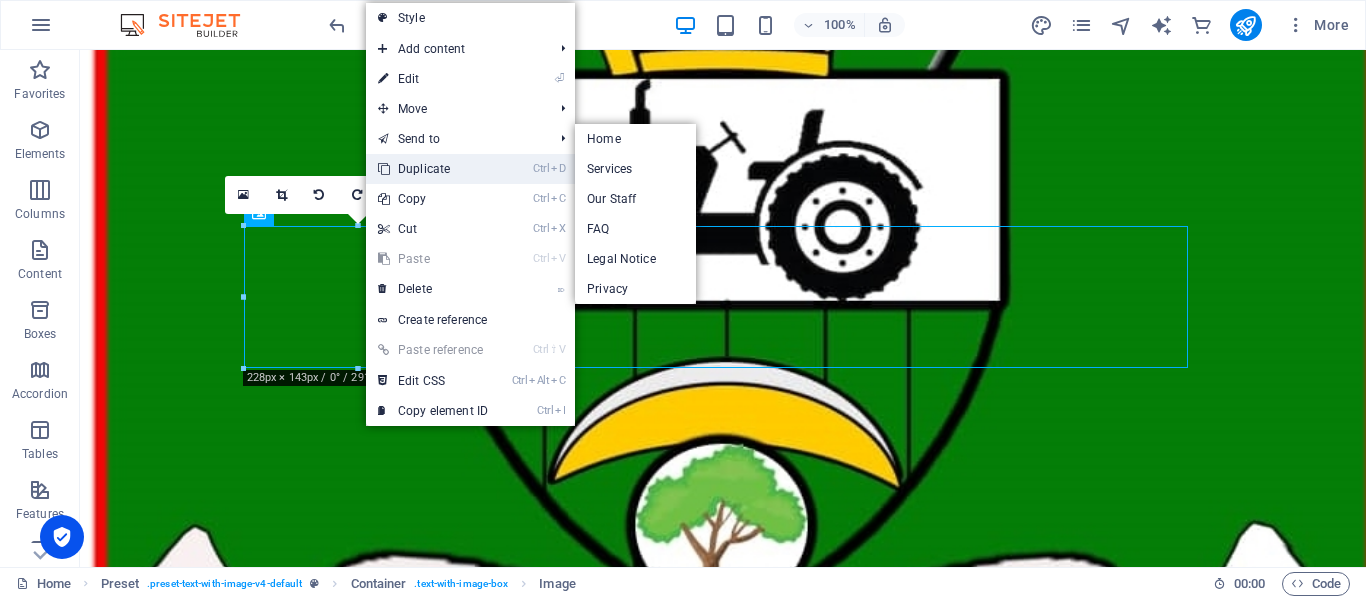 click on "Ctrl D  Duplicate" at bounding box center [433, 169] 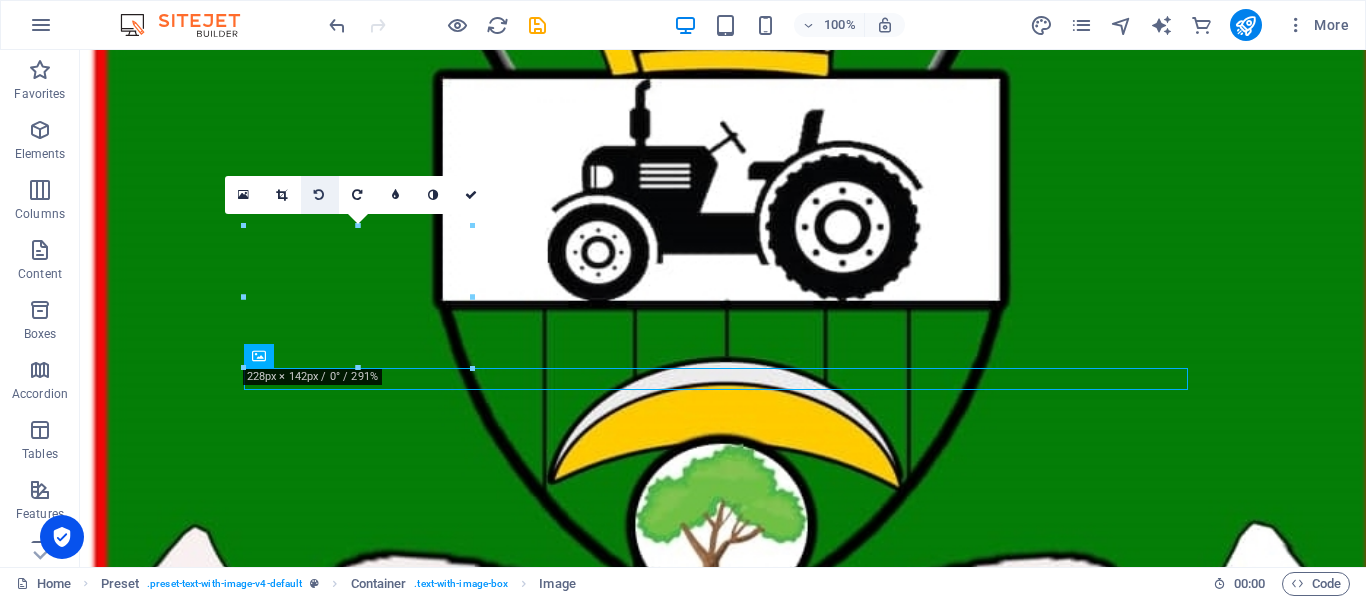 click at bounding box center (319, 195) 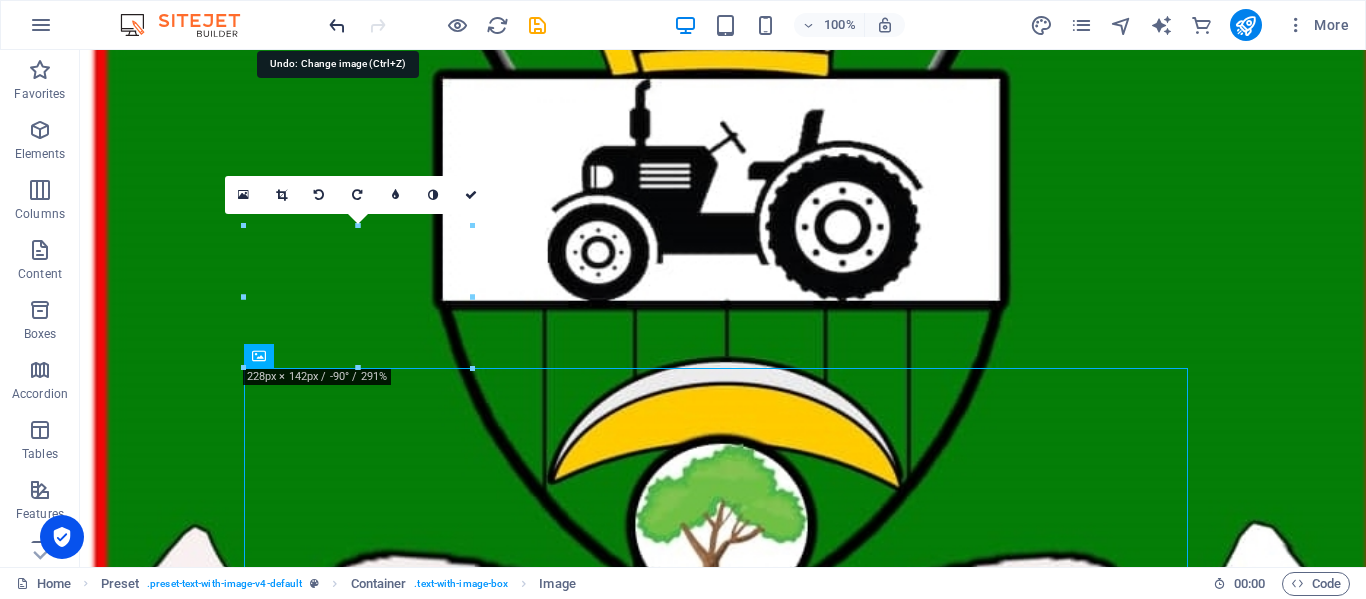 click at bounding box center (337, 25) 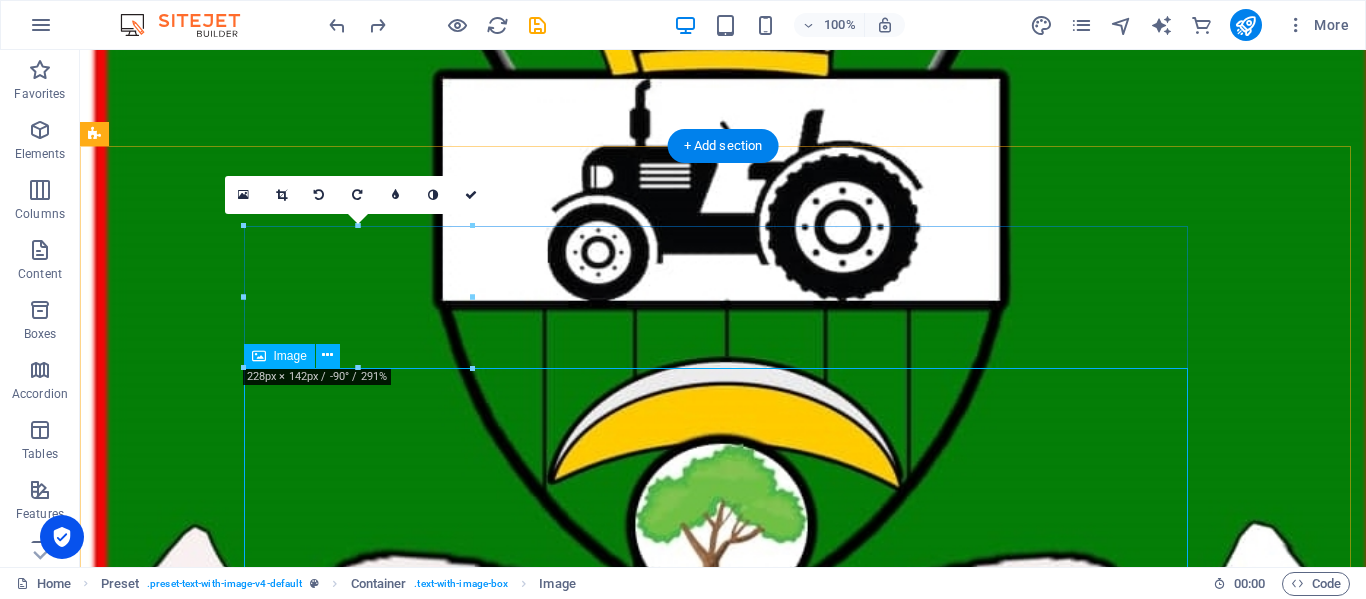 click at bounding box center [723, 14446] 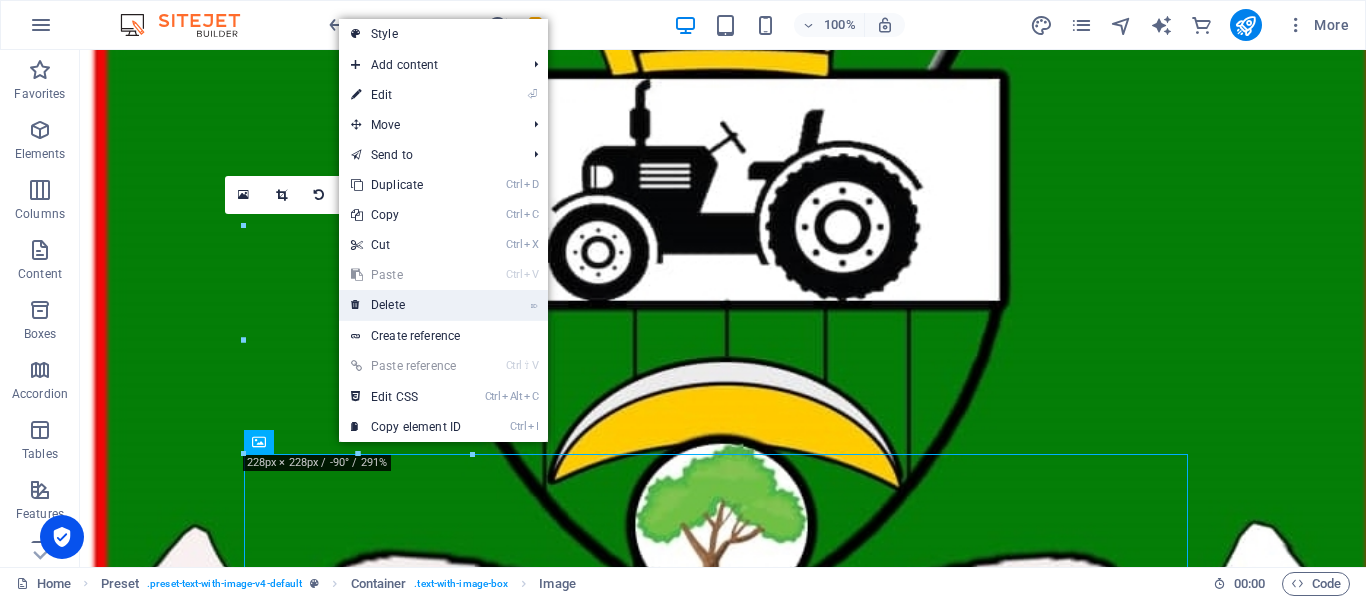 click on "⌦  Delete" at bounding box center (406, 305) 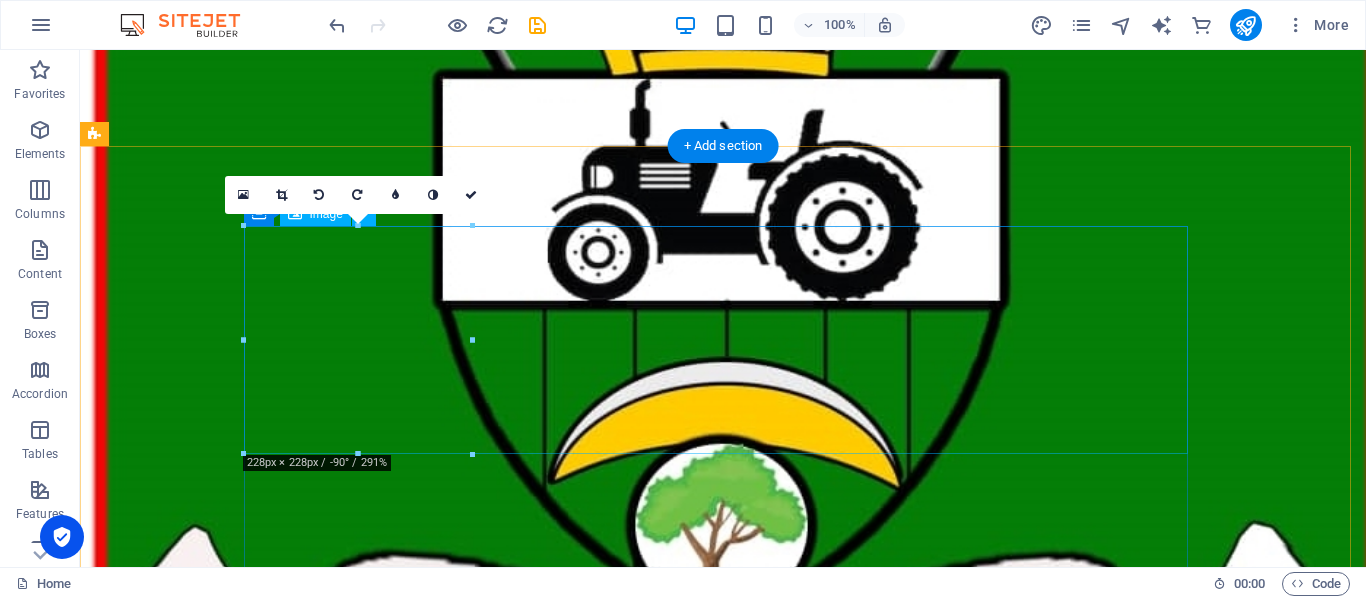click at bounding box center [723, 14214] 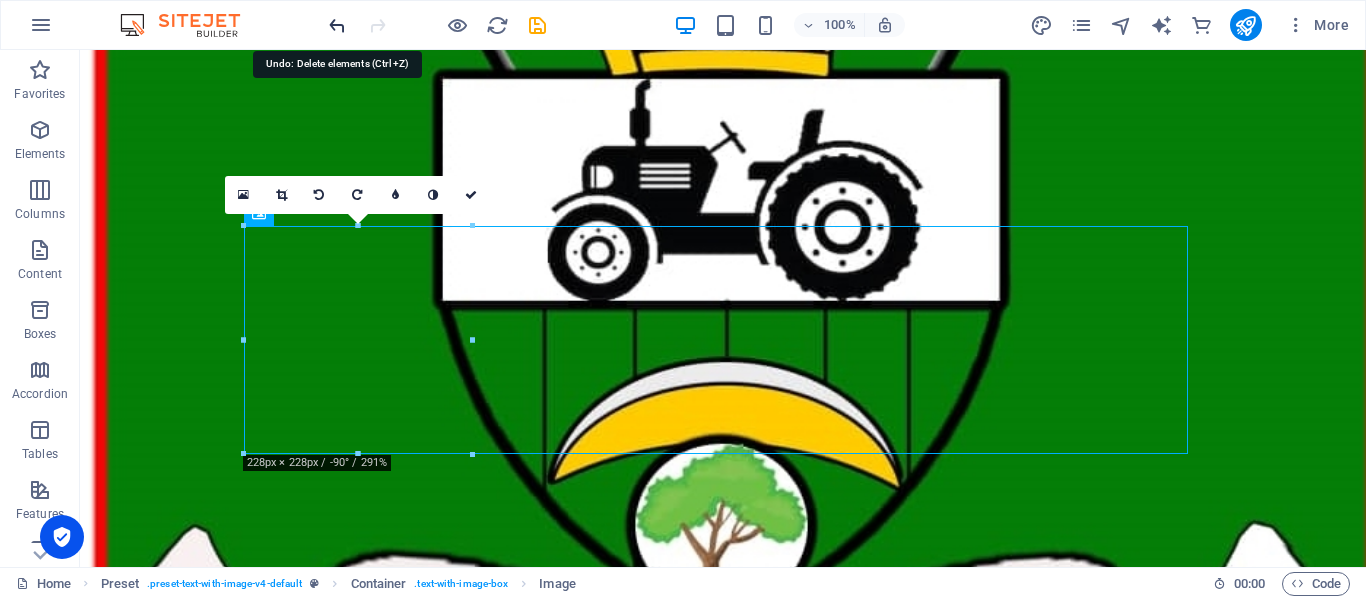 click at bounding box center [337, 25] 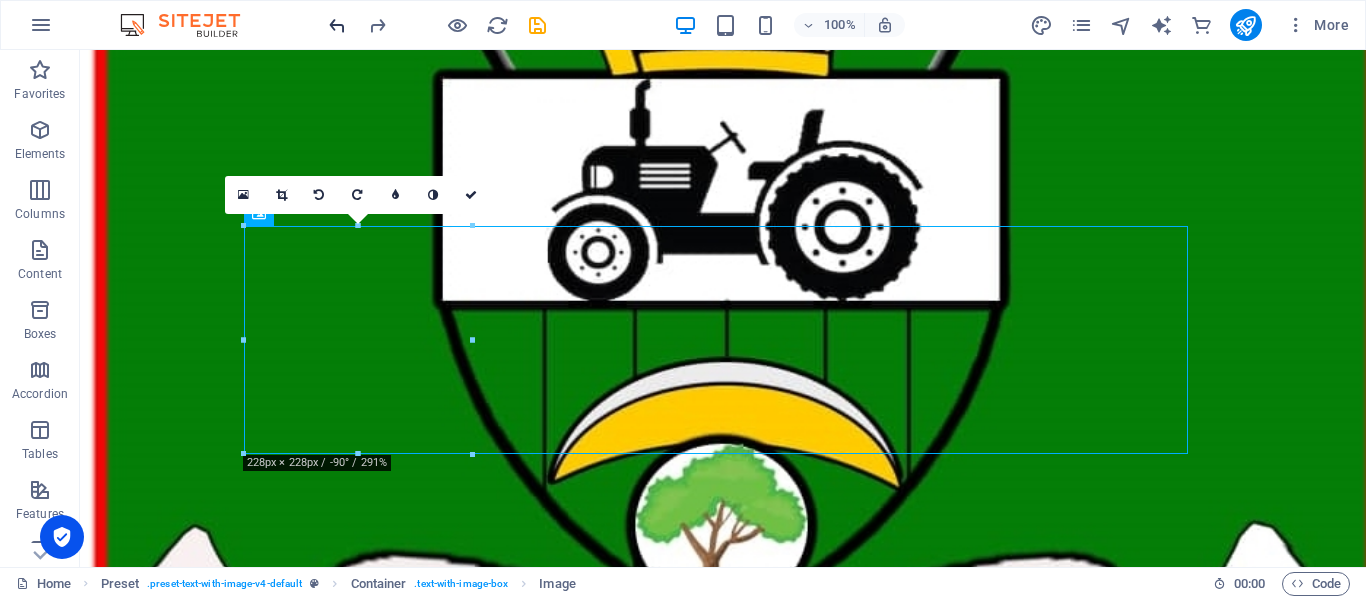 click at bounding box center [337, 25] 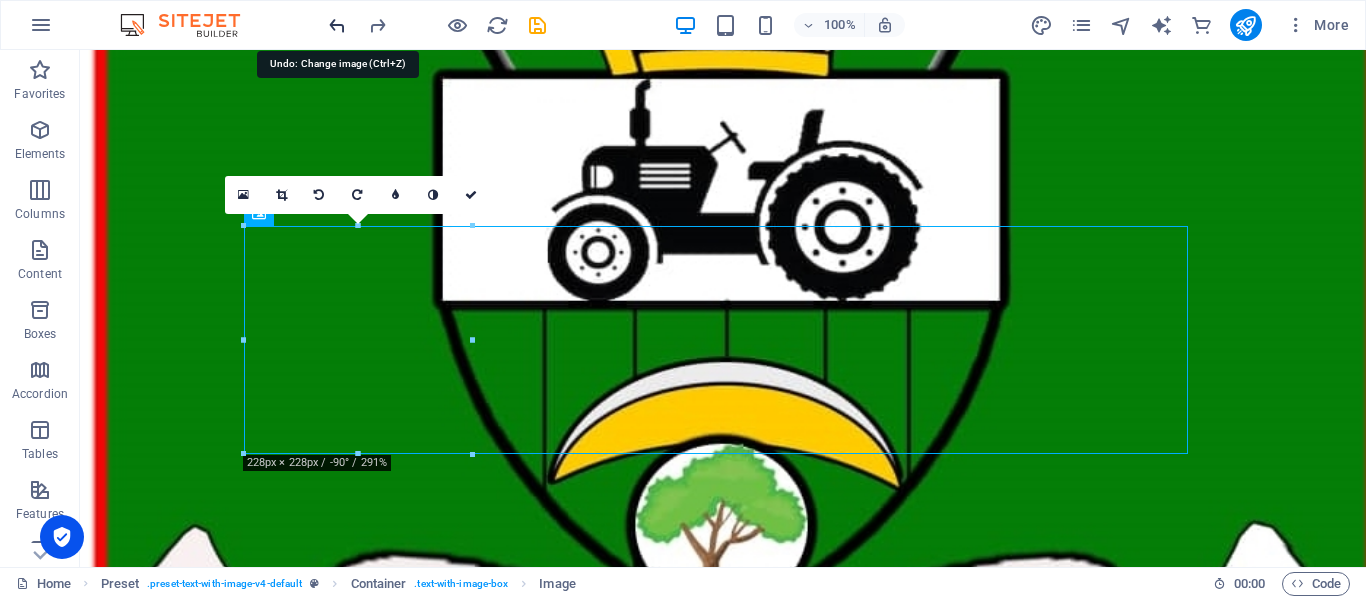 click at bounding box center [337, 25] 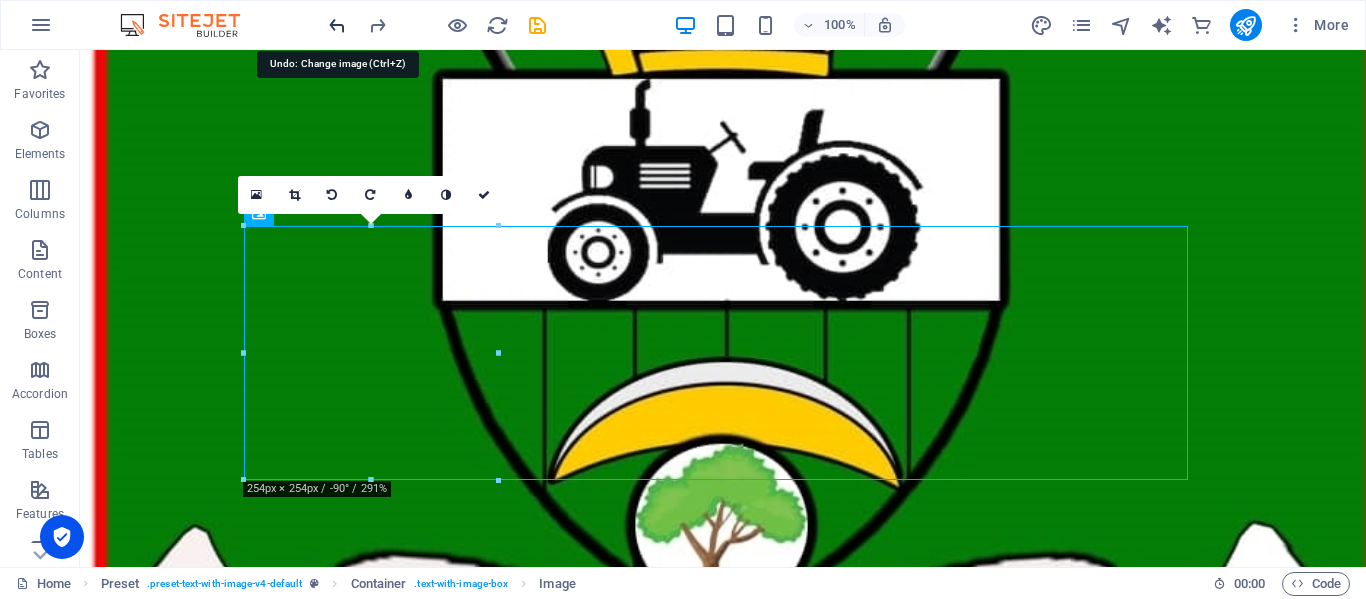 click at bounding box center (337, 25) 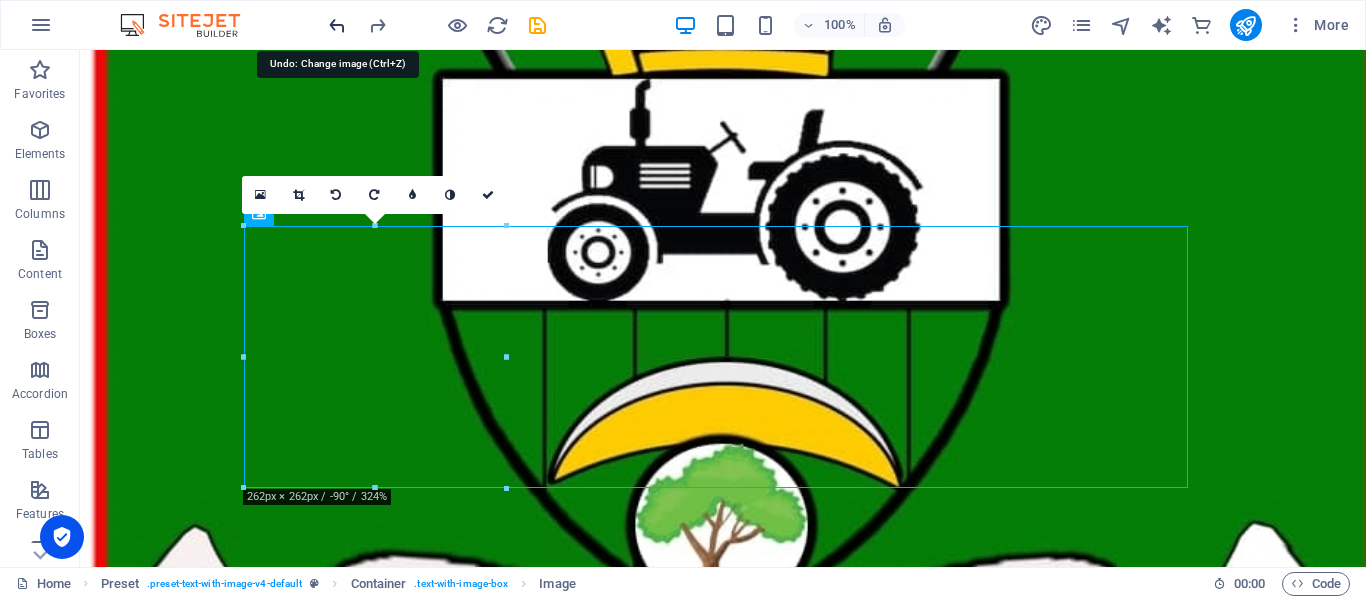 click at bounding box center (337, 25) 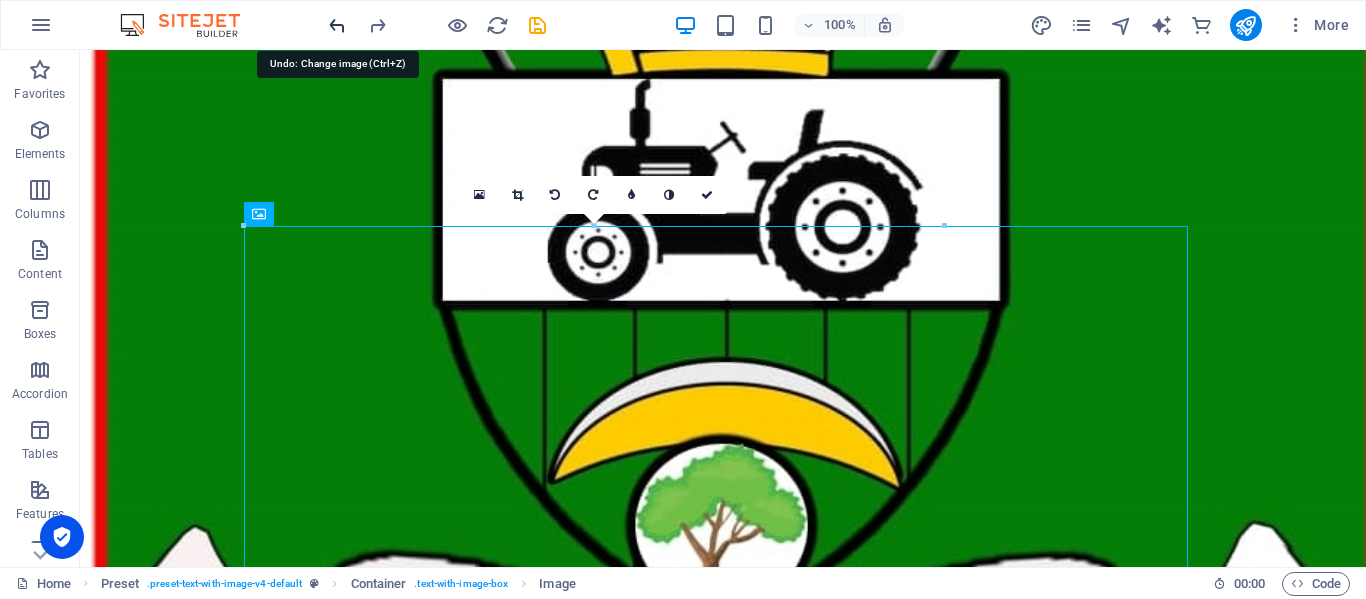 click at bounding box center [337, 25] 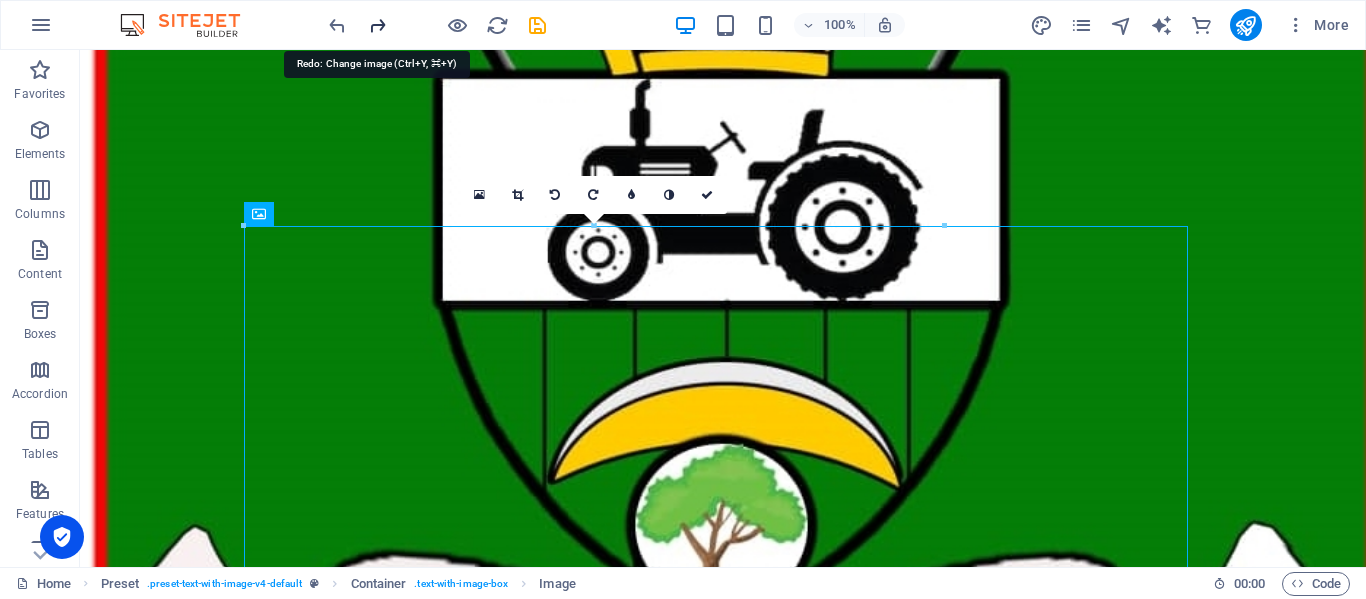 click at bounding box center [377, 25] 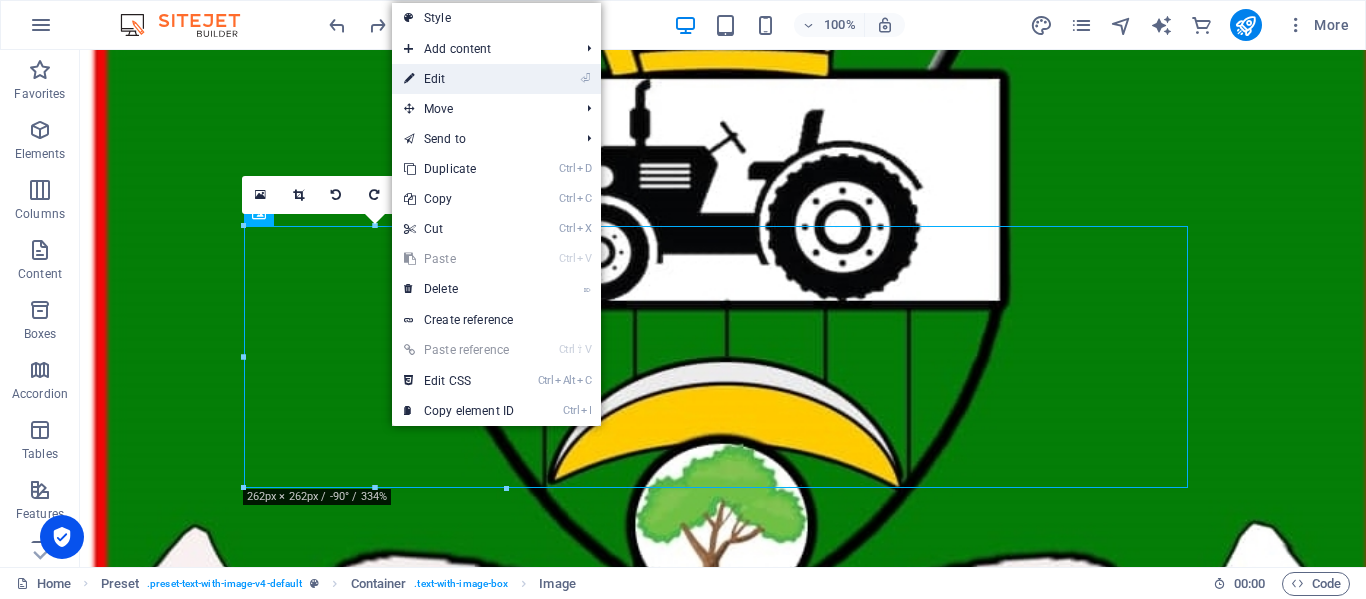 click on "⏎  Edit" at bounding box center (459, 79) 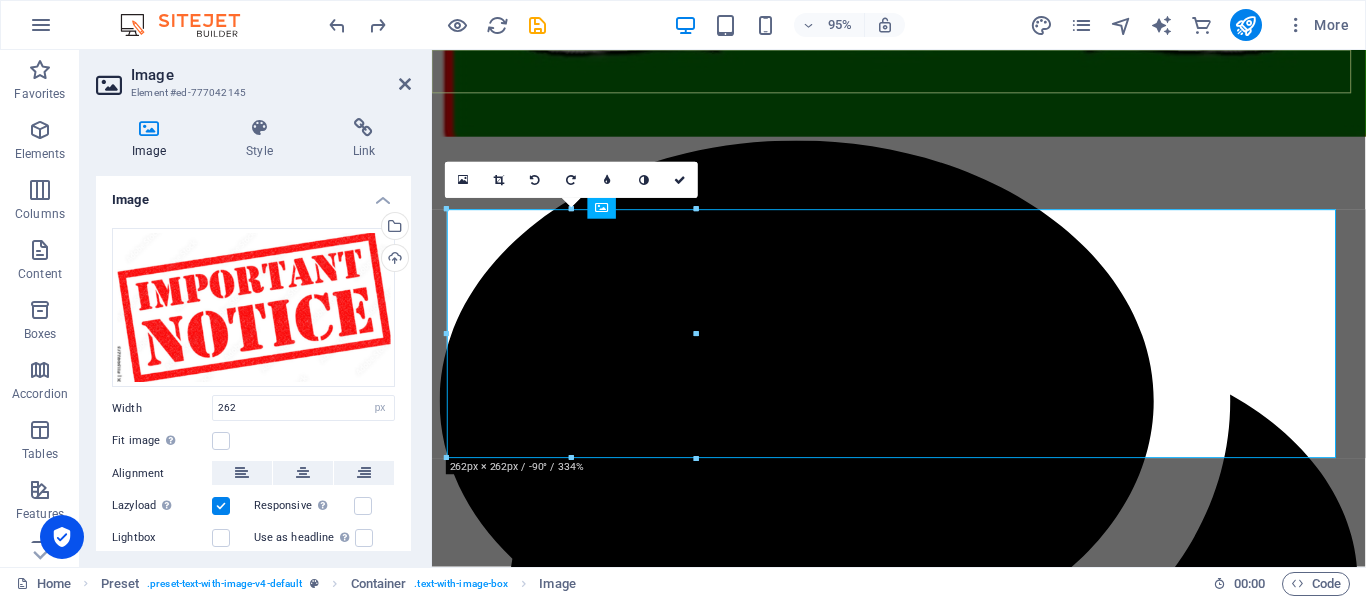 scroll, scrollTop: 2372, scrollLeft: 0, axis: vertical 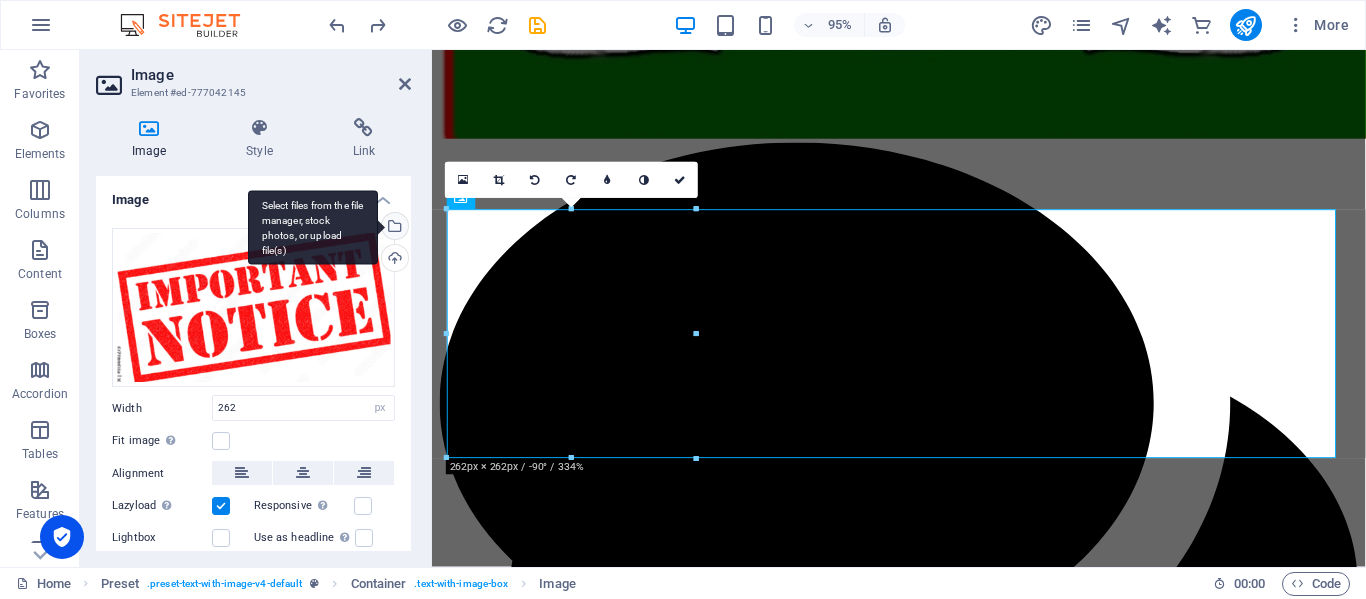 click on "Select files from the file manager, stock photos, or upload file(s)" at bounding box center [393, 228] 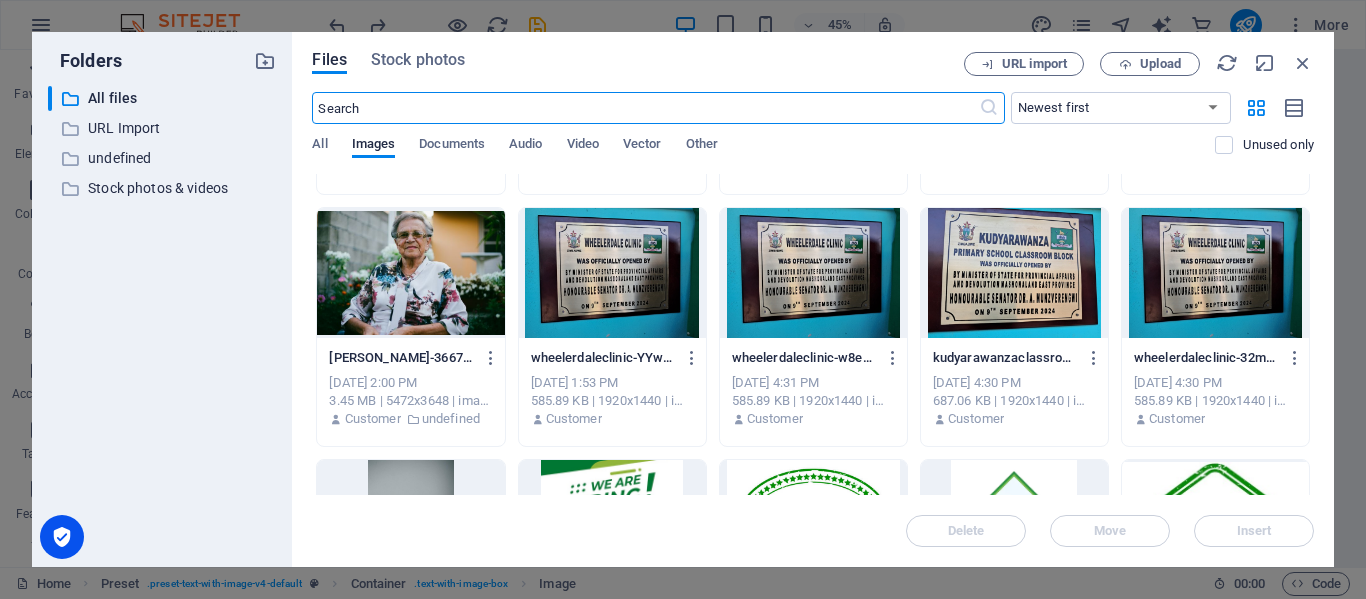 scroll, scrollTop: 500, scrollLeft: 0, axis: vertical 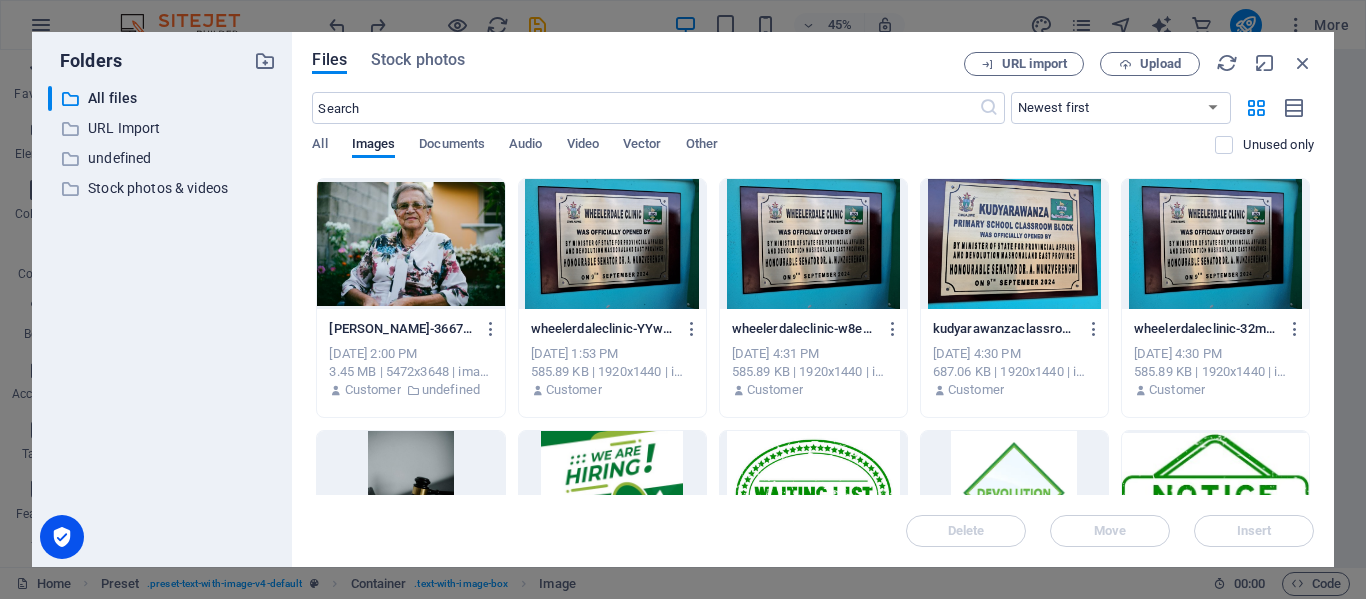 click at bounding box center (1215, 496) 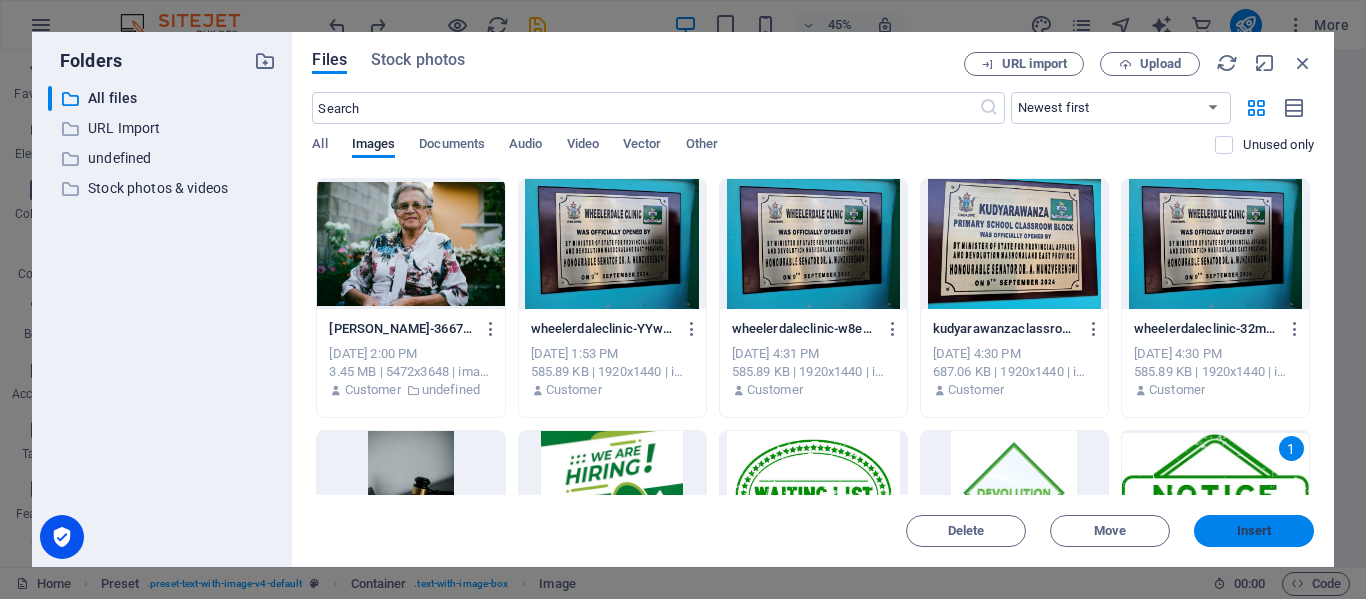 click on "Insert" at bounding box center (1254, 531) 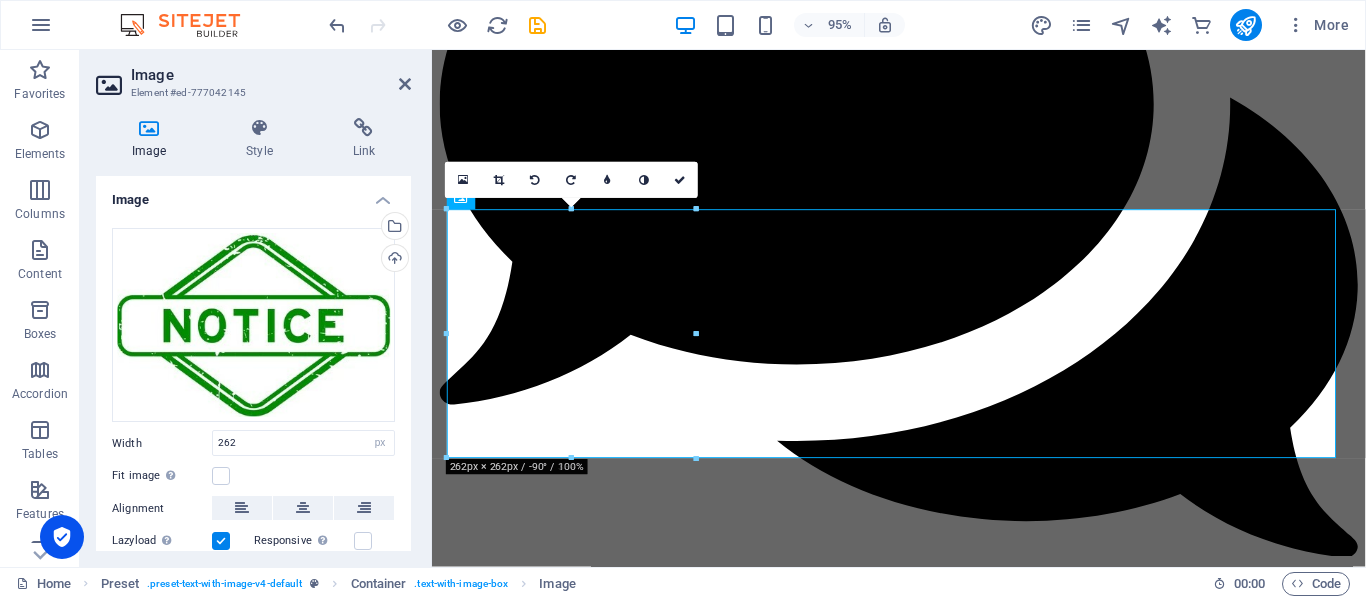 scroll, scrollTop: 2372, scrollLeft: 0, axis: vertical 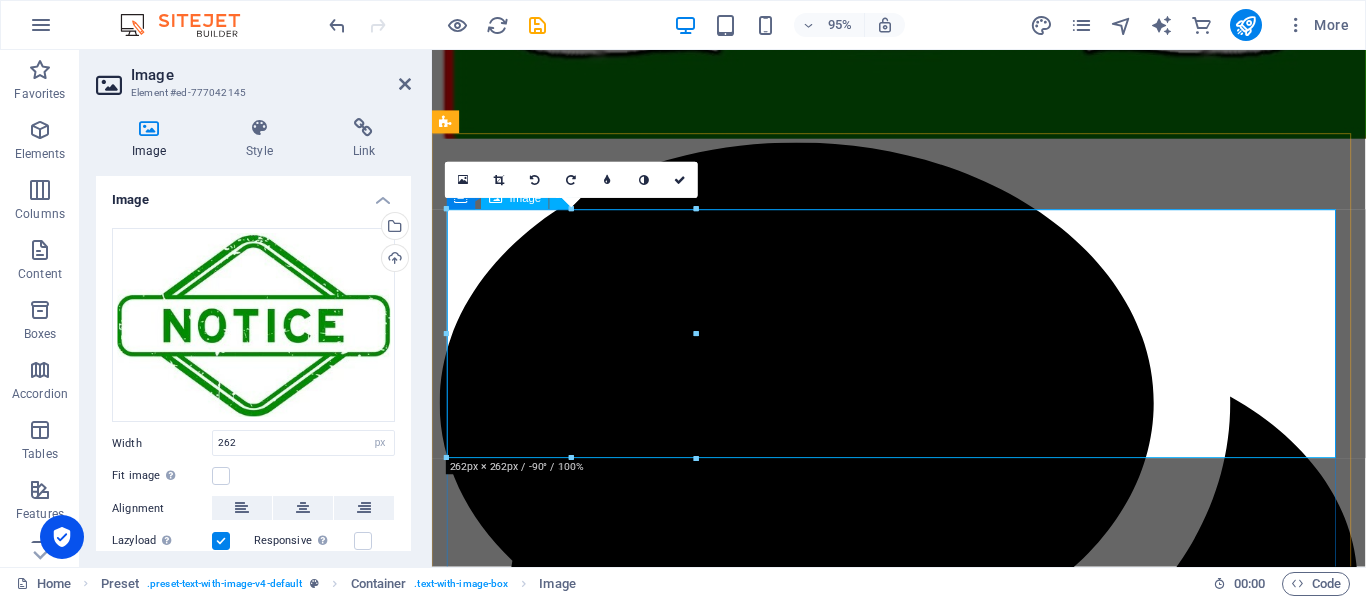click at bounding box center (923, 11436) 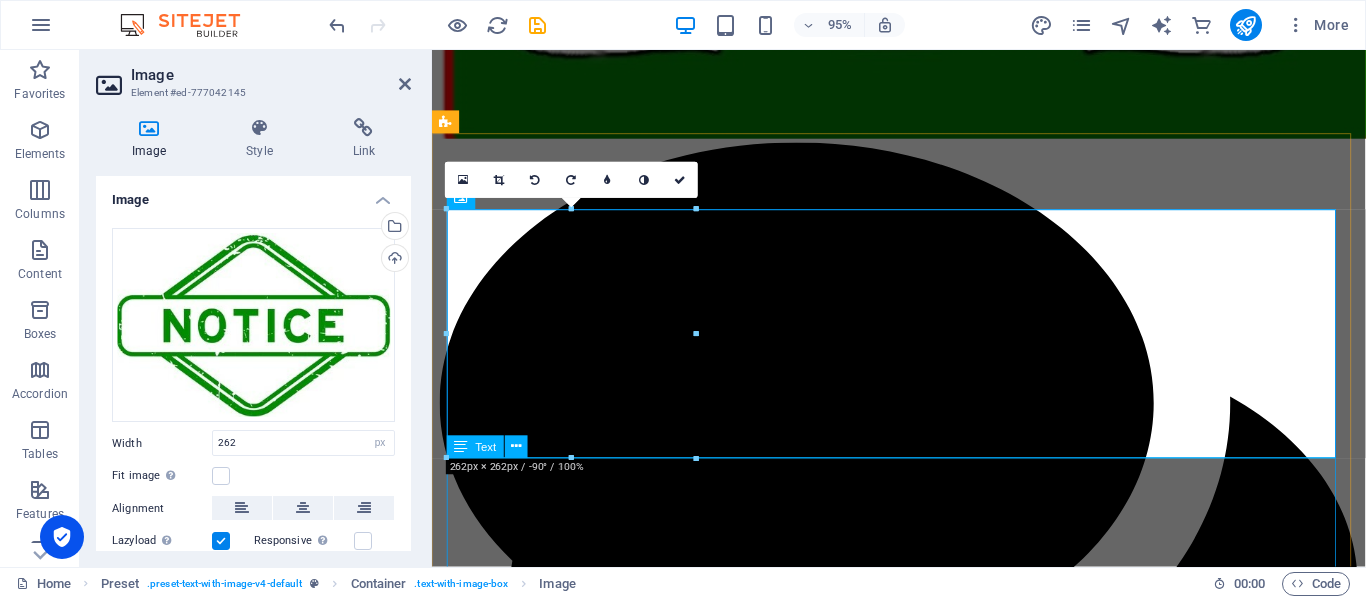click on "We accept a variety of payment options including swipe; bank transfers; Mobile Money (Ecocash) and cash deposits to make your experience even easier. Contact us for more details on how to make your payment in the comfort of your home or office.  Tel: [PHONE_NUMBER]/[PHONE_NUMBER] ask for Accounts department." at bounding box center [923, 11630] 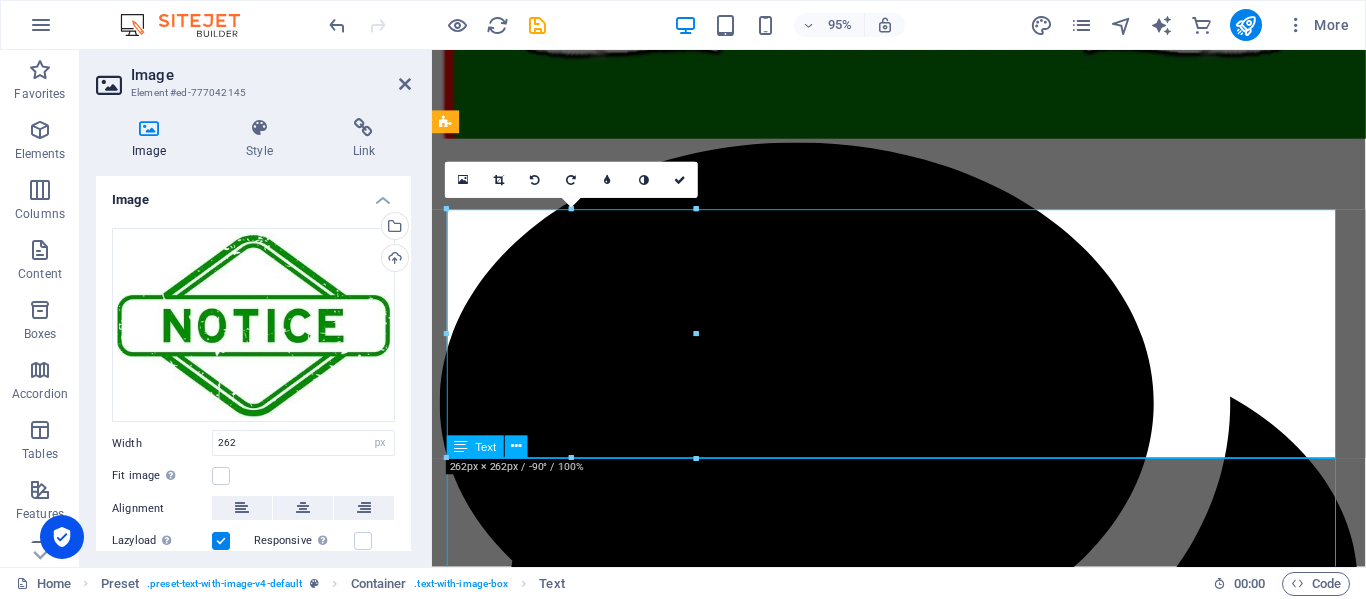 scroll, scrollTop: 2374, scrollLeft: 0, axis: vertical 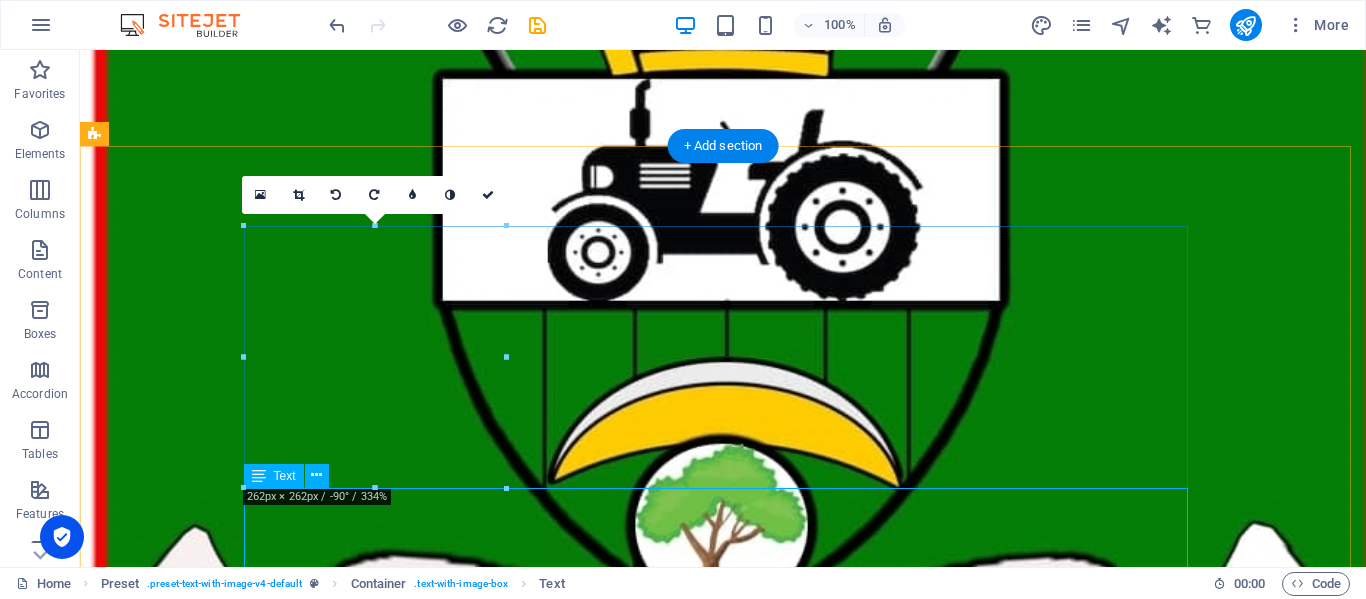click on "We accept a variety of payment options including swipe; bank transfers; Mobile Money (Ecocash) and cash deposits to make your experience even easier. Contact us for more details on how to make your payment in the comfort of your home or office.  Tel: [PHONE_NUMBER]/[PHONE_NUMBER] ask for Accounts department." at bounding box center [723, 14425] 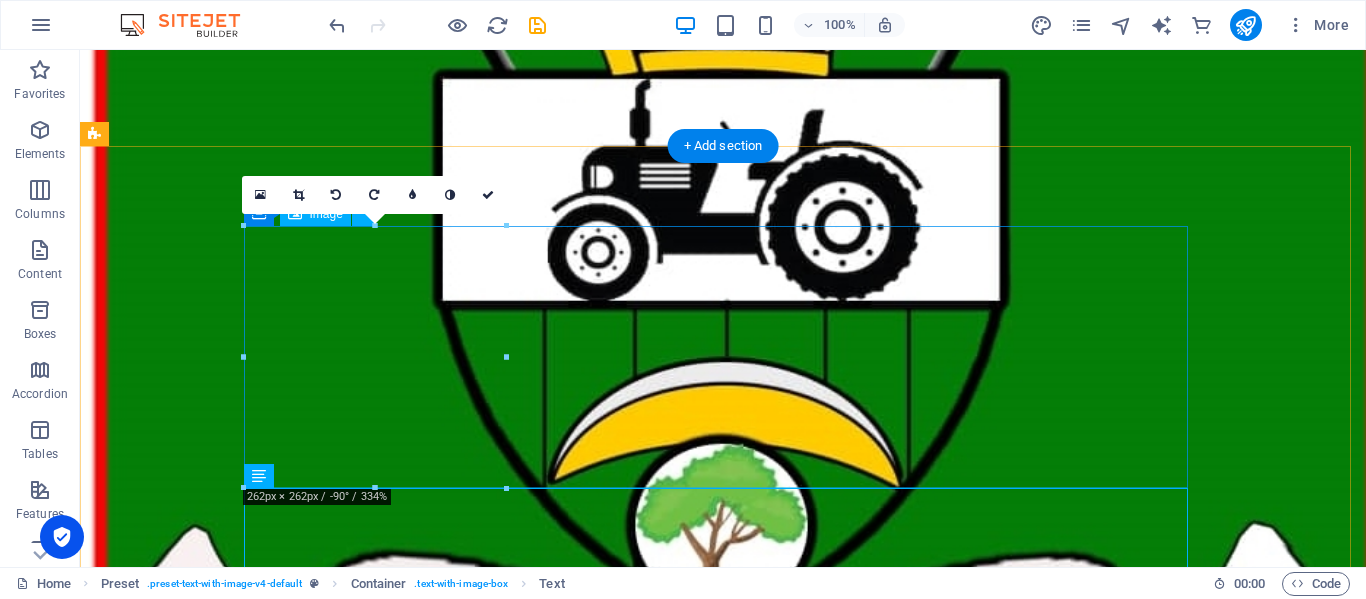 click at bounding box center [723, 14231] 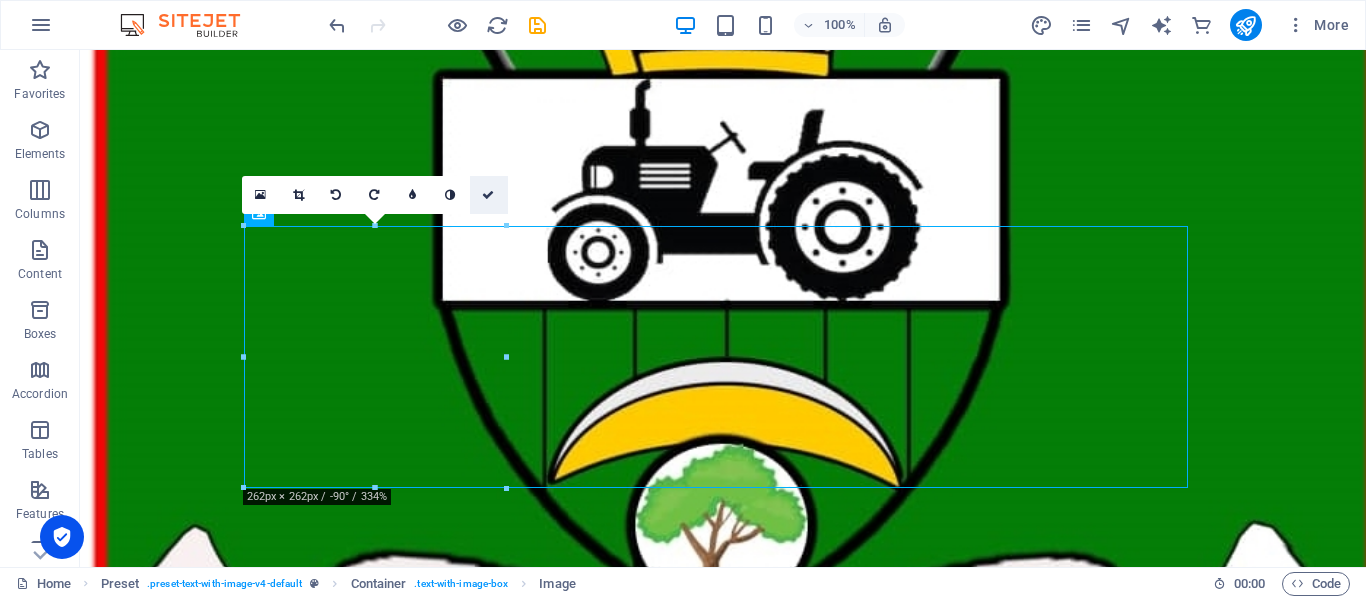 click at bounding box center [488, 195] 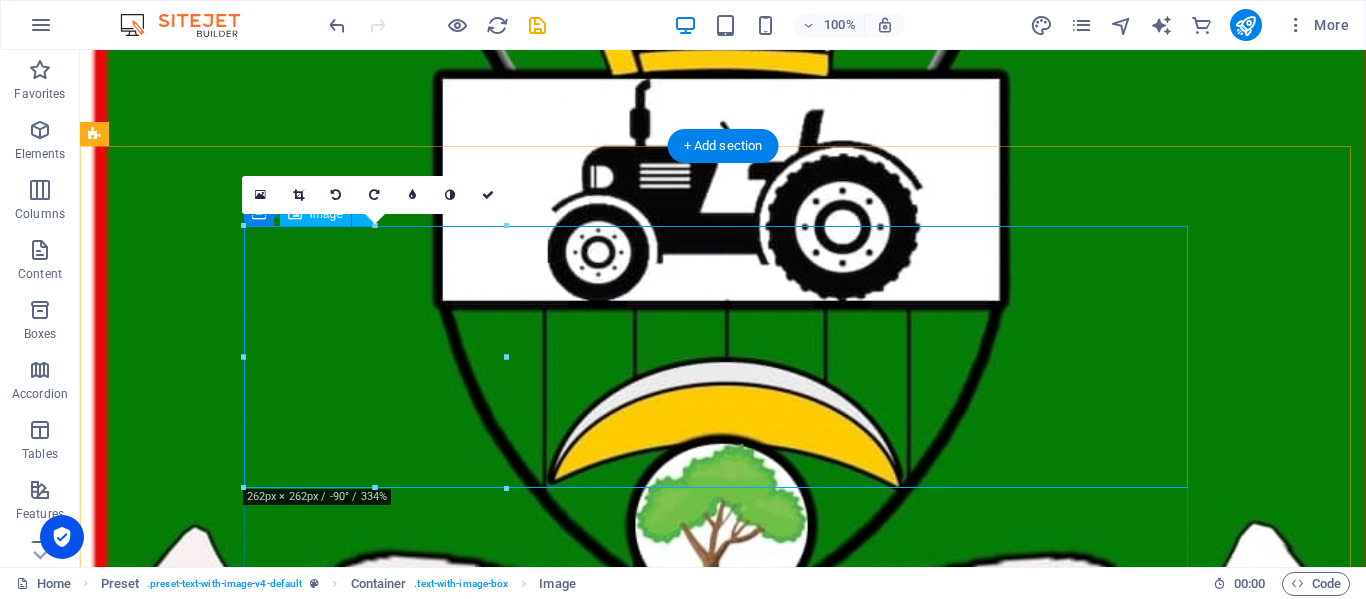 click at bounding box center (723, 14231) 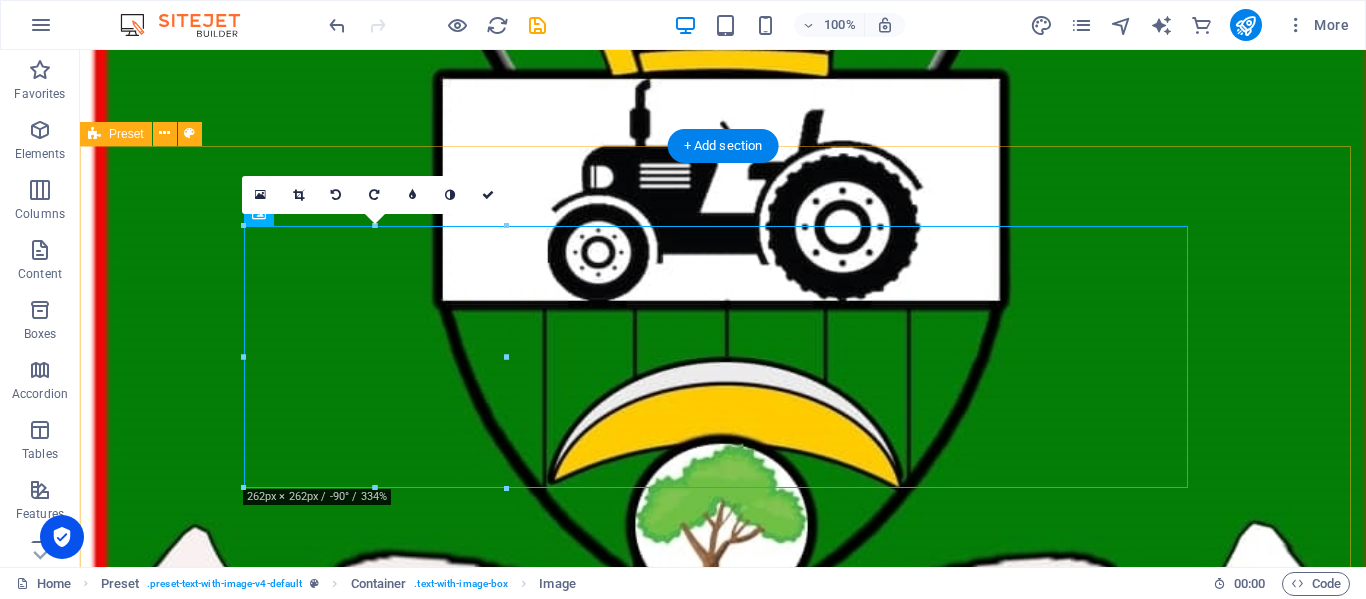 click on "We accept a variety of payment options including swipe; bank transfers; Mobile Money (Ecocash) and cash deposits to make your experience even easier. Contact us for more details on how to make your payment in the comfort of your home or office.  Tel: [PHONE_NUMBER]/[PHONE_NUMBER] ask for Accounts department." at bounding box center (723, 14283) 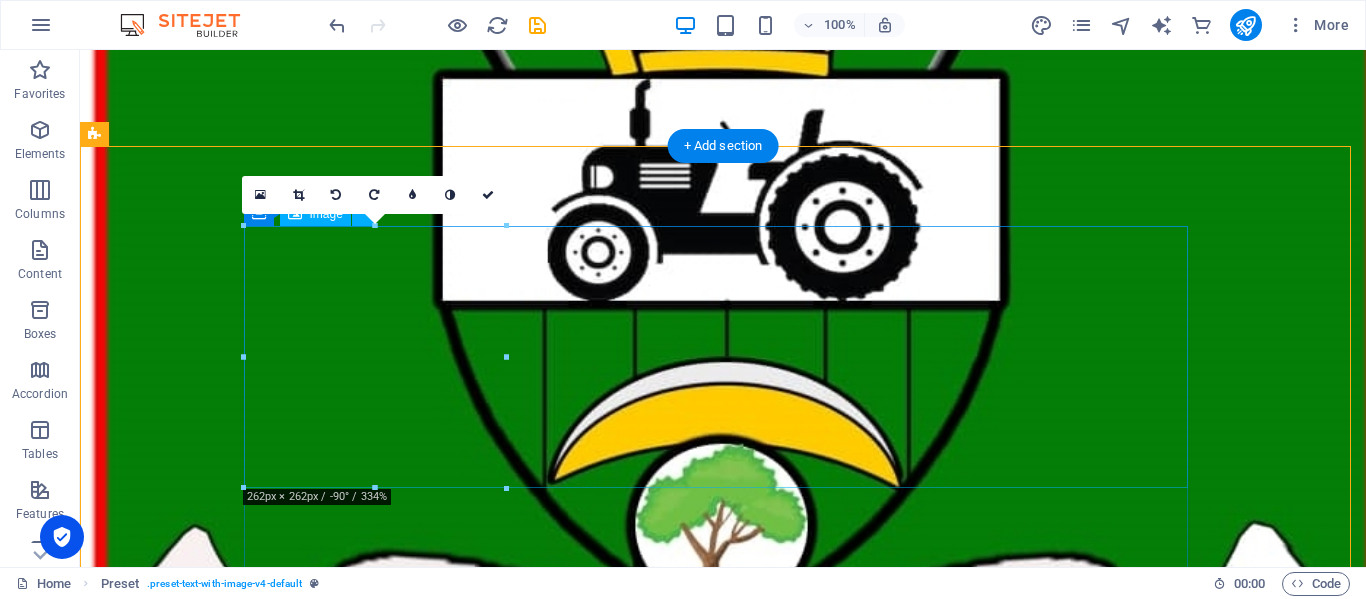 click at bounding box center (723, 14231) 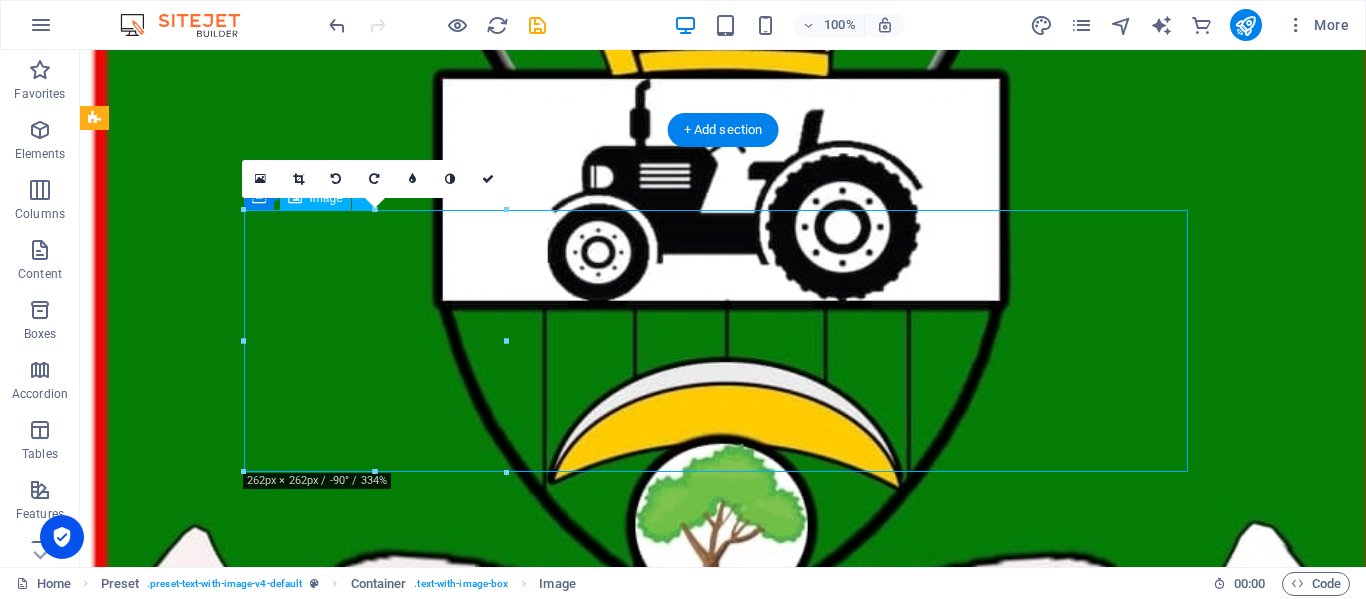 scroll, scrollTop: 2574, scrollLeft: 0, axis: vertical 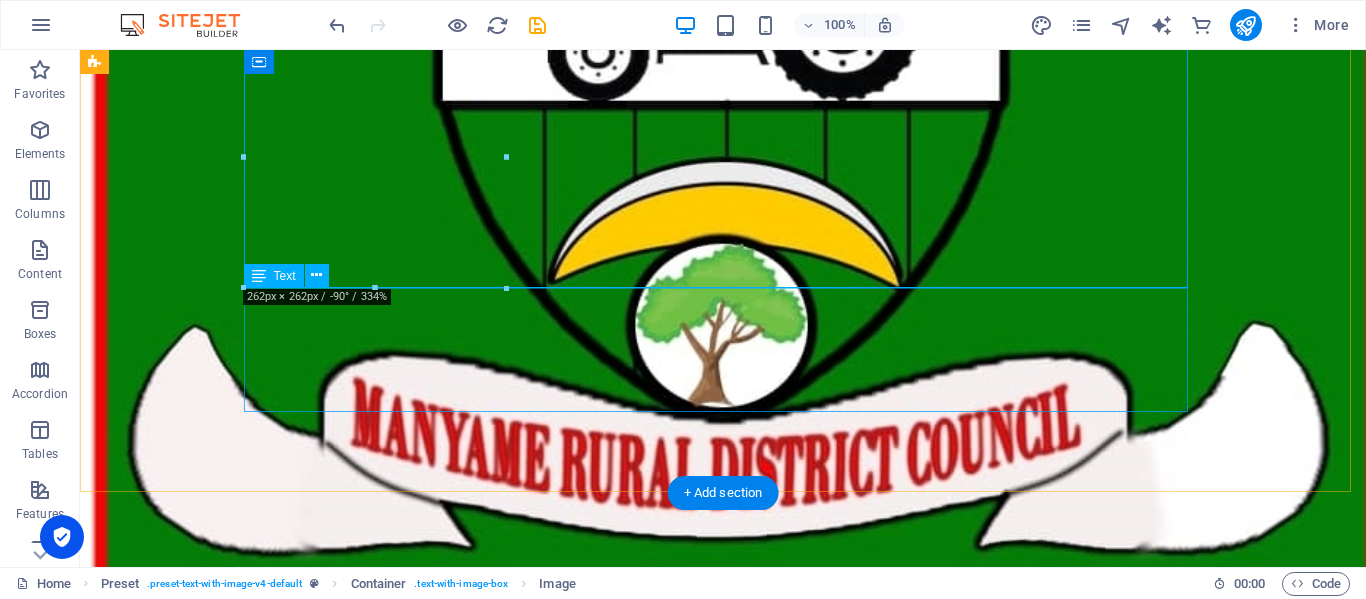 click on "We accept a variety of payment options including swipe; bank transfers; Mobile Money (Ecocash) and cash deposits to make your experience even easier. Contact us for more details on how to make your payment in the comfort of your home or office.  Tel: [PHONE_NUMBER]/[PHONE_NUMBER] ask for Accounts department." at bounding box center (723, 14225) 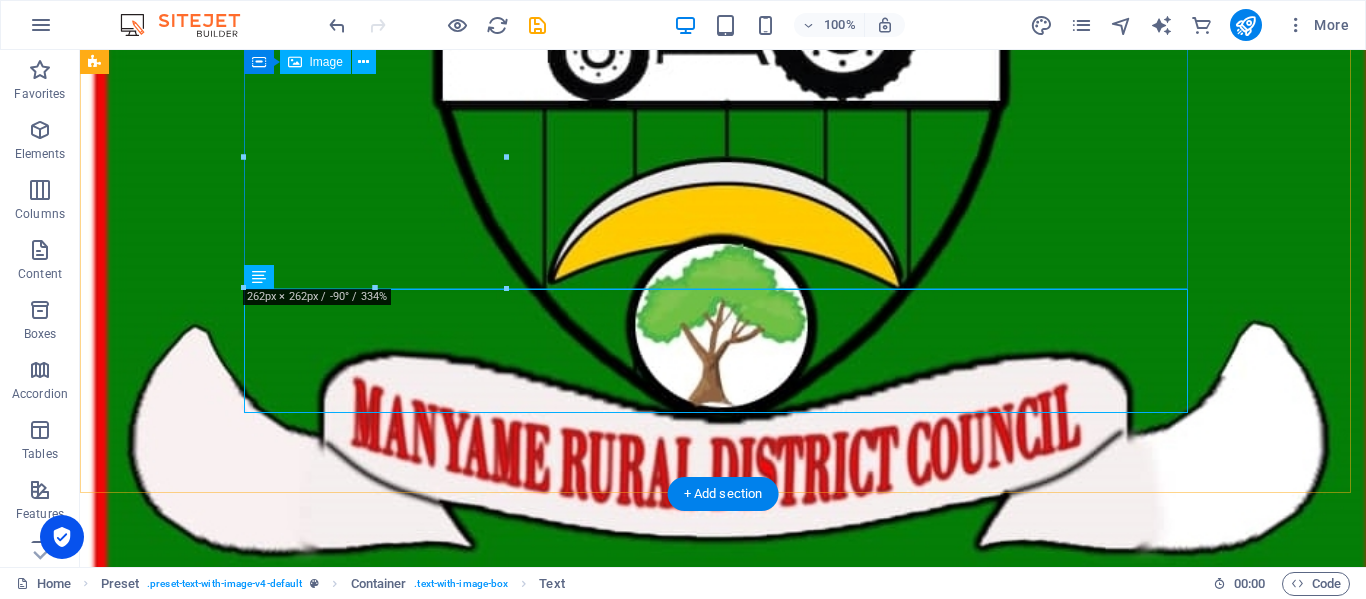 click at bounding box center (723, 14031) 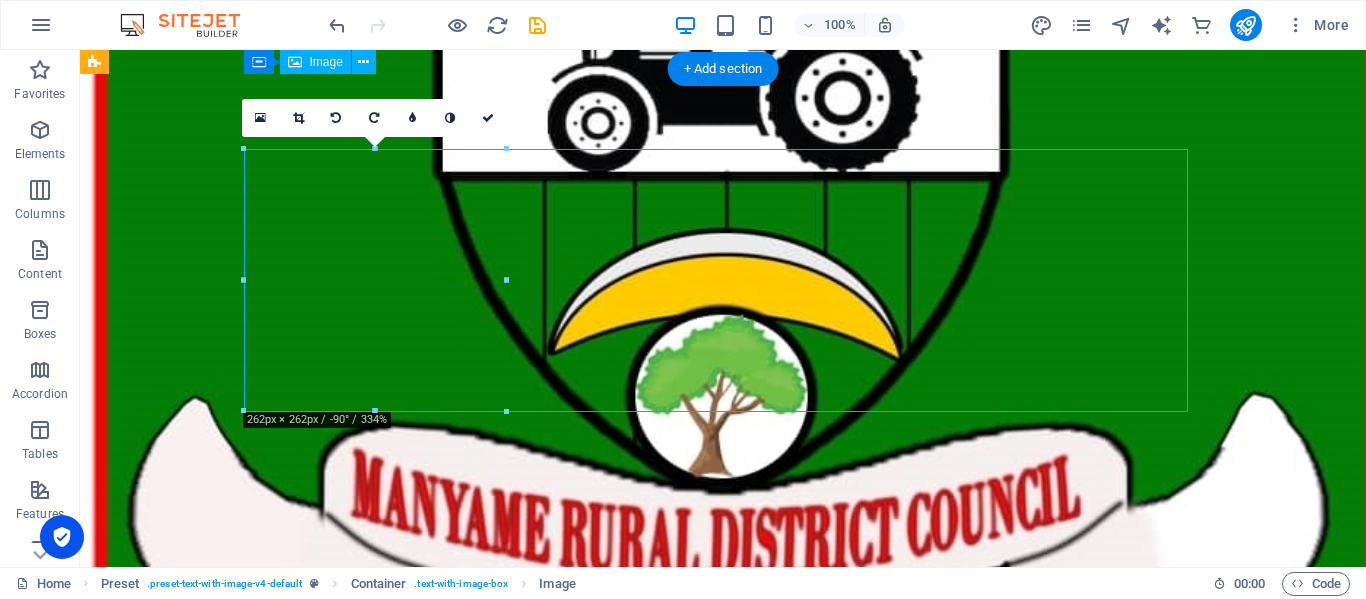 scroll, scrollTop: 2374, scrollLeft: 0, axis: vertical 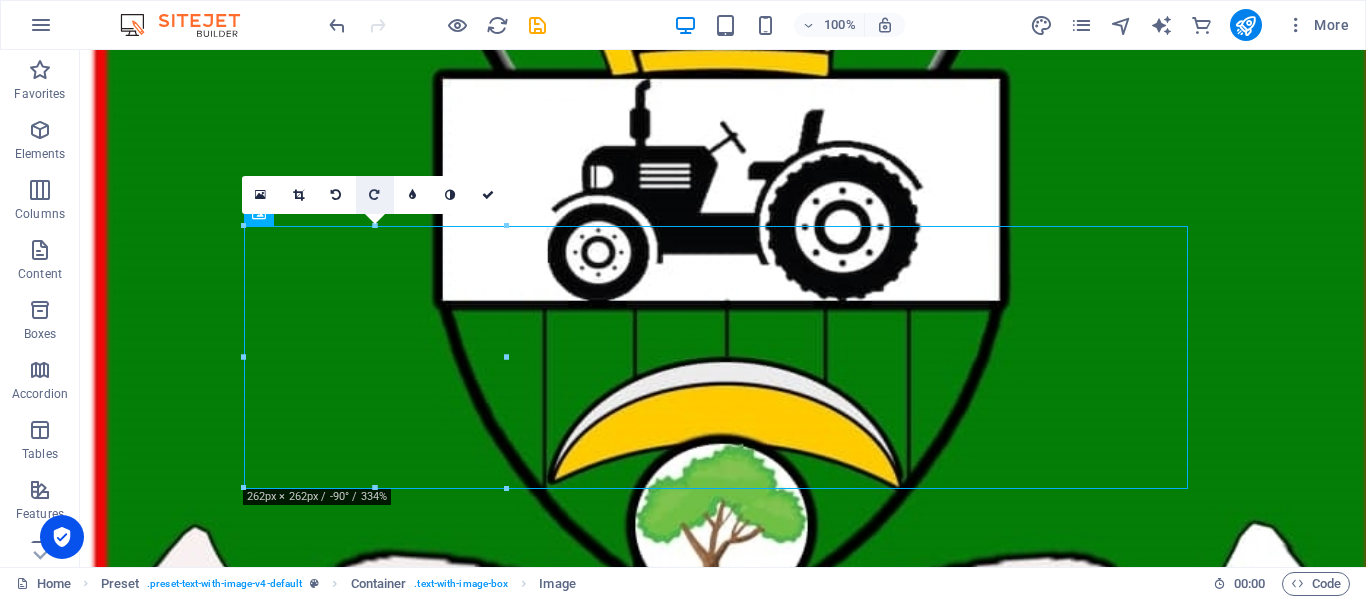 click at bounding box center [374, 195] 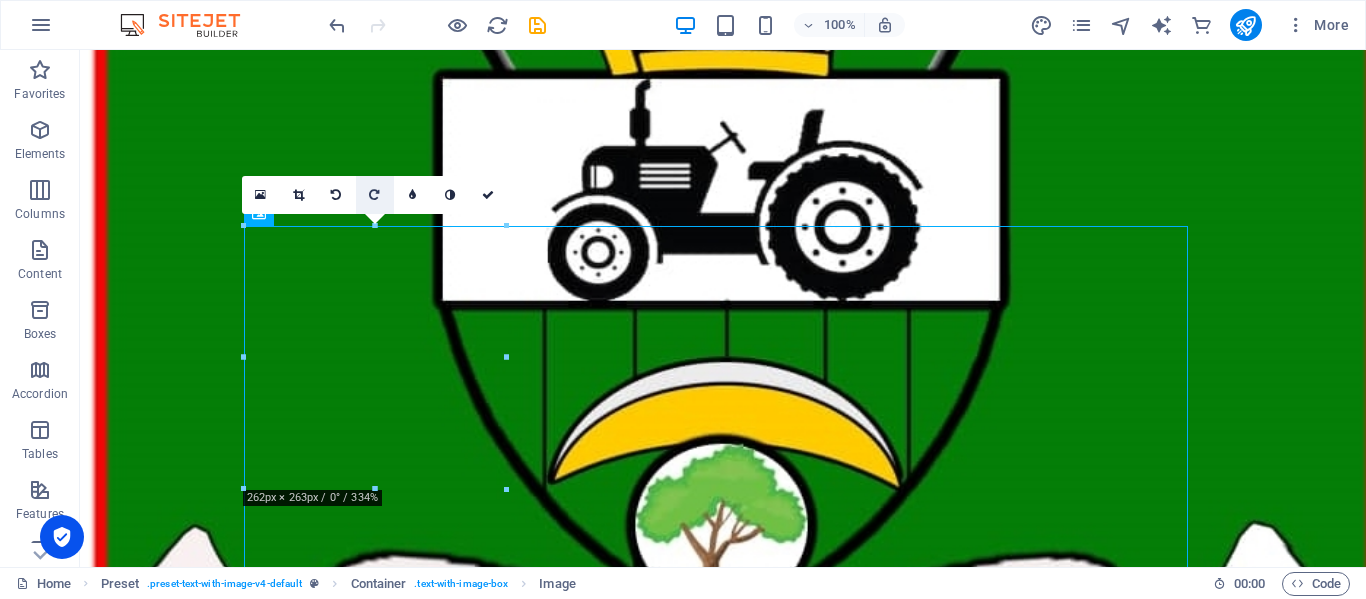 click at bounding box center (374, 195) 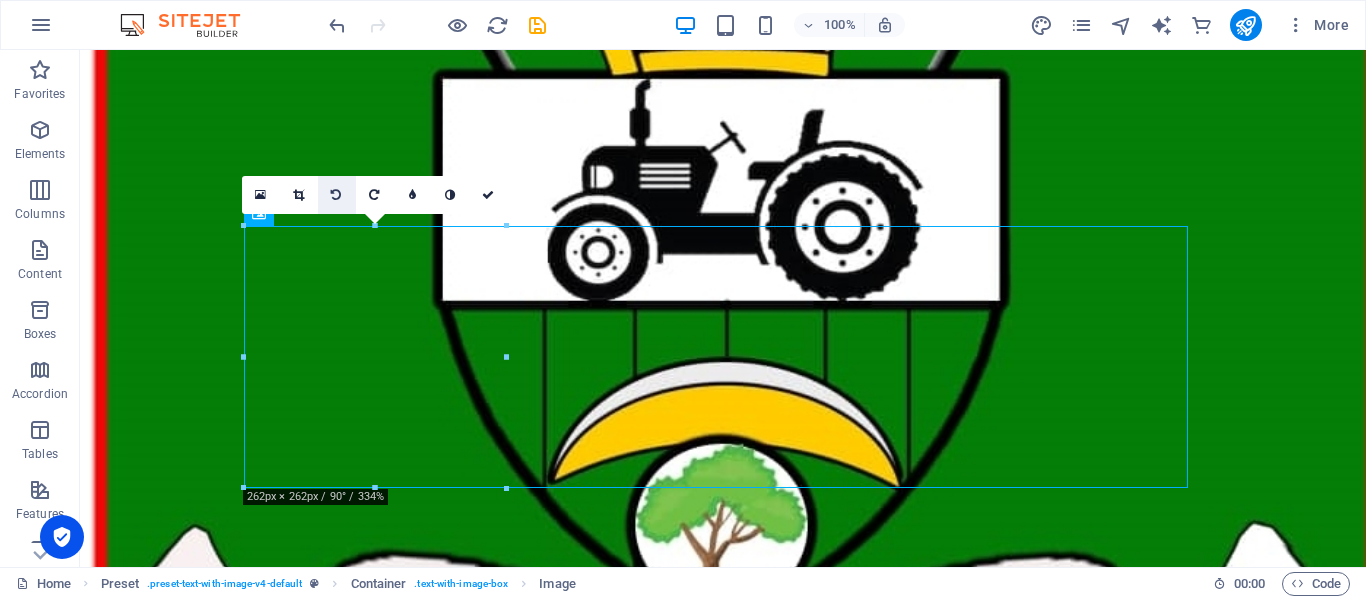 click at bounding box center (336, 195) 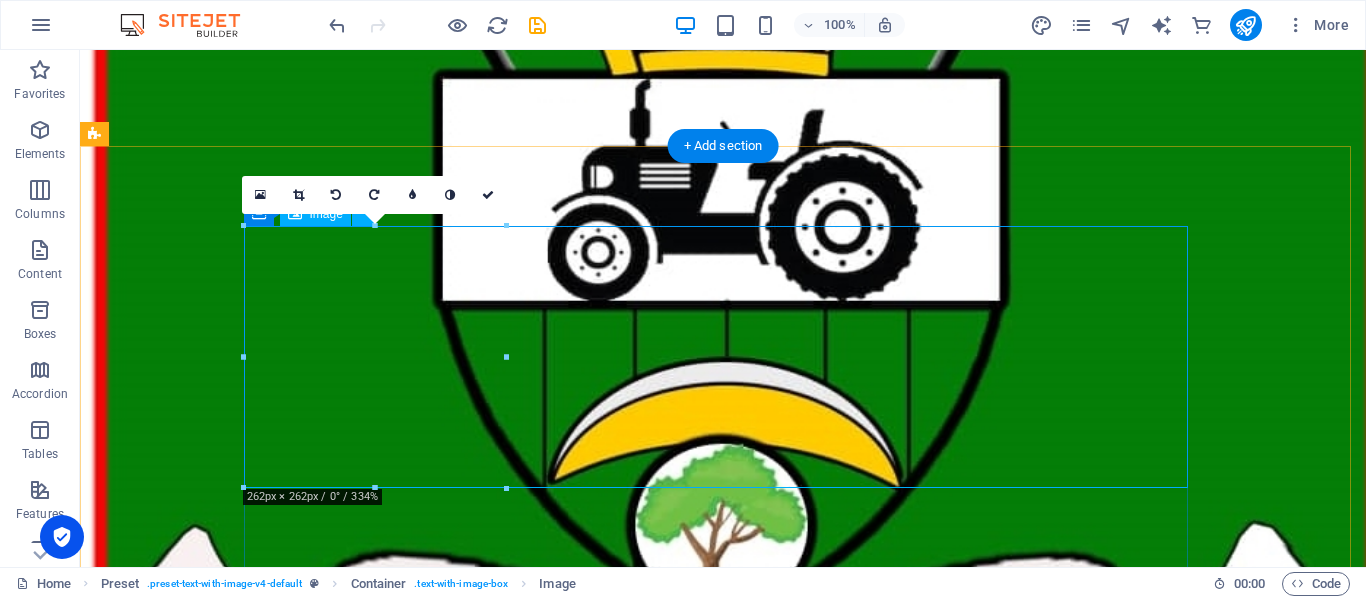 click at bounding box center (723, 14231) 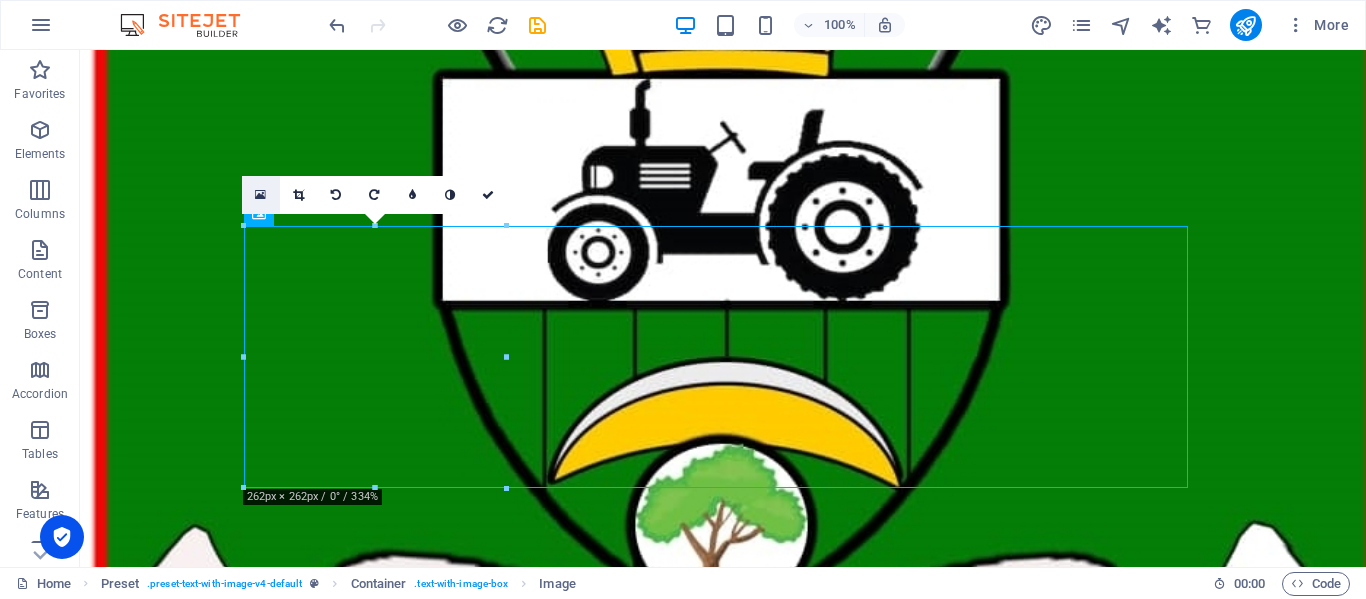 click at bounding box center (260, 195) 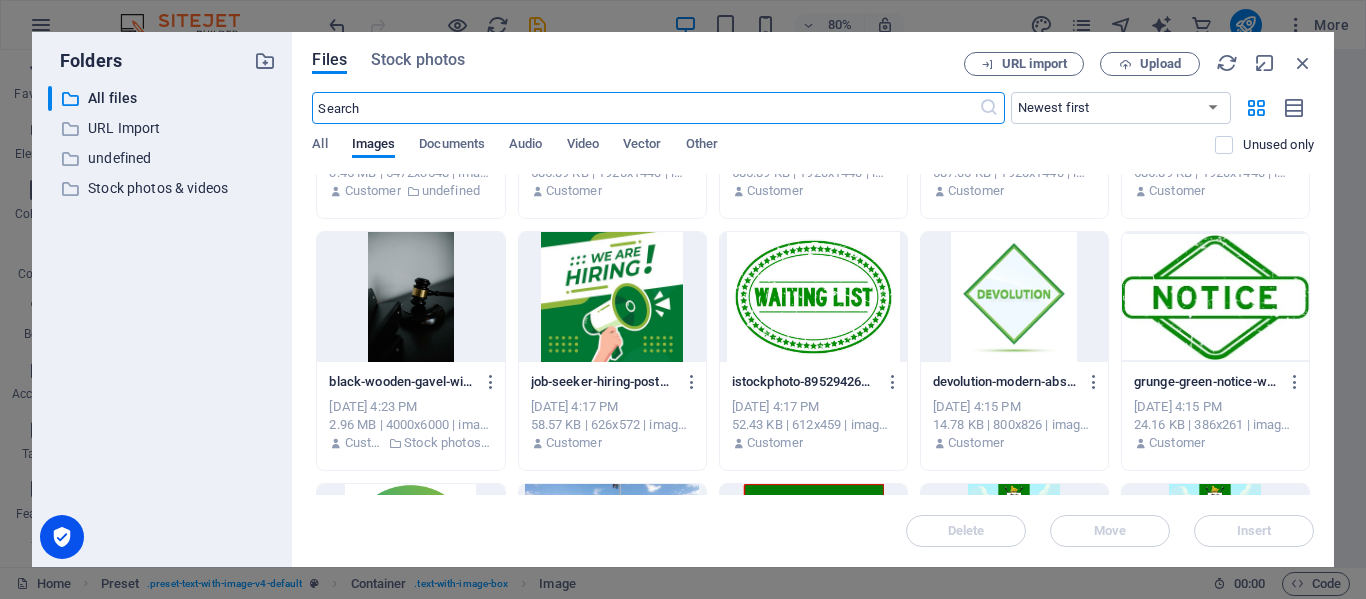 scroll, scrollTop: 700, scrollLeft: 0, axis: vertical 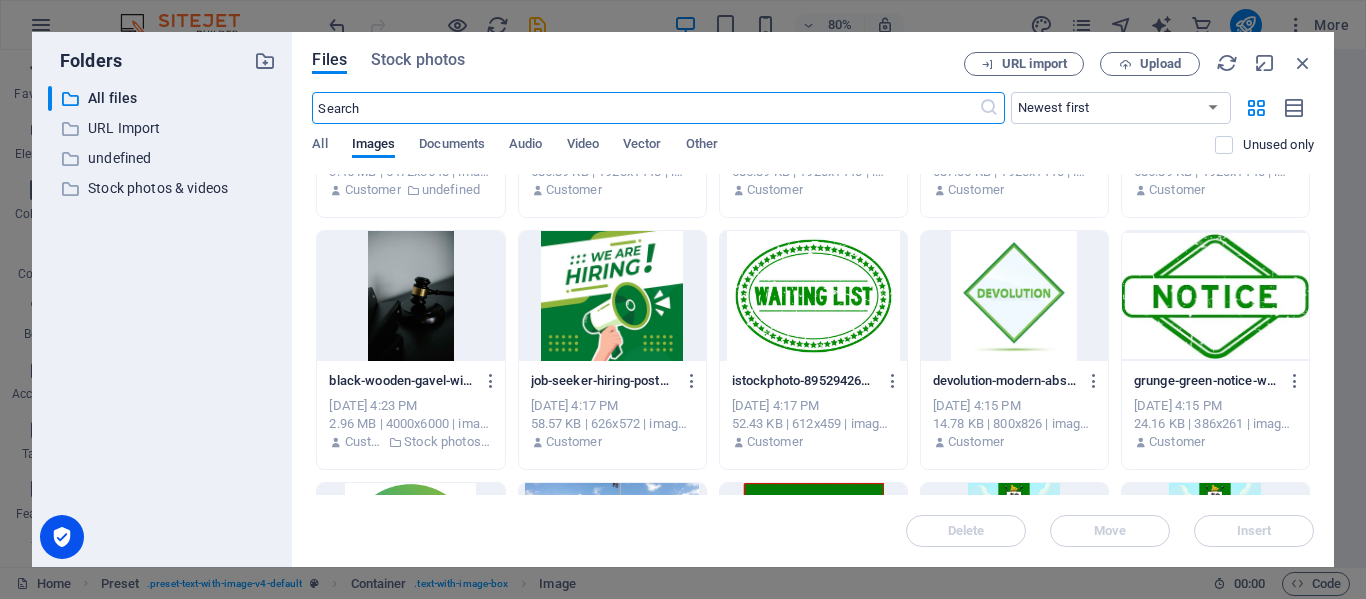 click at bounding box center (1215, 296) 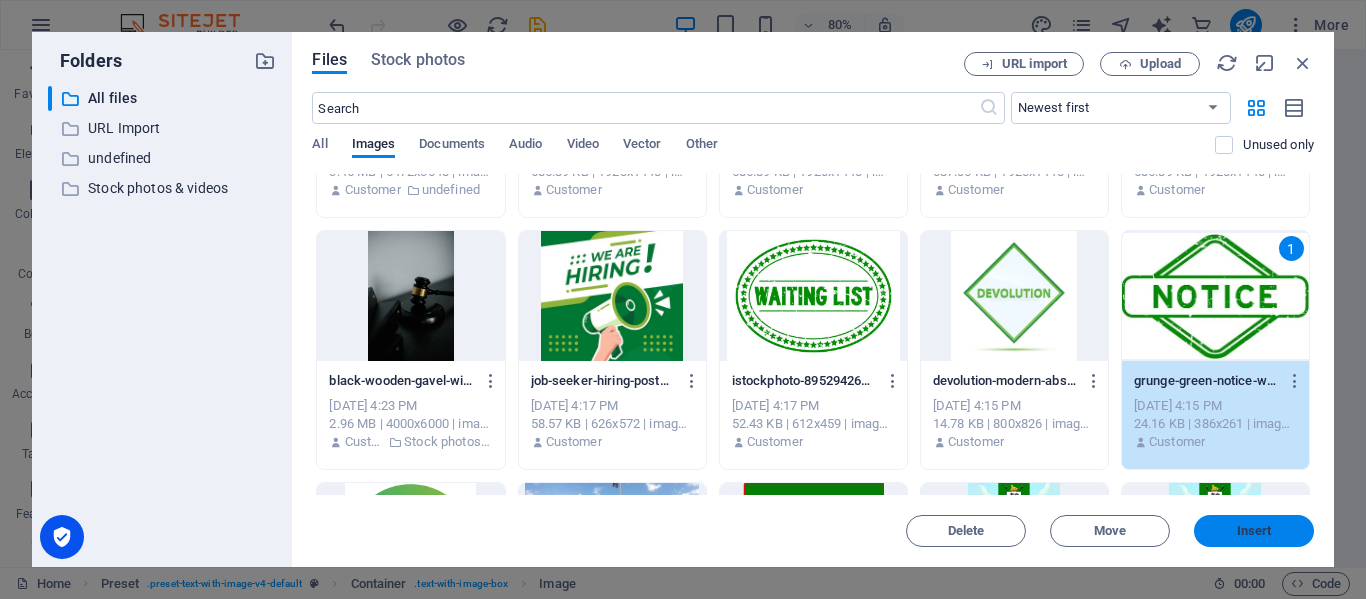 click on "Insert" at bounding box center [1254, 531] 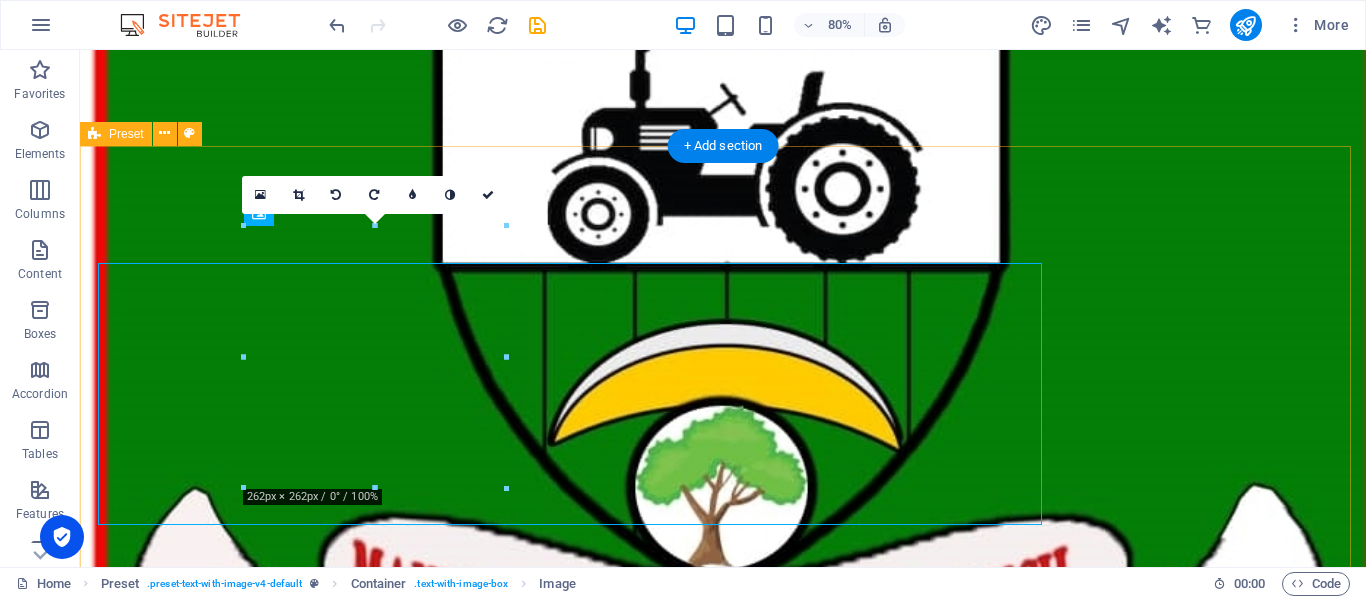 scroll, scrollTop: 2374, scrollLeft: 0, axis: vertical 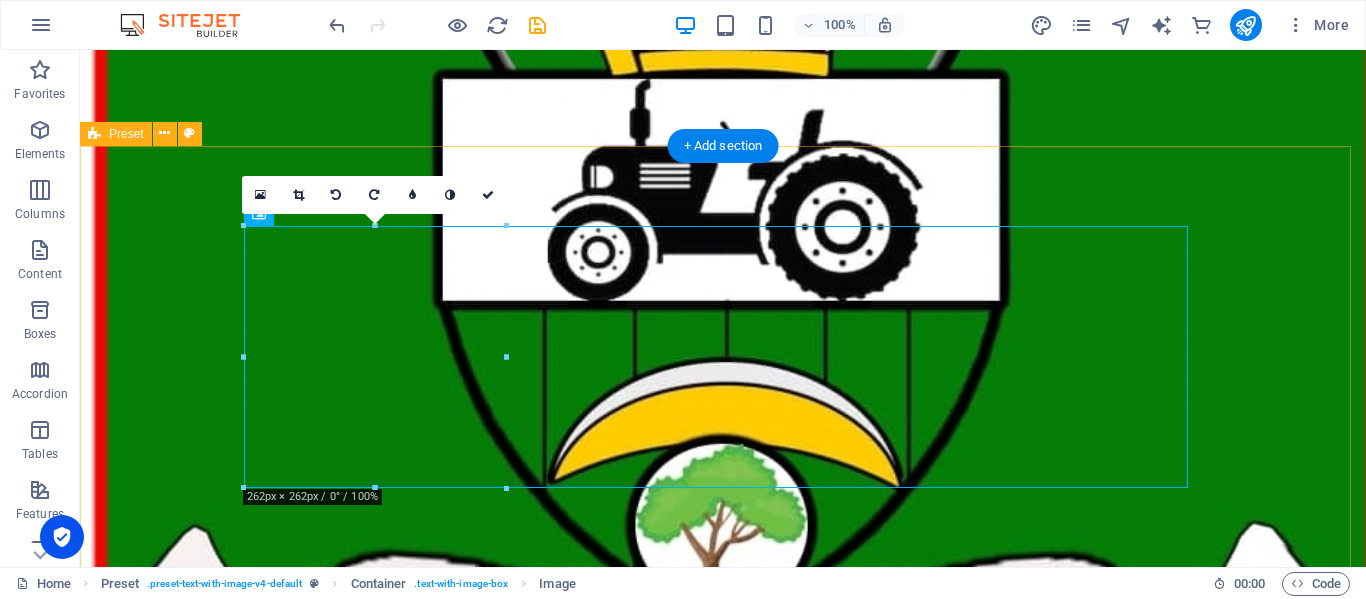 click on "We accept a variety of payment options including swipe; bank transfers; Mobile Money (Ecocash) and cash deposits to make your experience even easier. Contact us for more details on how to make your payment in the comfort of your home or office.  Tel: [PHONE_NUMBER]/[PHONE_NUMBER] ask for Accounts department." at bounding box center [723, 14282] 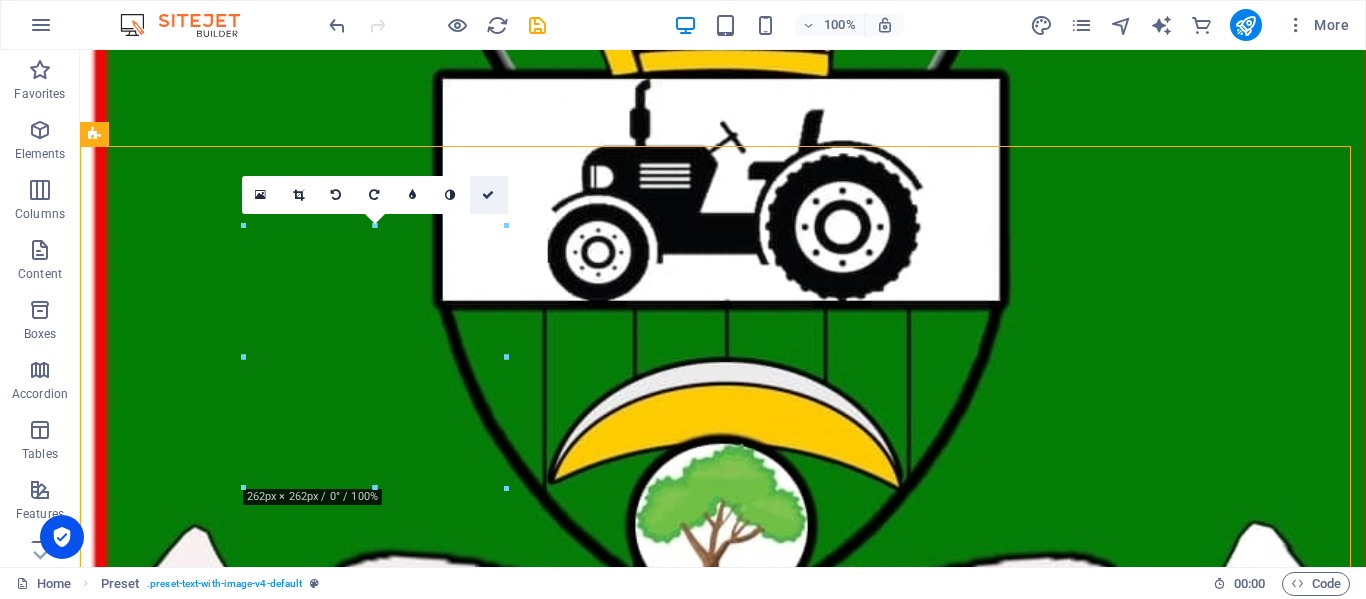 click at bounding box center [488, 195] 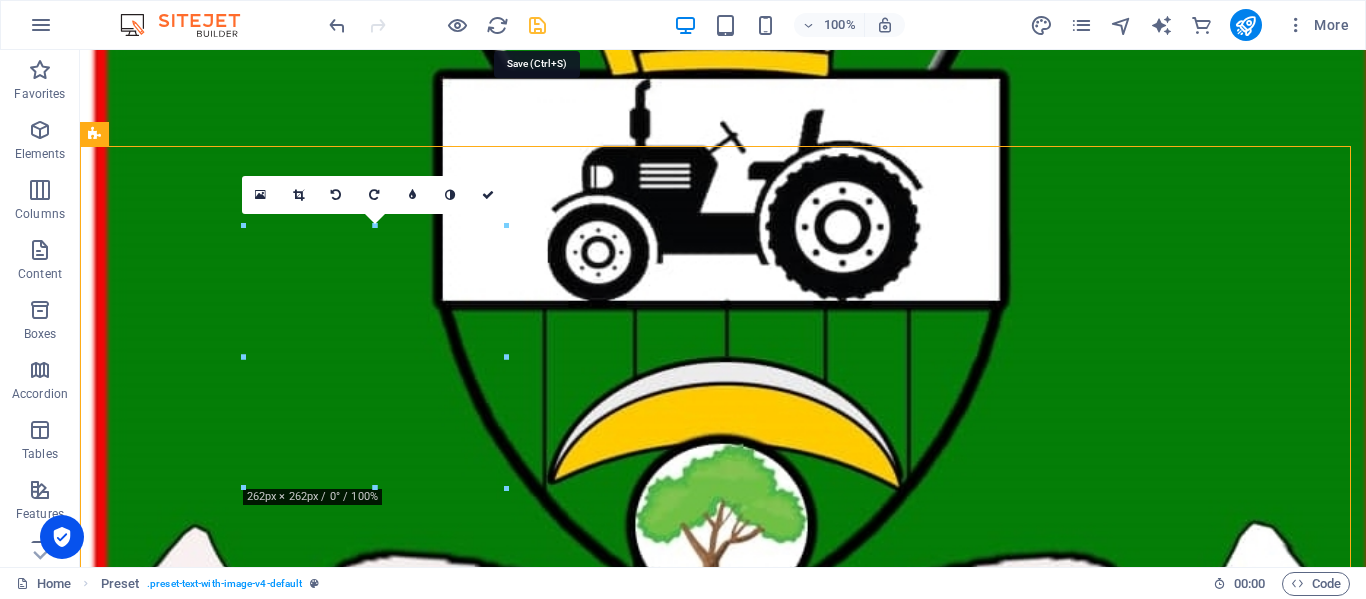 click at bounding box center [537, 25] 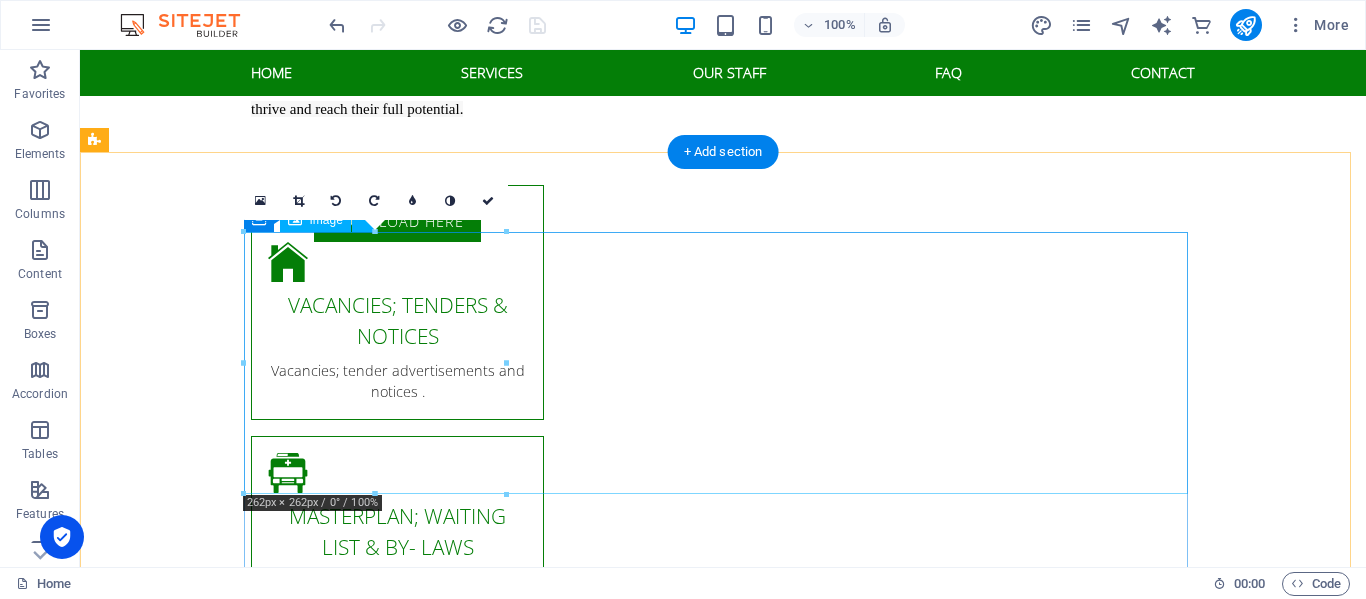 scroll, scrollTop: 2274, scrollLeft: 0, axis: vertical 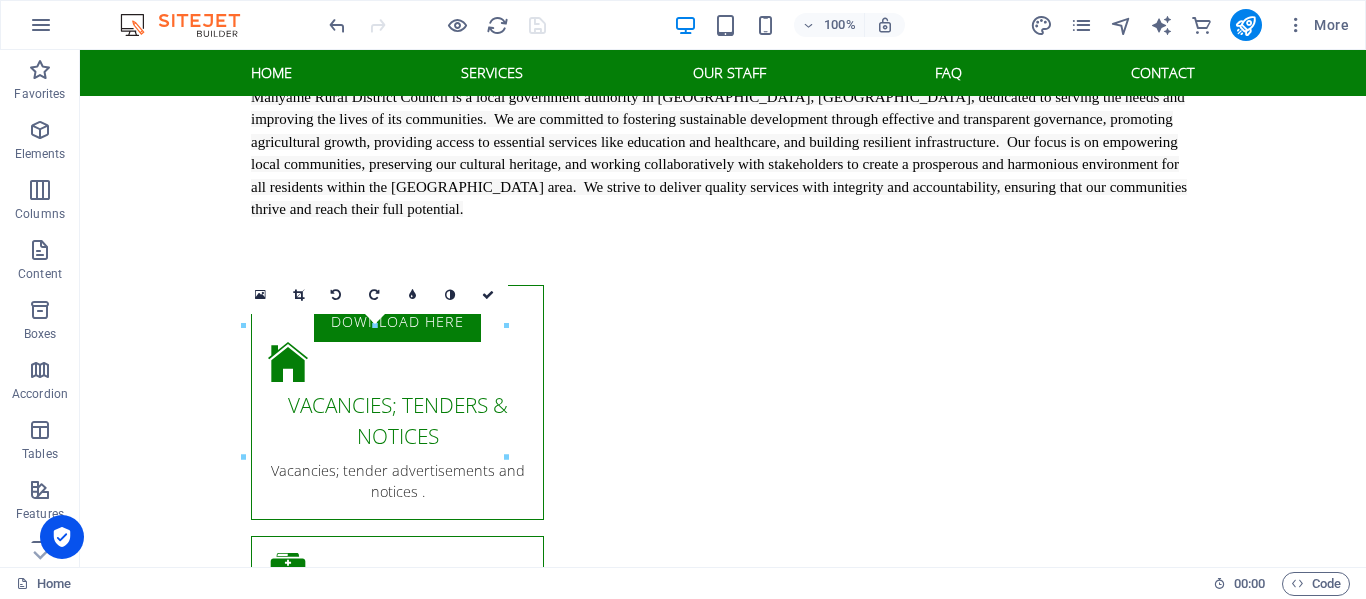 click on "16:10 16:9 4:3 1:1 1:2 0" at bounding box center [375, 295] 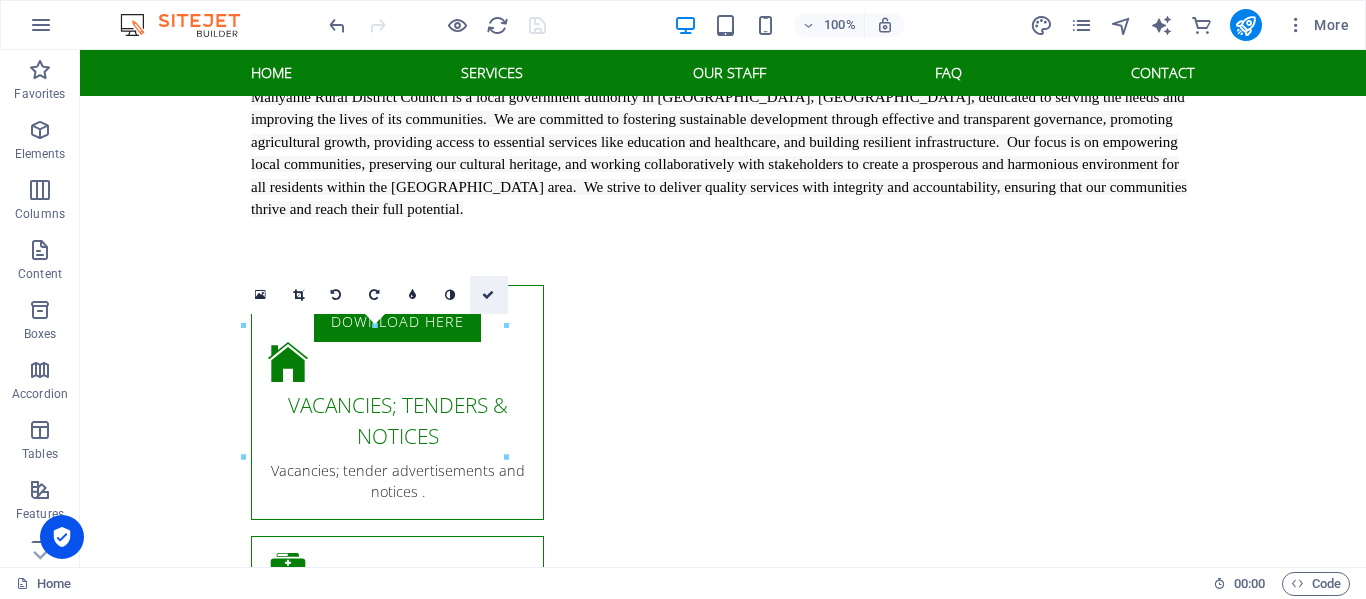click at bounding box center [488, 295] 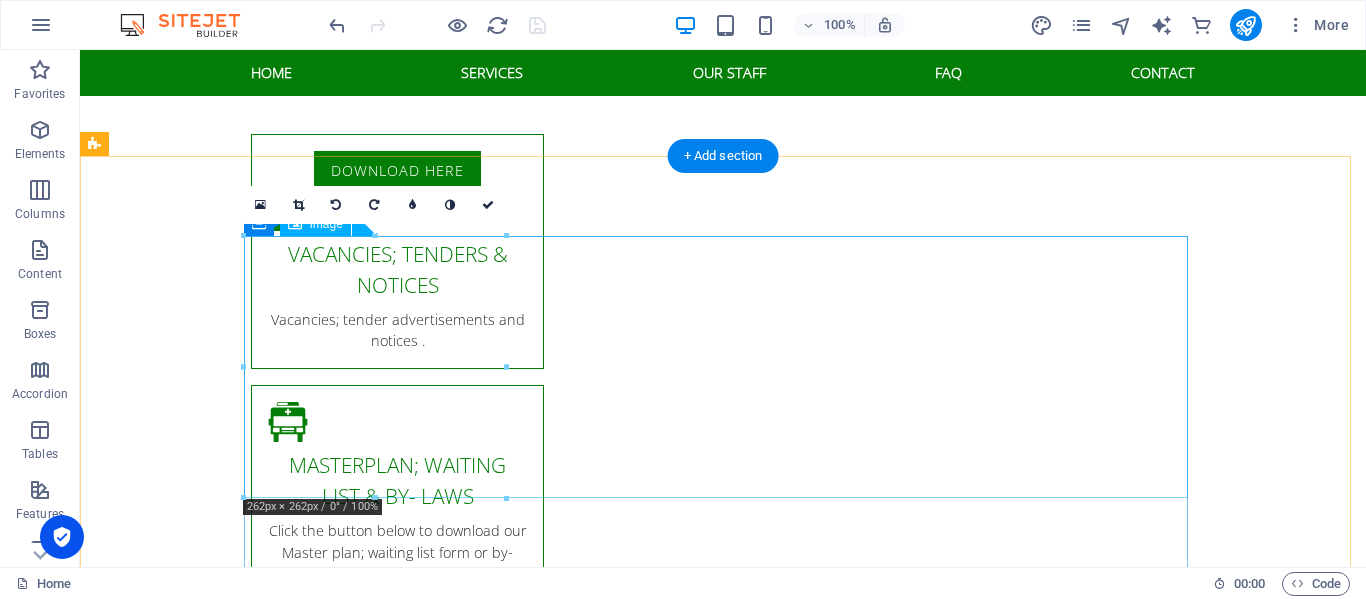 scroll, scrollTop: 2474, scrollLeft: 0, axis: vertical 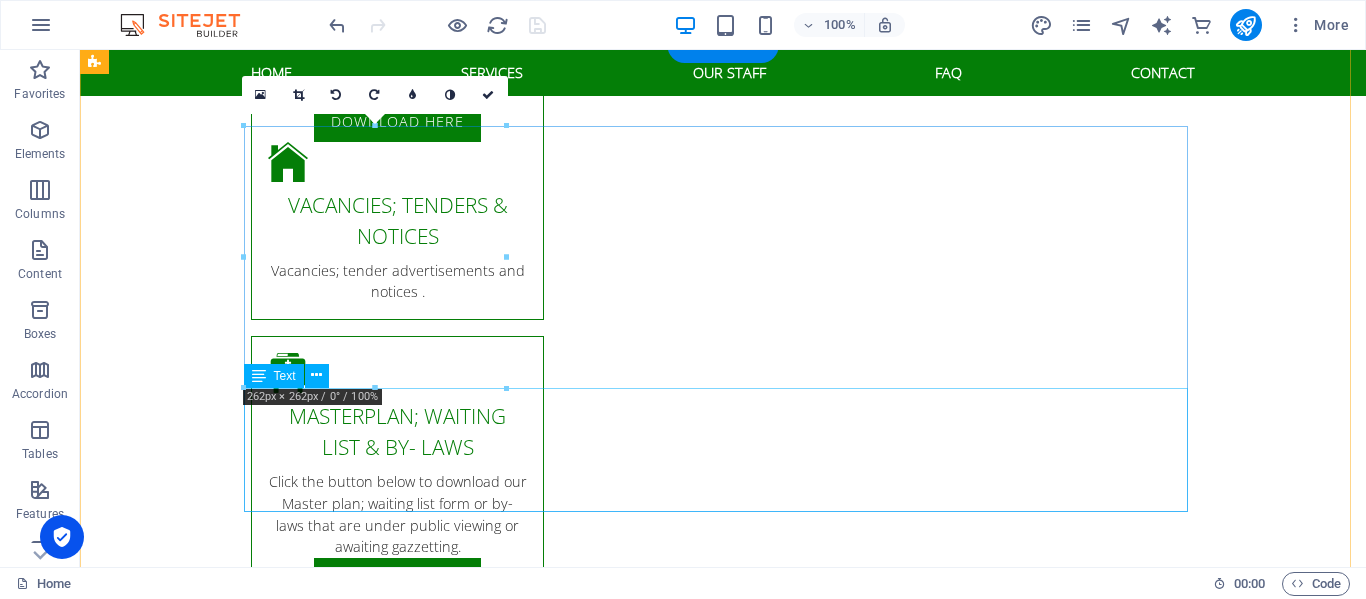 click on "We accept a variety of payment options including swipe; bank transfers; Mobile Money (Ecocash) and cash deposits to make your experience even easier. Contact us for more details on how to make your payment in the comfort of your home or office.  Tel: [PHONE_NUMBER]/[PHONE_NUMBER] ask for Accounts department." at bounding box center [568, 4593] 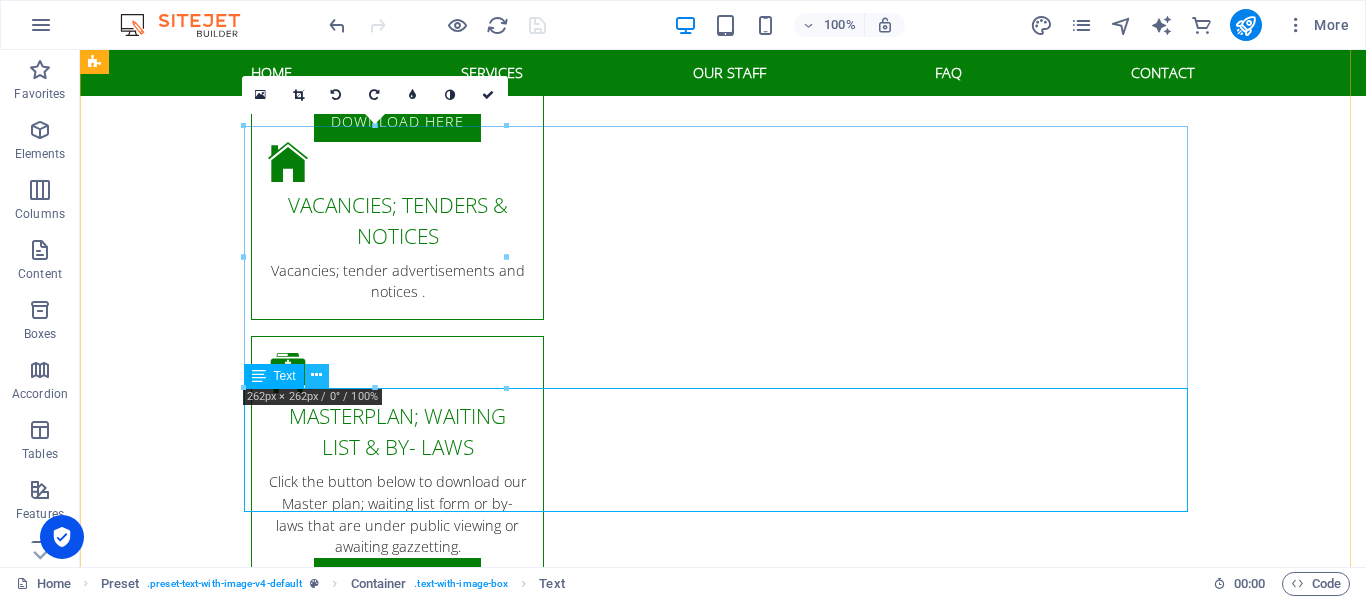 click at bounding box center (317, 376) 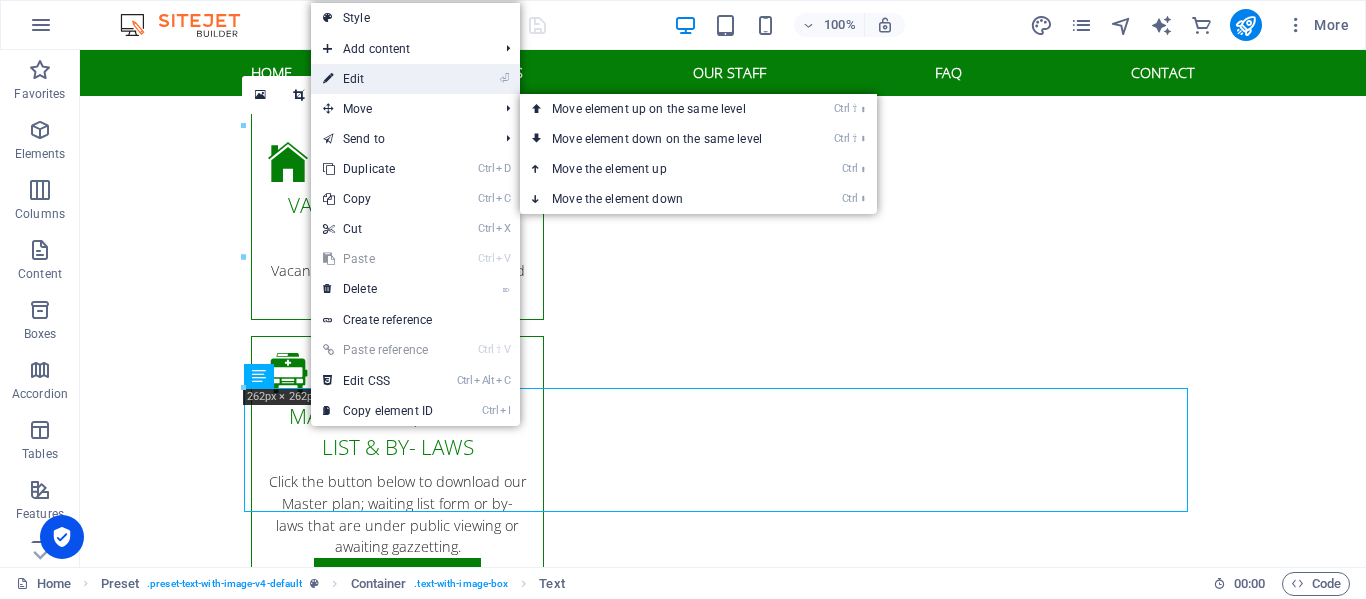click on "⏎  Edit" at bounding box center [378, 79] 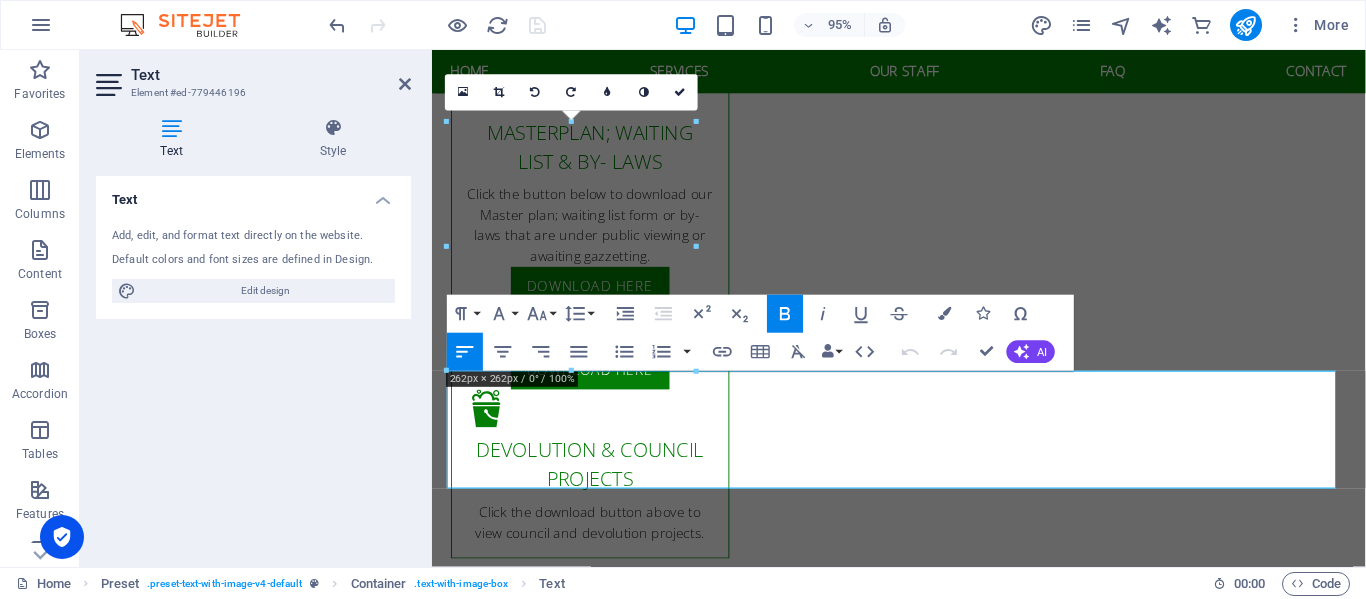 scroll, scrollTop: 2464, scrollLeft: 0, axis: vertical 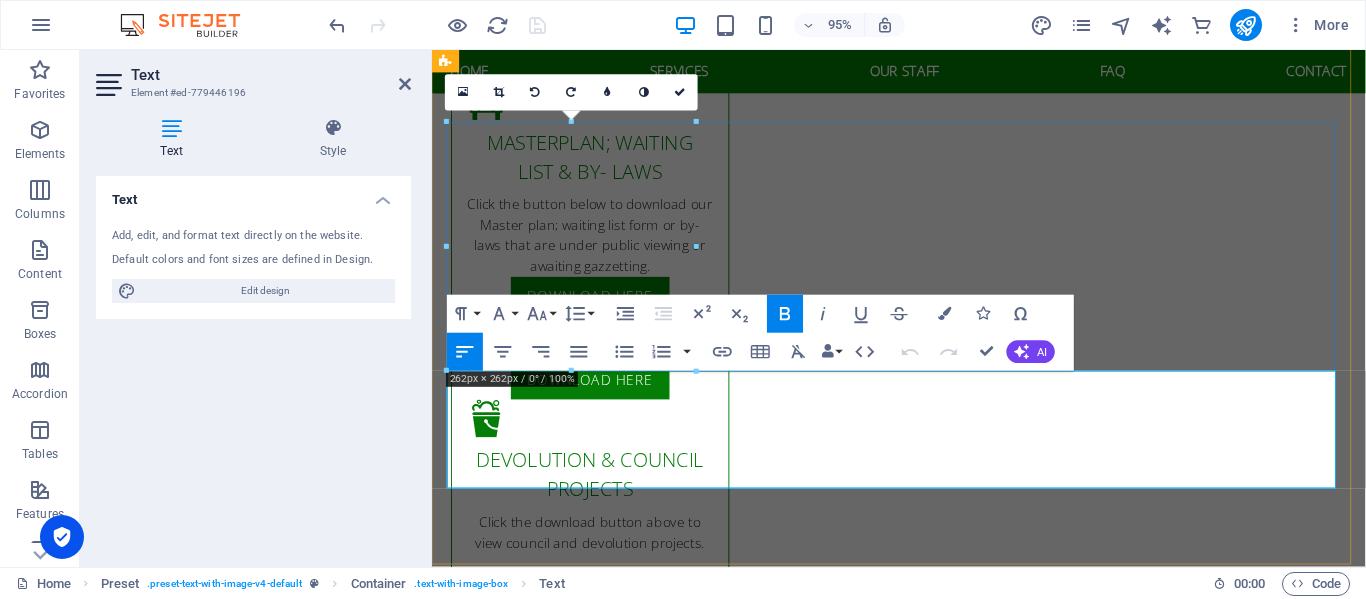 drag, startPoint x: 449, startPoint y: 408, endPoint x: 962, endPoint y: 488, distance: 519.2003 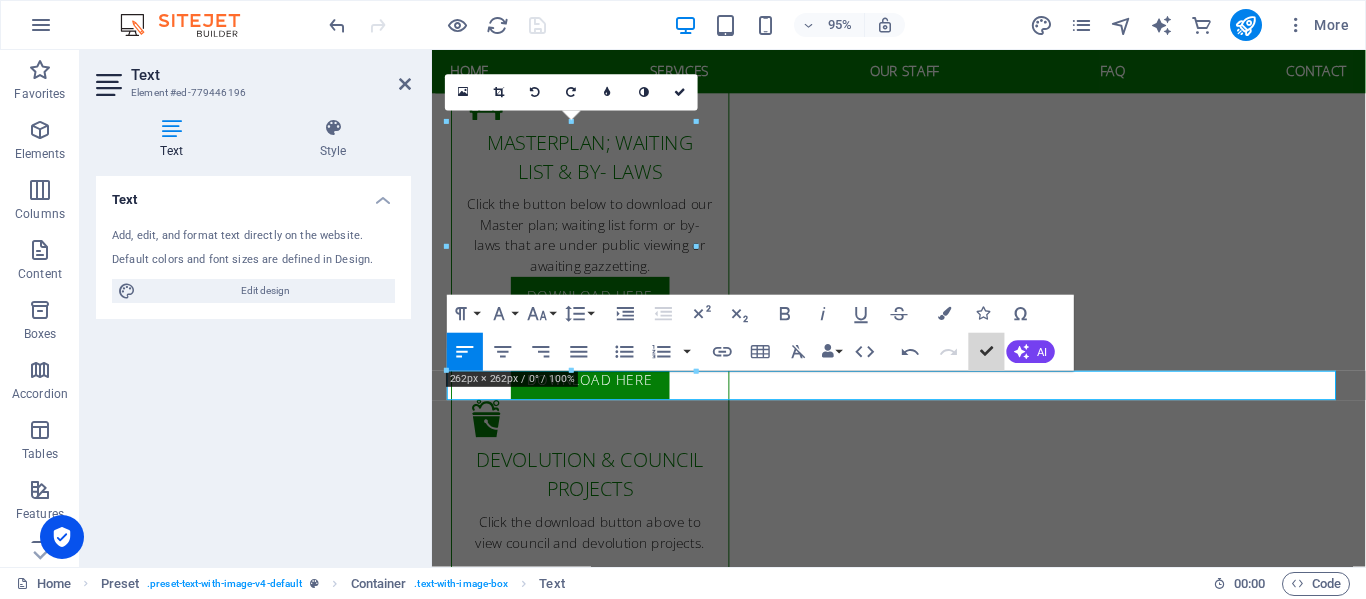 scroll, scrollTop: 2474, scrollLeft: 0, axis: vertical 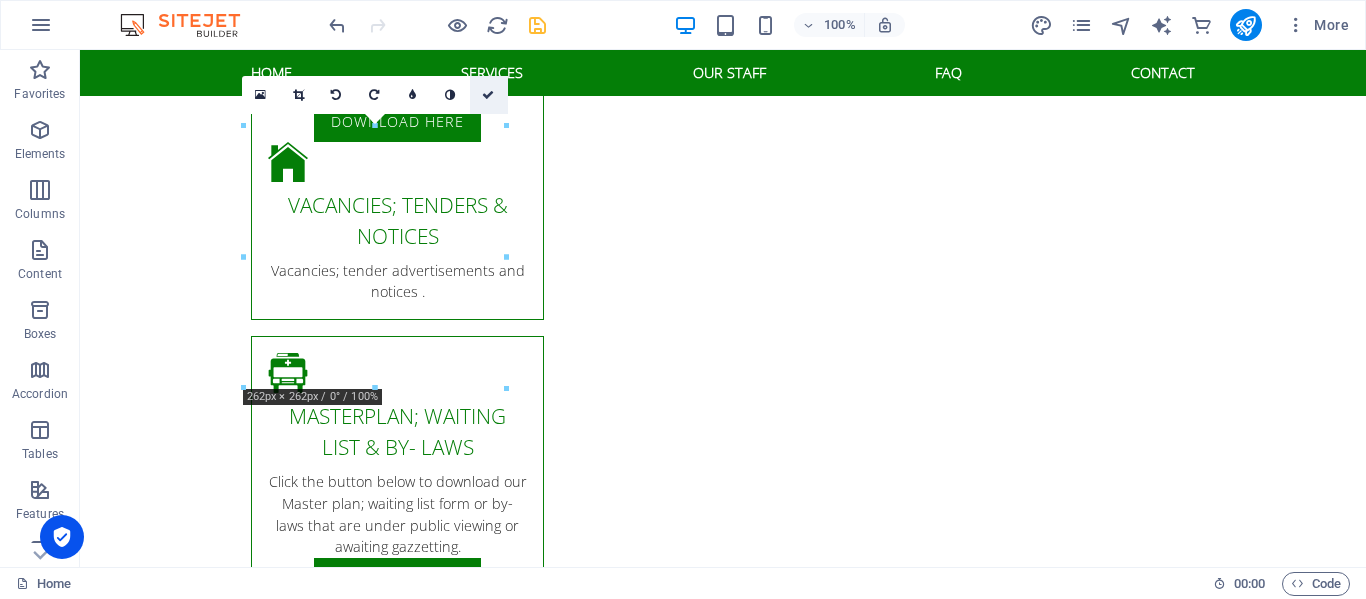 click at bounding box center (488, 95) 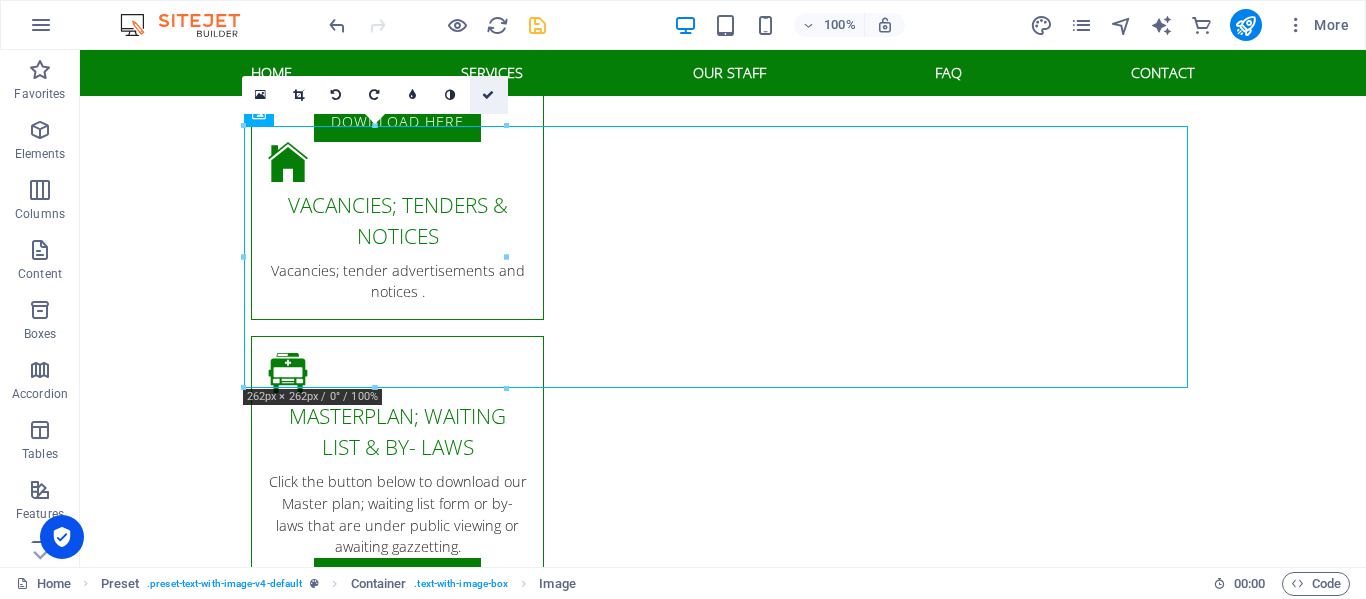 click at bounding box center (488, 95) 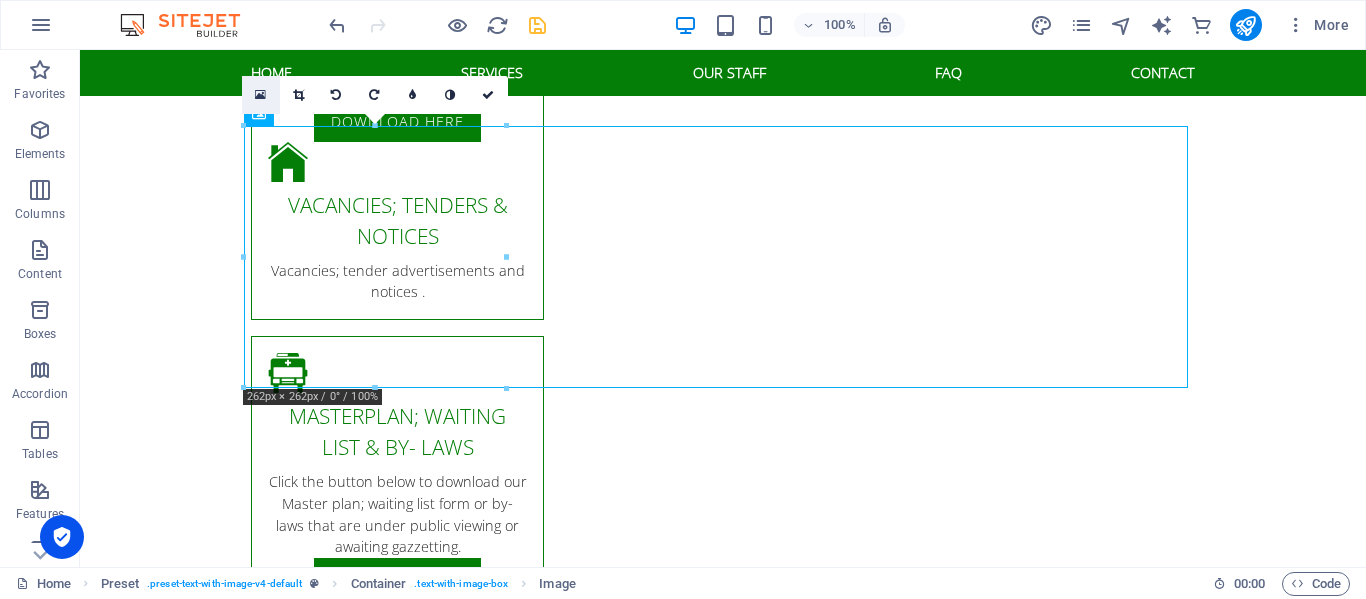 click at bounding box center [260, 95] 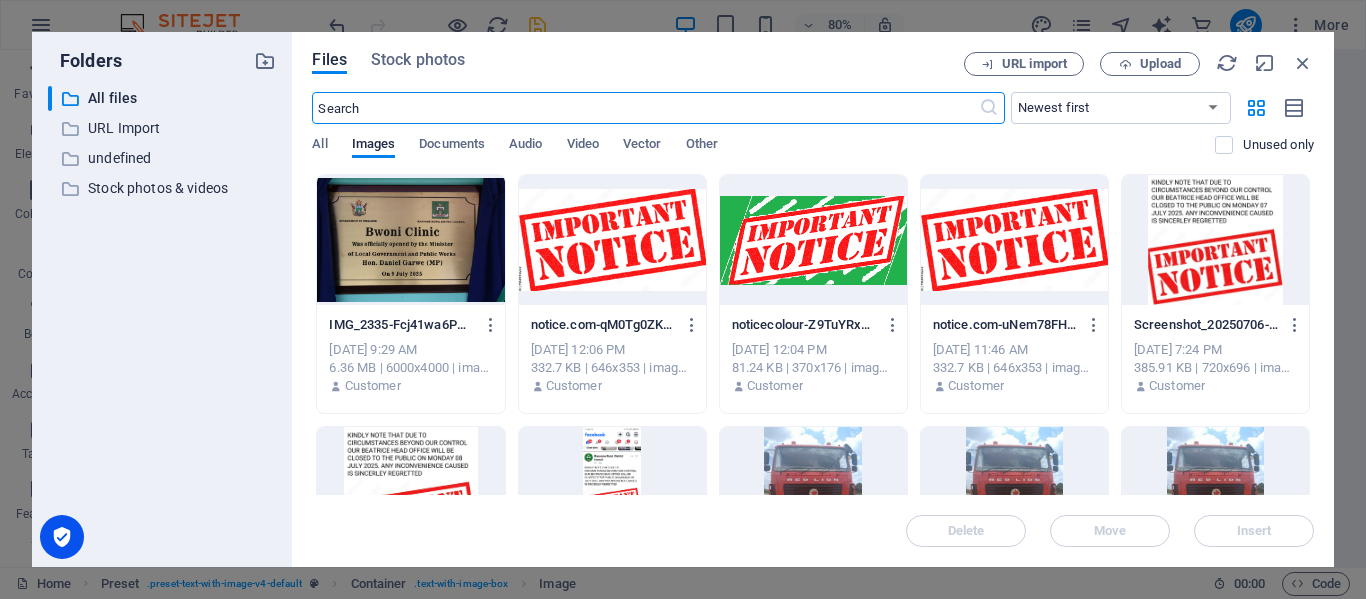 scroll, scrollTop: 2511, scrollLeft: 0, axis: vertical 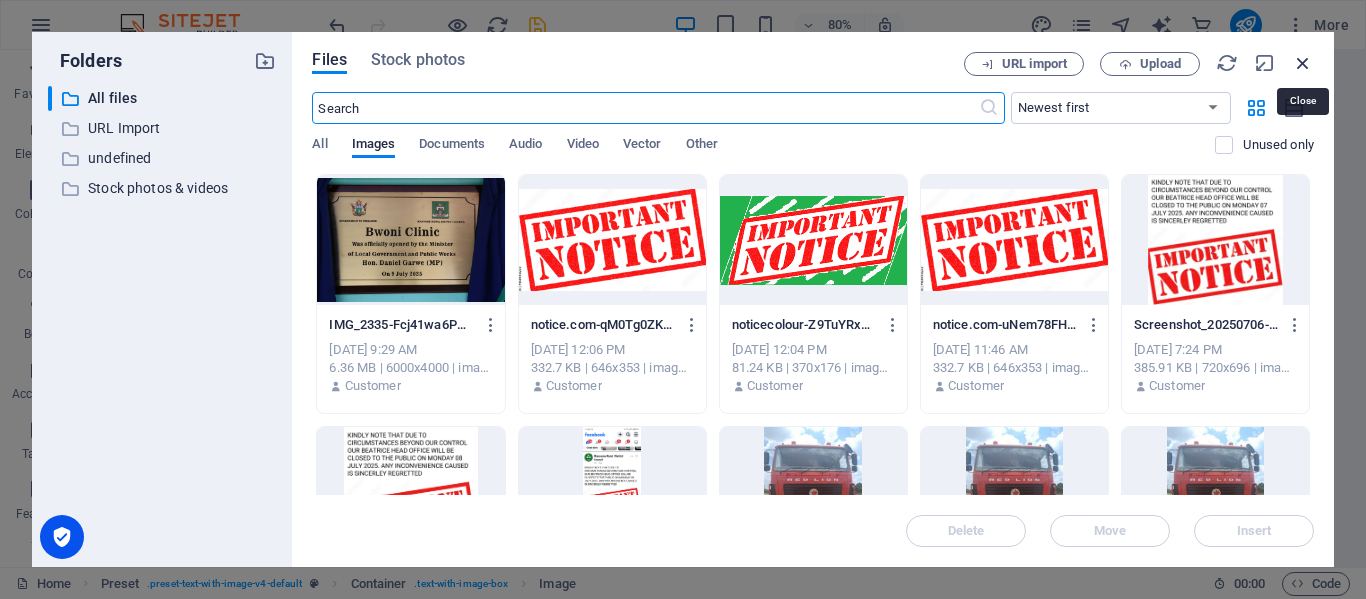 click at bounding box center (1303, 63) 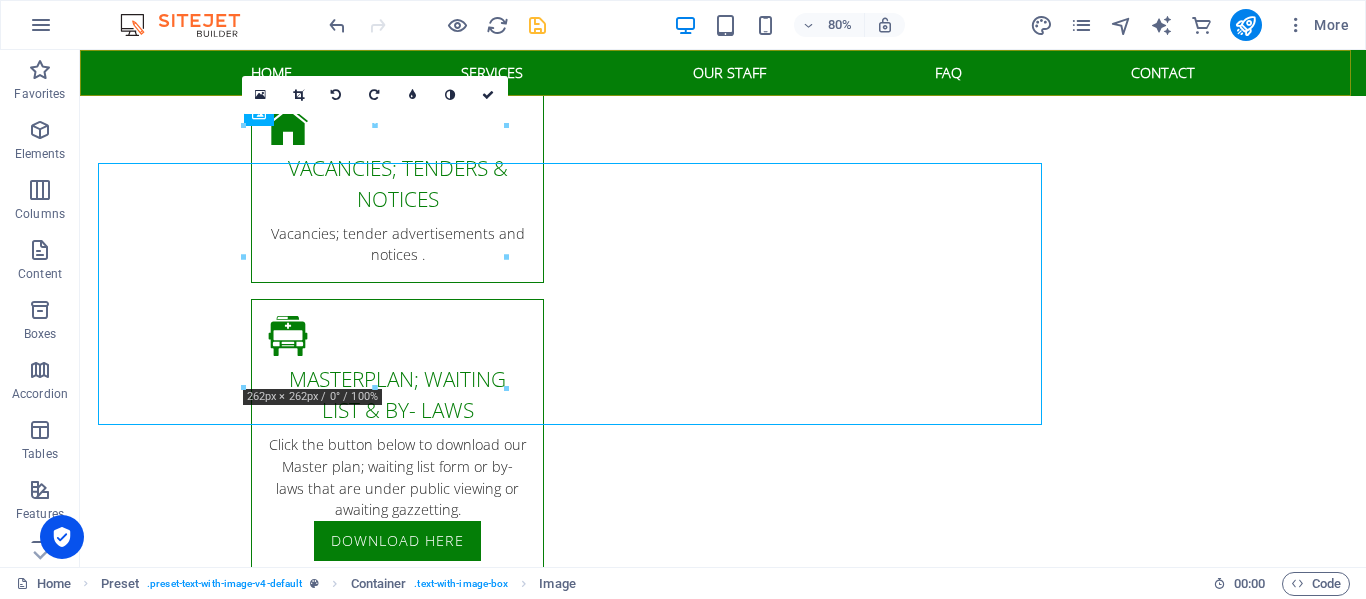 scroll, scrollTop: 2474, scrollLeft: 0, axis: vertical 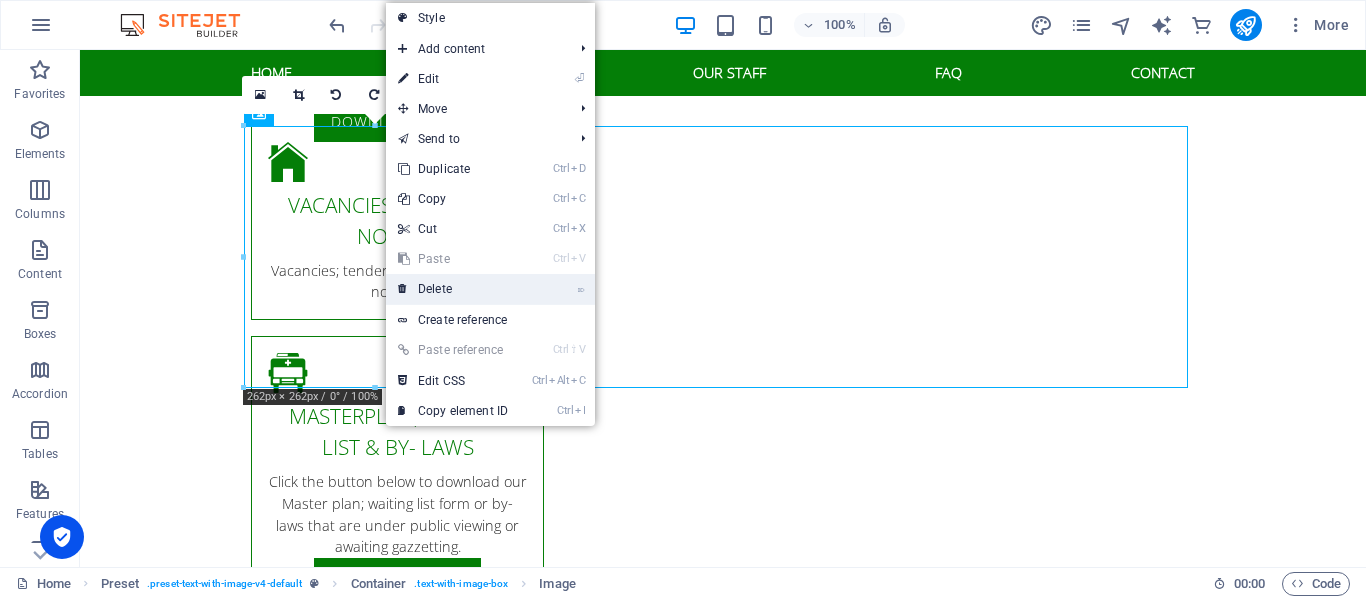 drag, startPoint x: 463, startPoint y: 288, endPoint x: 563, endPoint y: 265, distance: 102.610916 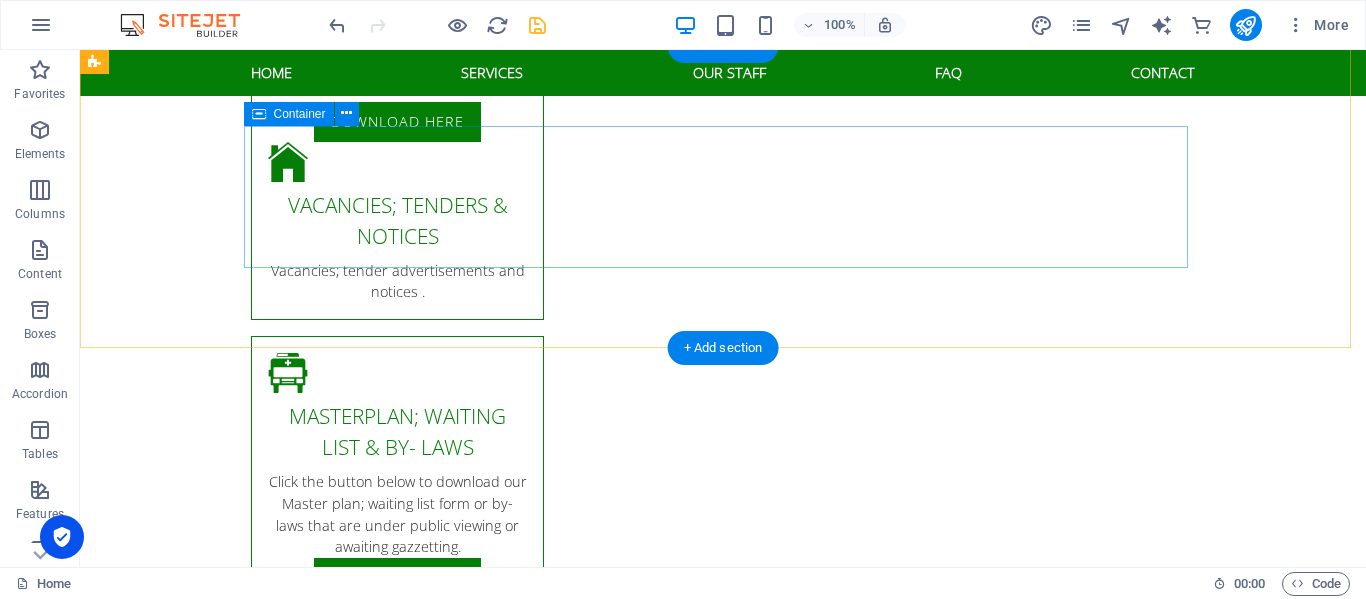 click on "Add elements" at bounding box center (509, 4370) 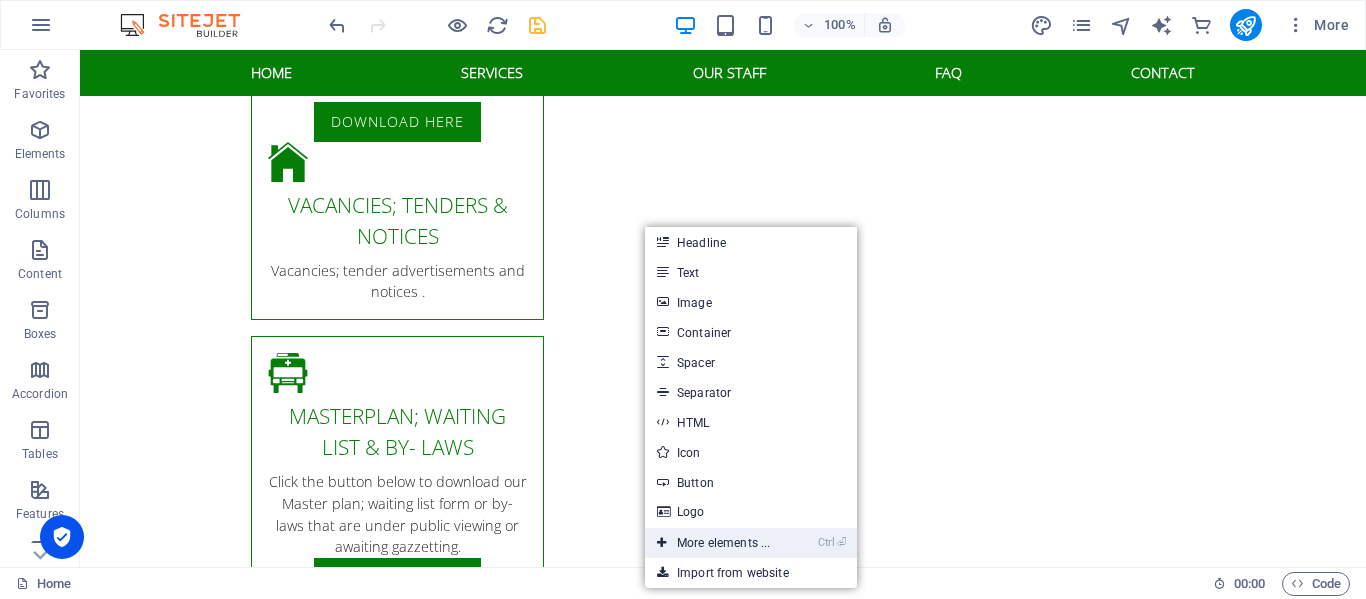 click on "Ctrl ⏎  More elements ..." at bounding box center [713, 543] 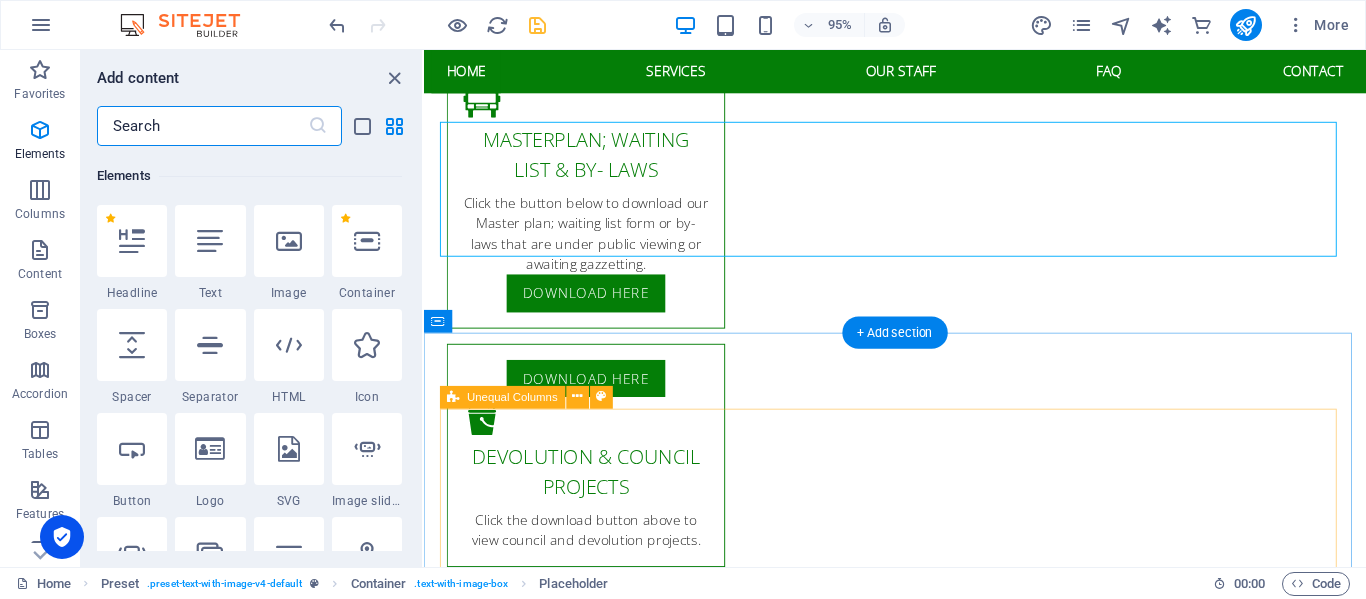 scroll, scrollTop: 213, scrollLeft: 0, axis: vertical 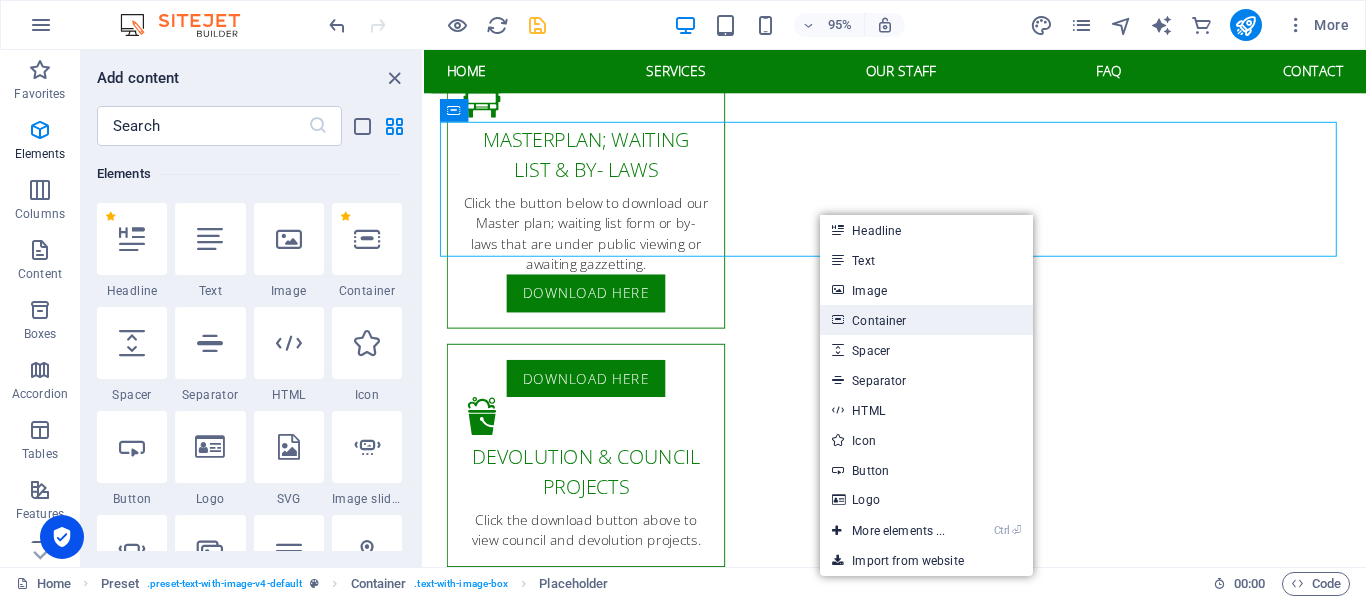 click on "Container" at bounding box center [926, 320] 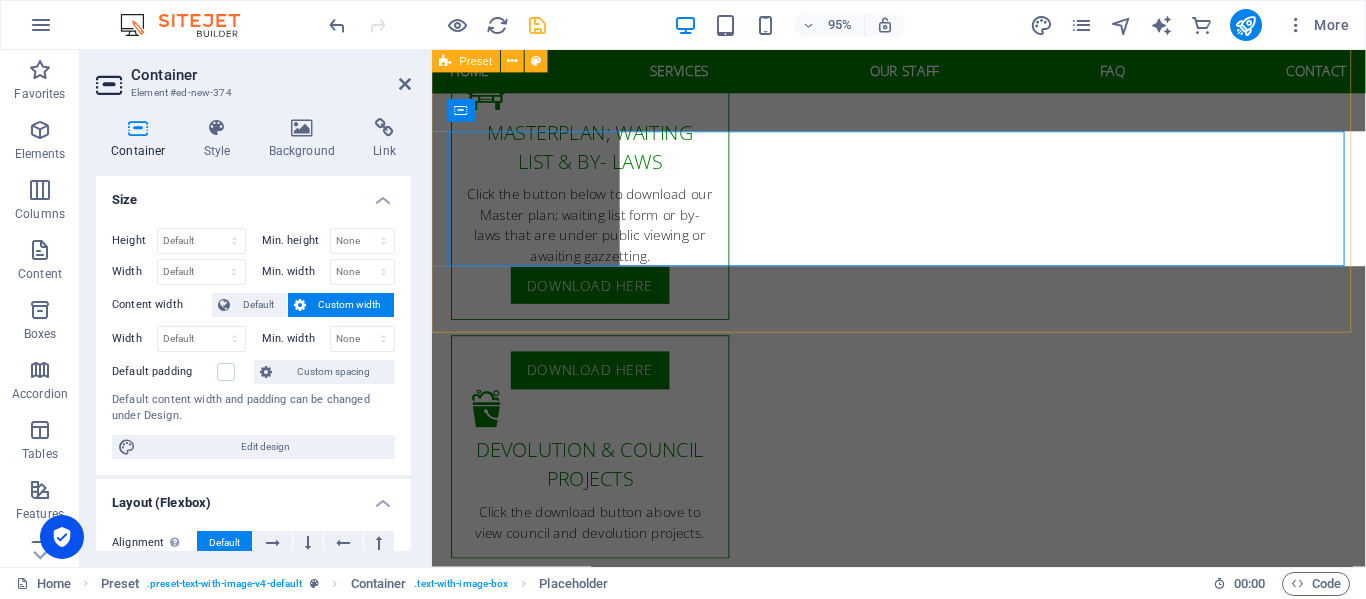 scroll, scrollTop: 2464, scrollLeft: 0, axis: vertical 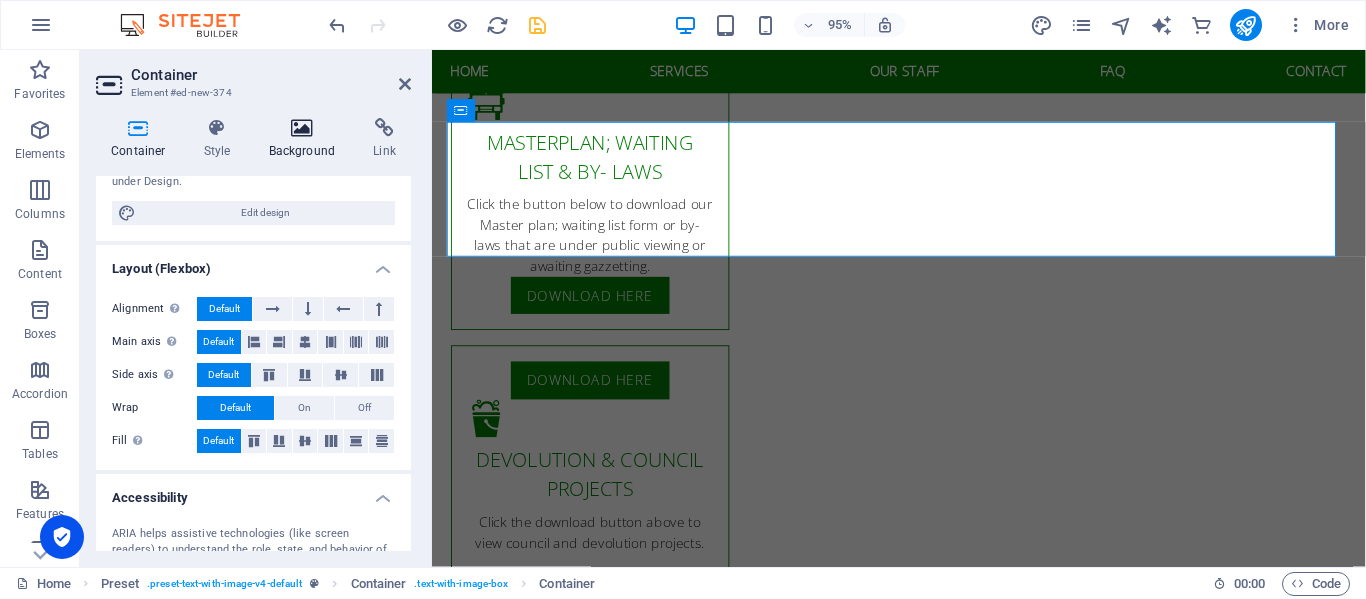 click at bounding box center [302, 128] 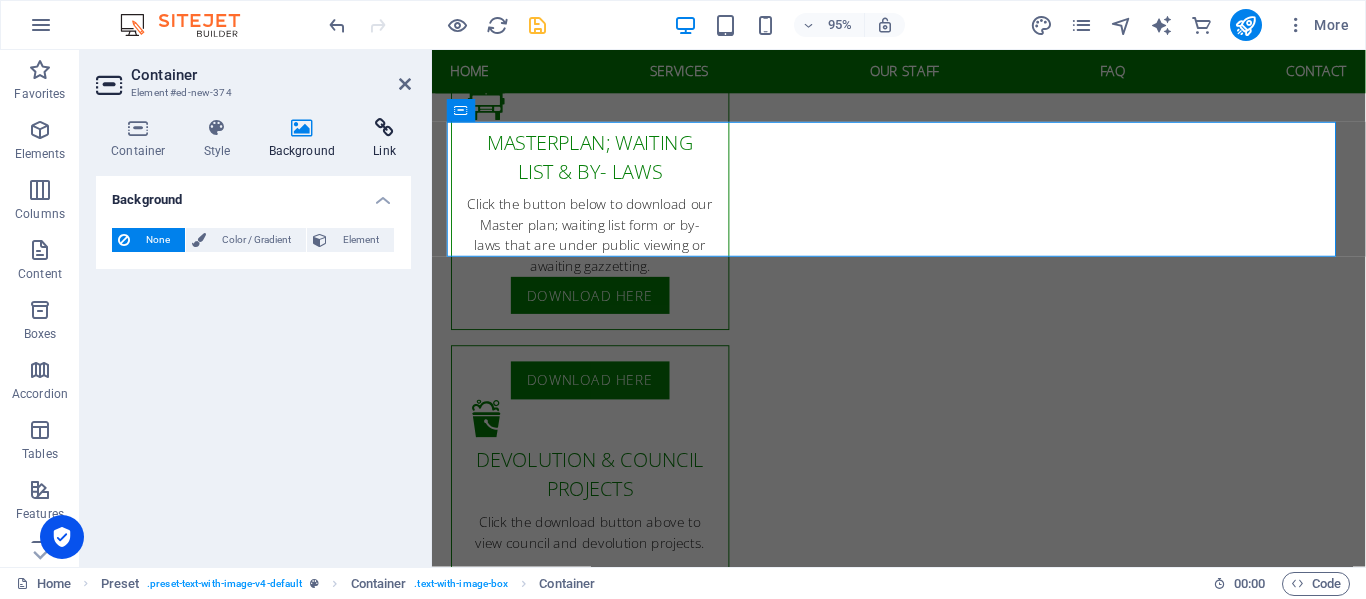 click at bounding box center (384, 128) 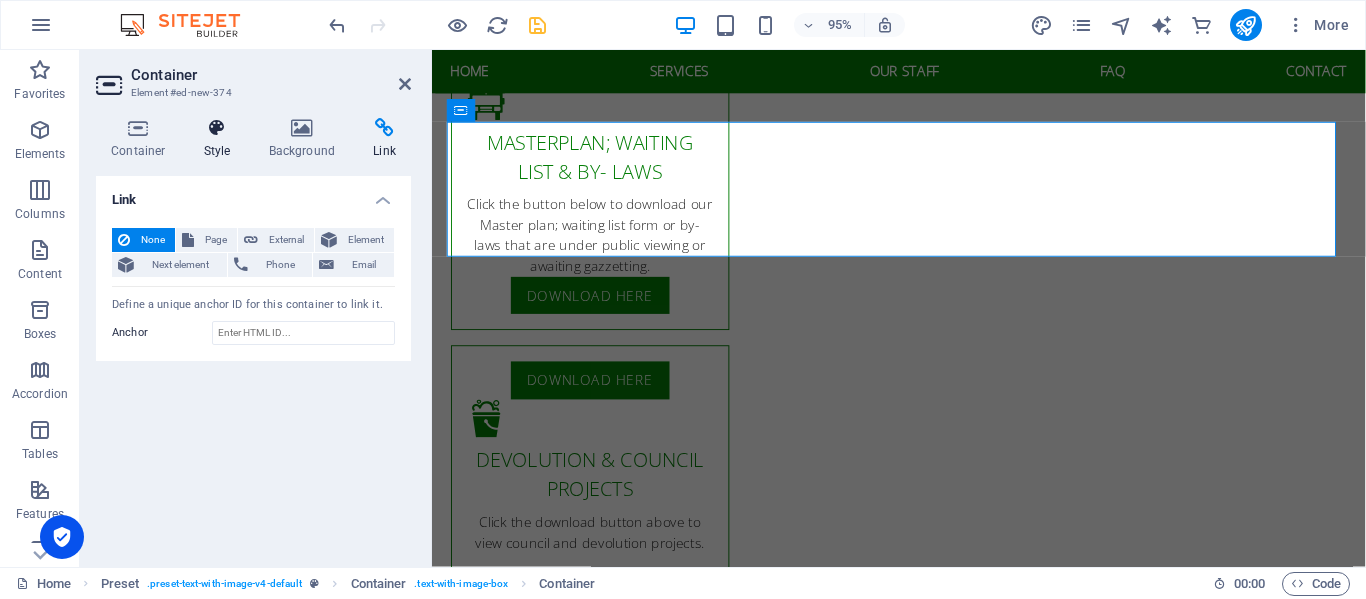 click at bounding box center (217, 128) 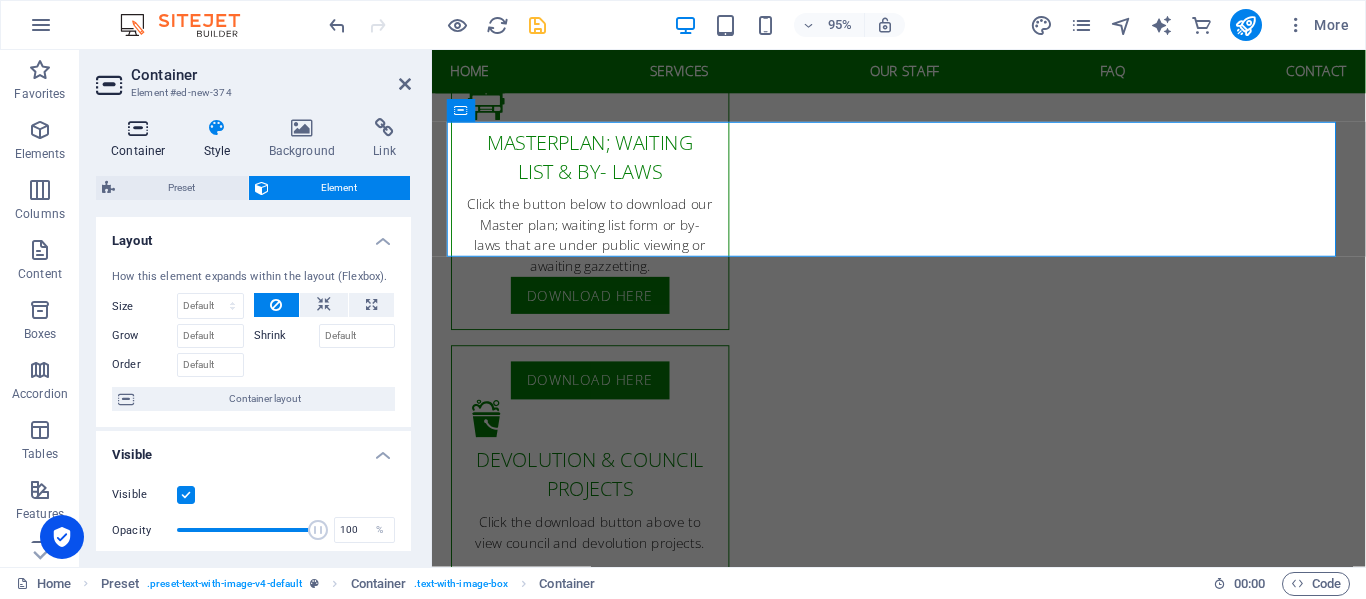 click at bounding box center (138, 128) 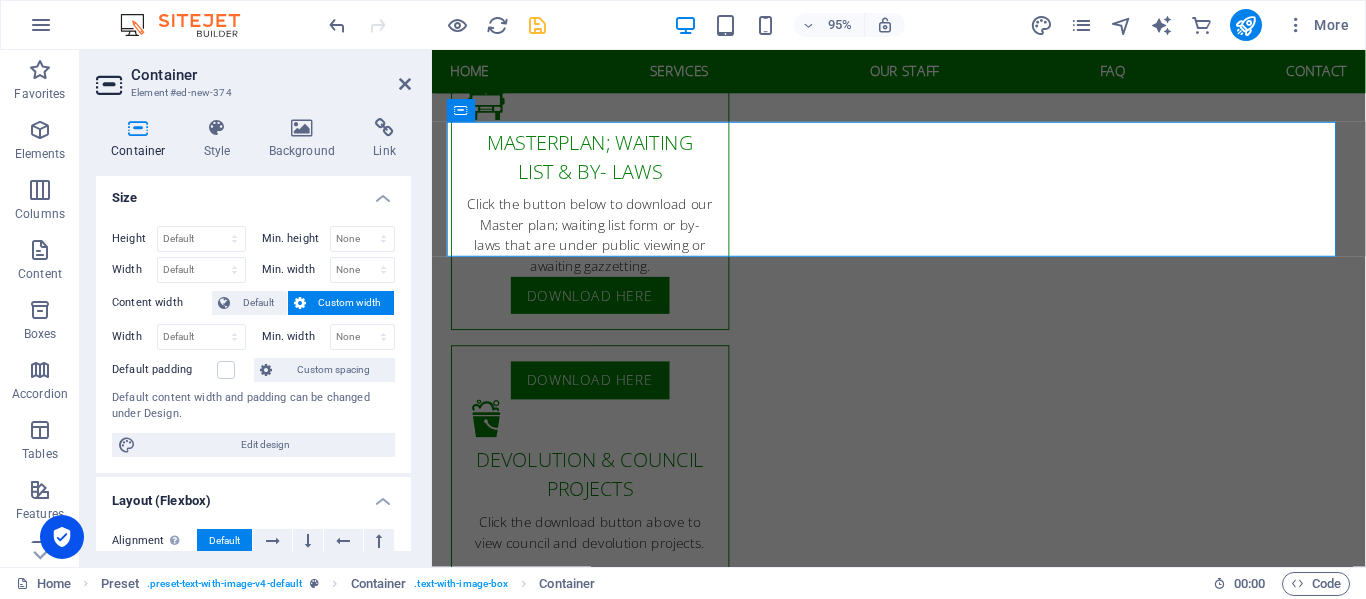 scroll, scrollTop: 0, scrollLeft: 0, axis: both 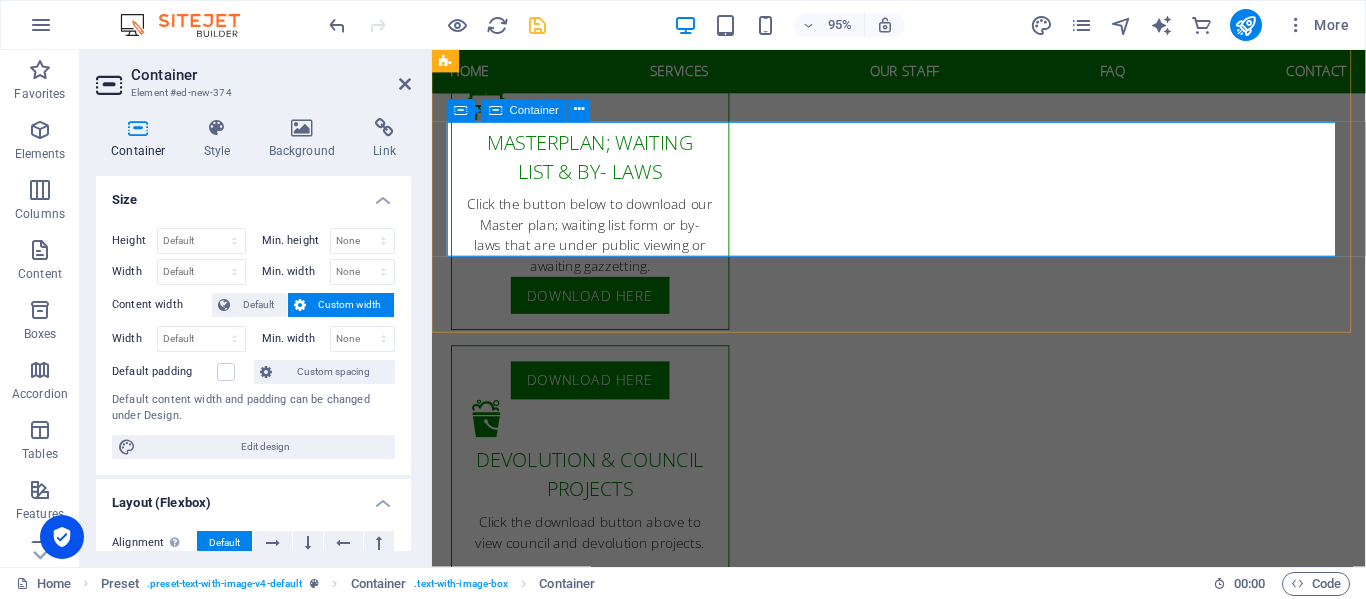 click on "Add elements" at bounding box center (861, 4094) 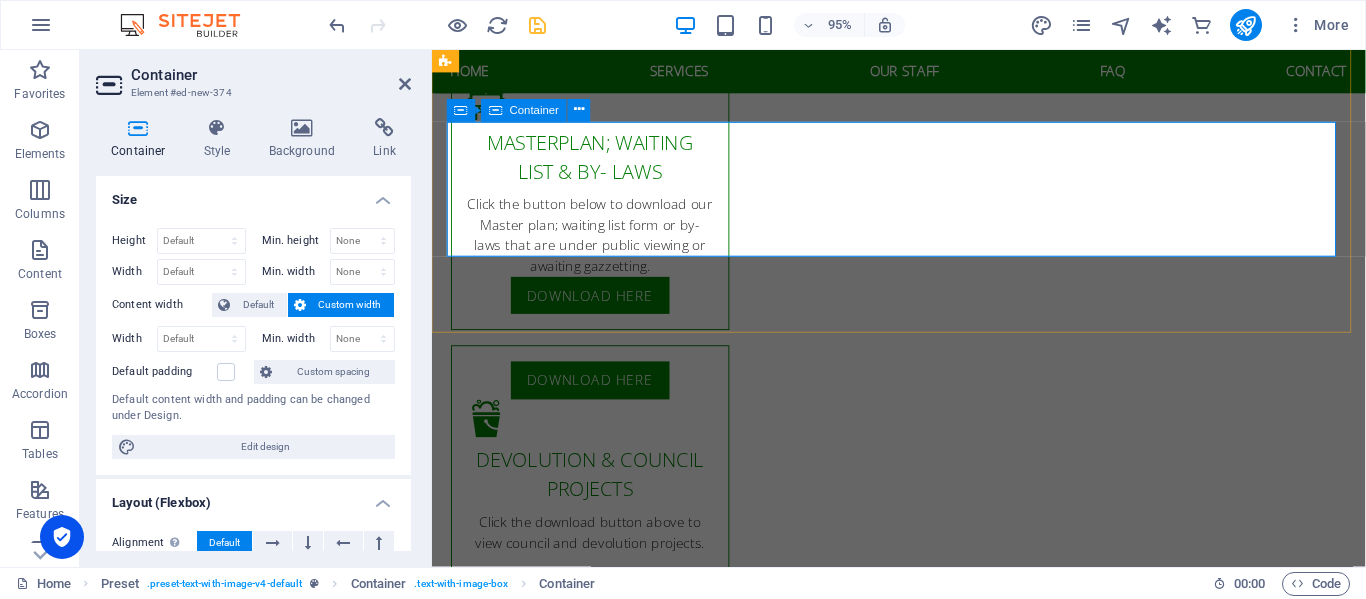 click on "Add elements" at bounding box center [861, 4094] 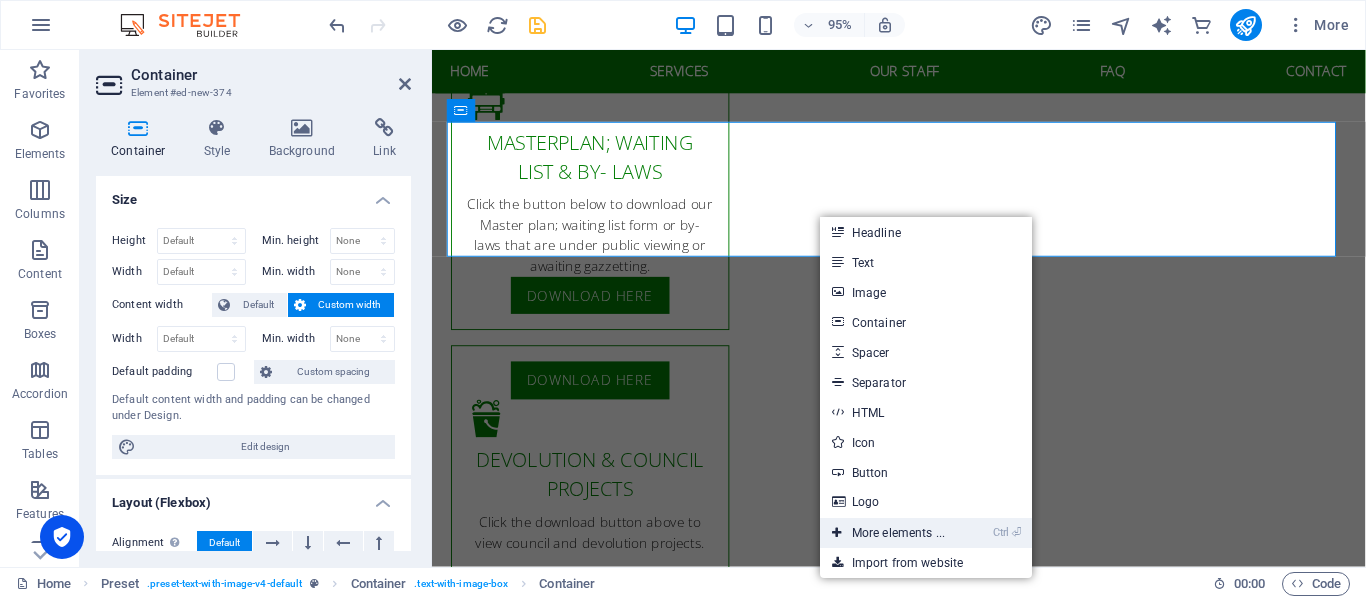 click on "Ctrl ⏎  More elements ..." at bounding box center (888, 533) 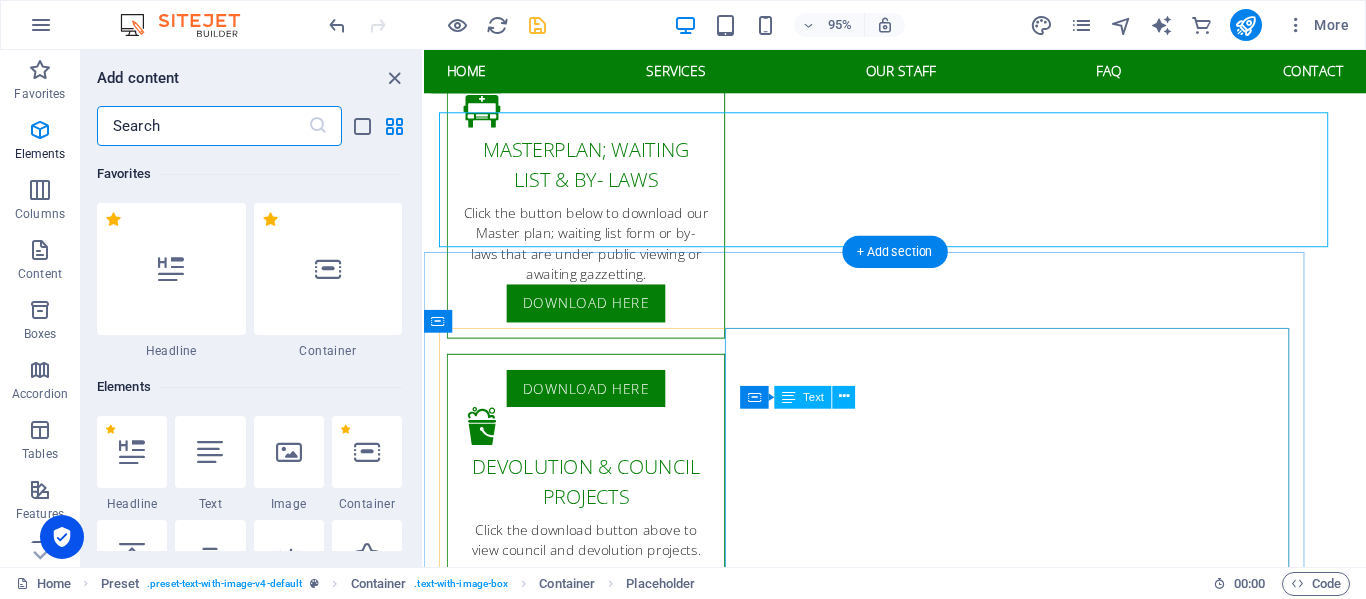 scroll, scrollTop: 2474, scrollLeft: 0, axis: vertical 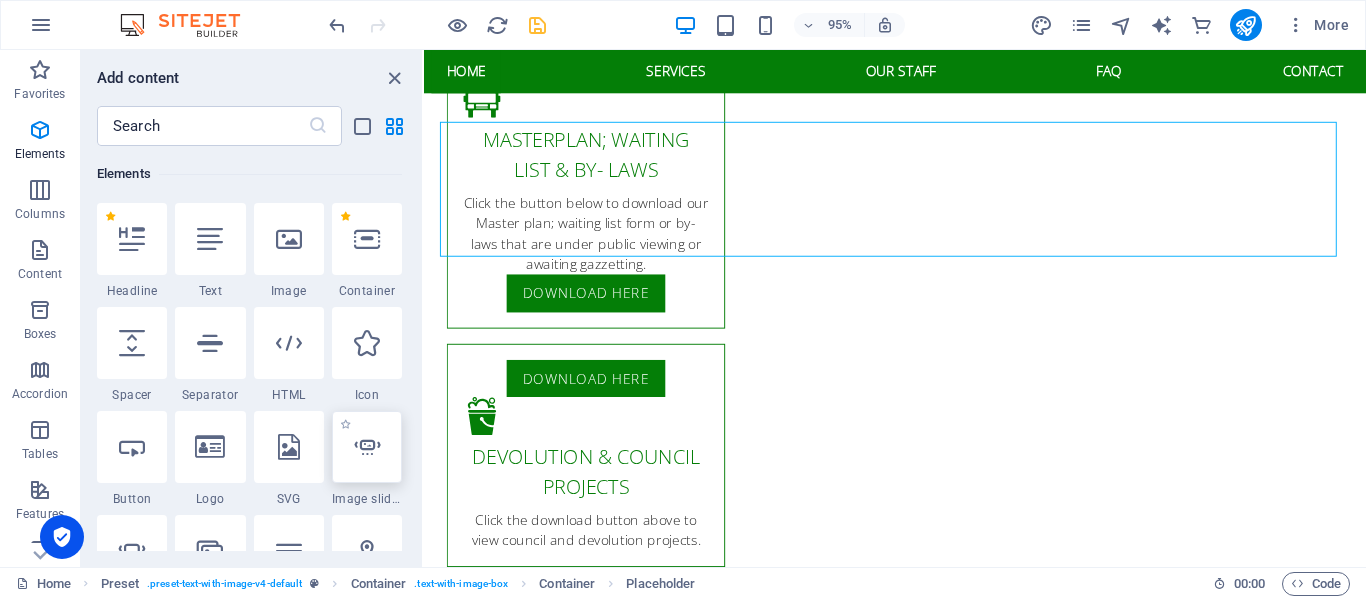 click at bounding box center (367, 447) 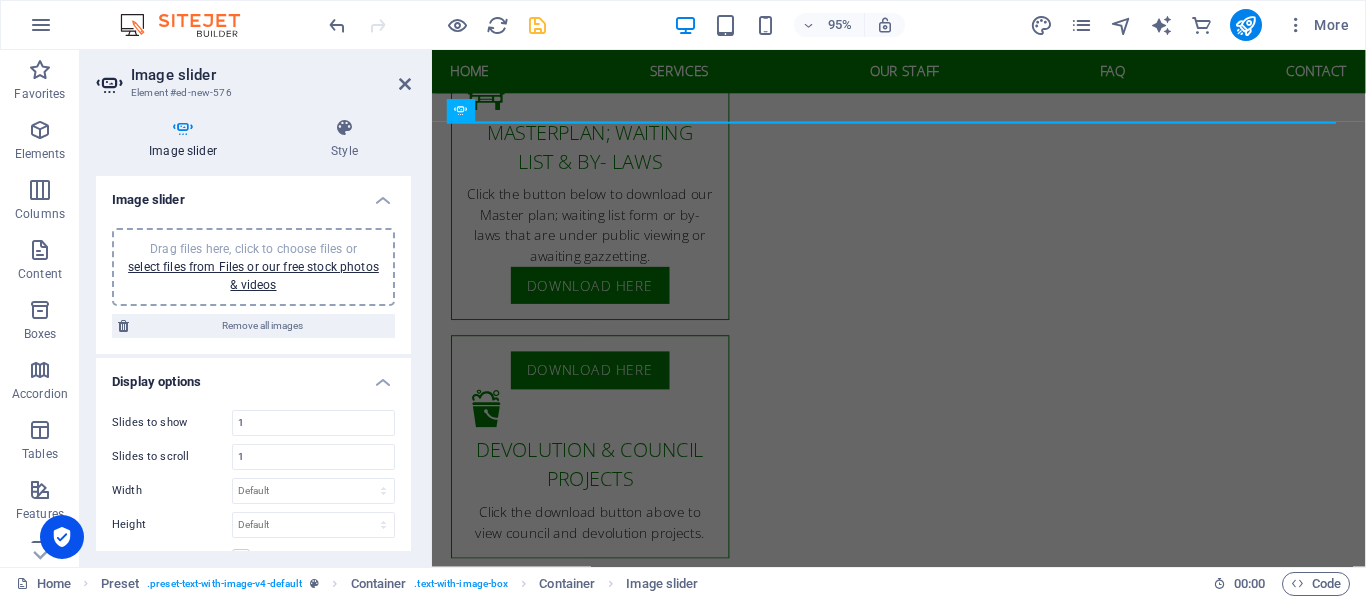 scroll, scrollTop: 2464, scrollLeft: 0, axis: vertical 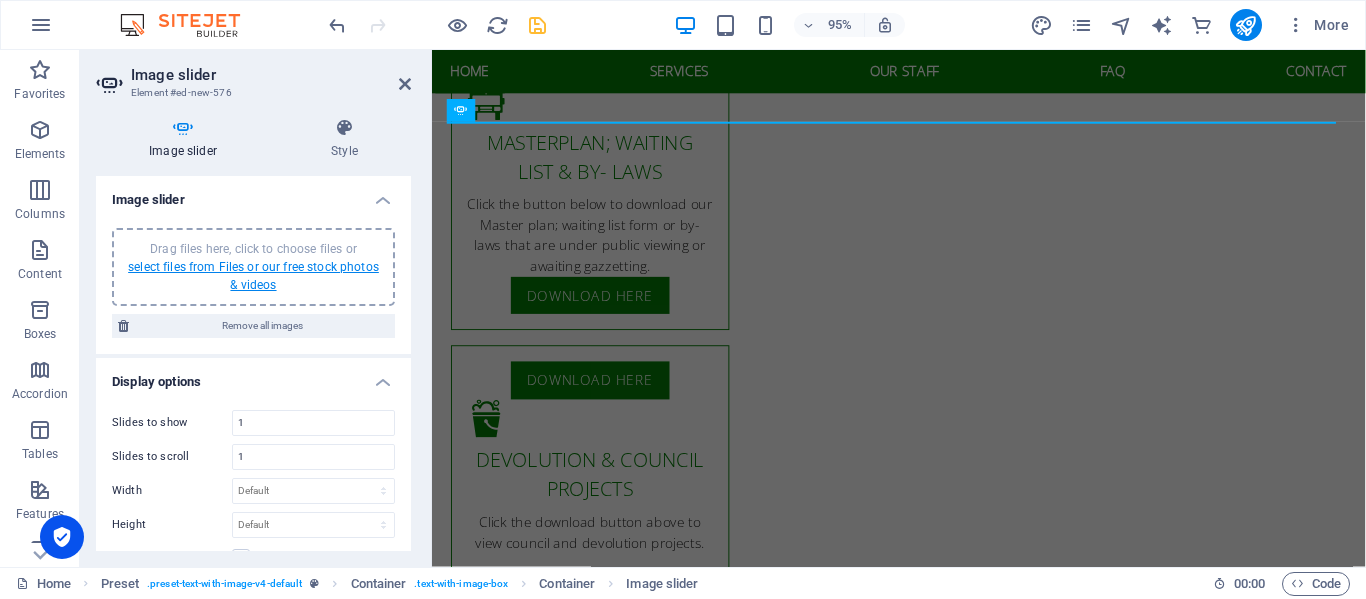 click on "select files from Files or our free stock photos & videos" at bounding box center [253, 276] 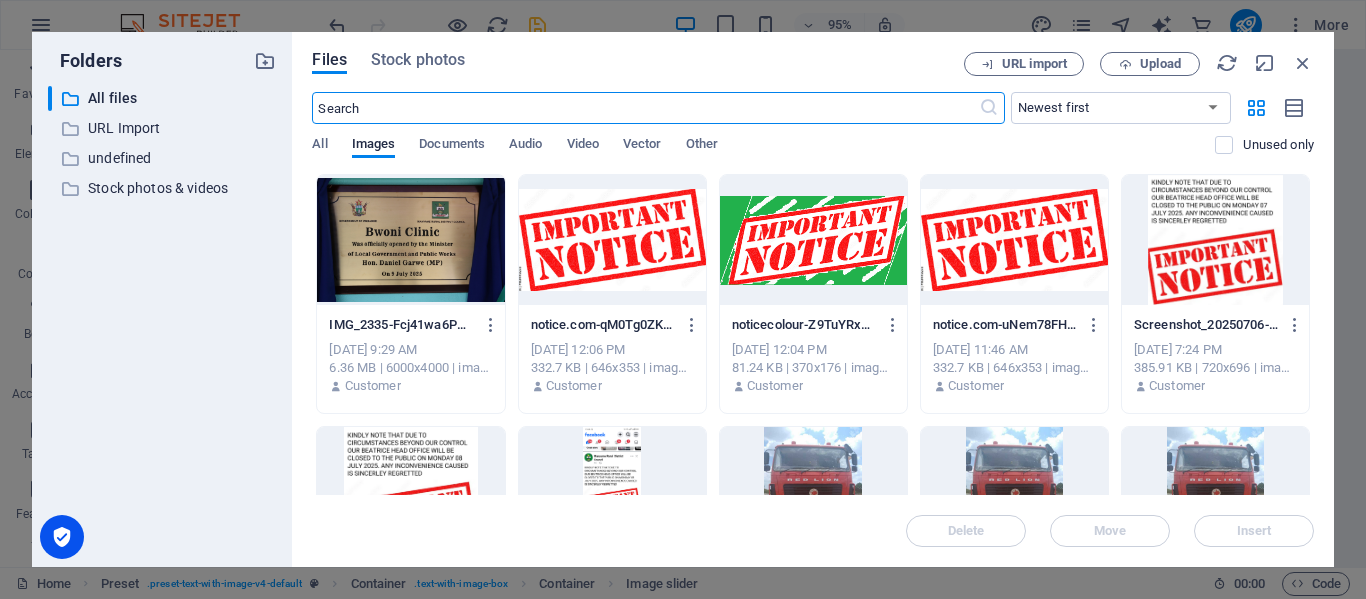 scroll, scrollTop: 2783, scrollLeft: 0, axis: vertical 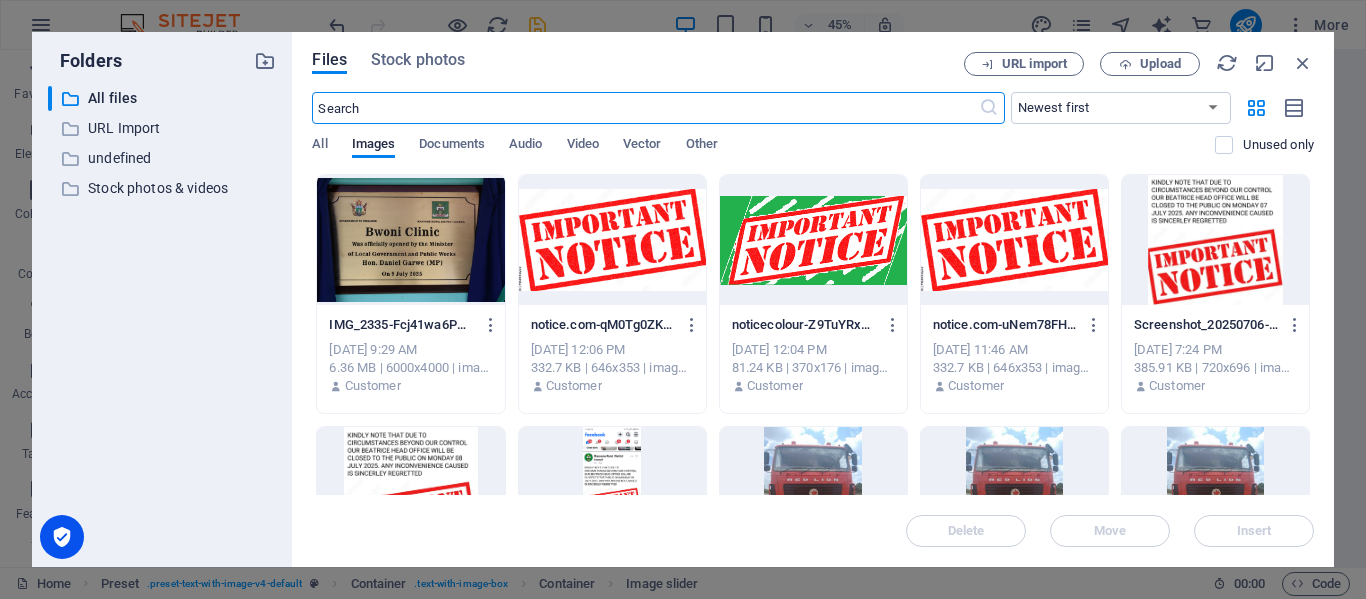 click at bounding box center (410, 240) 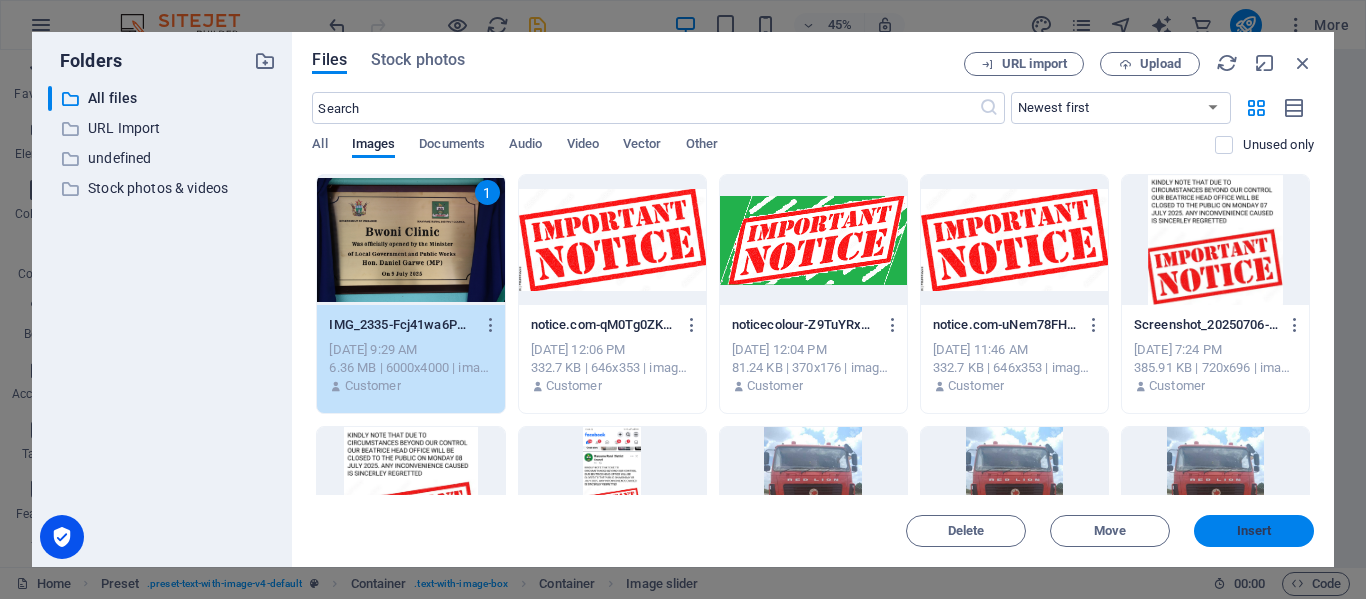 click on "Insert" at bounding box center [1254, 531] 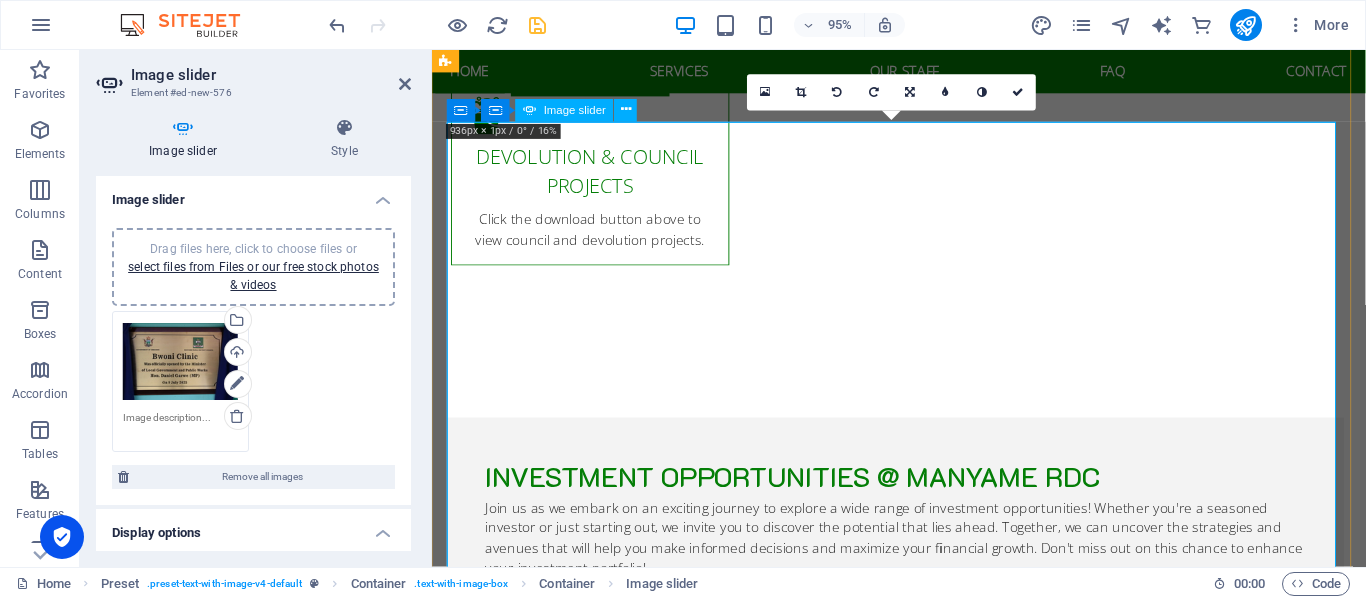 scroll, scrollTop: 2464, scrollLeft: 0, axis: vertical 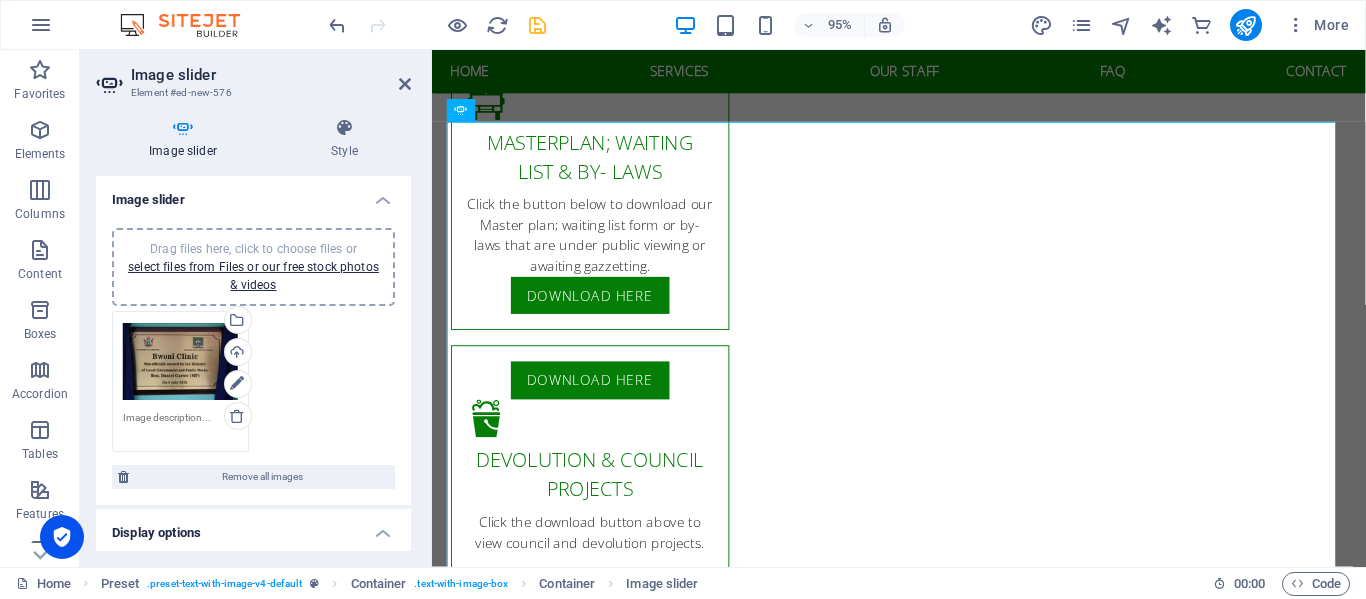 drag, startPoint x: 179, startPoint y: 357, endPoint x: 328, endPoint y: 407, distance: 157.16551 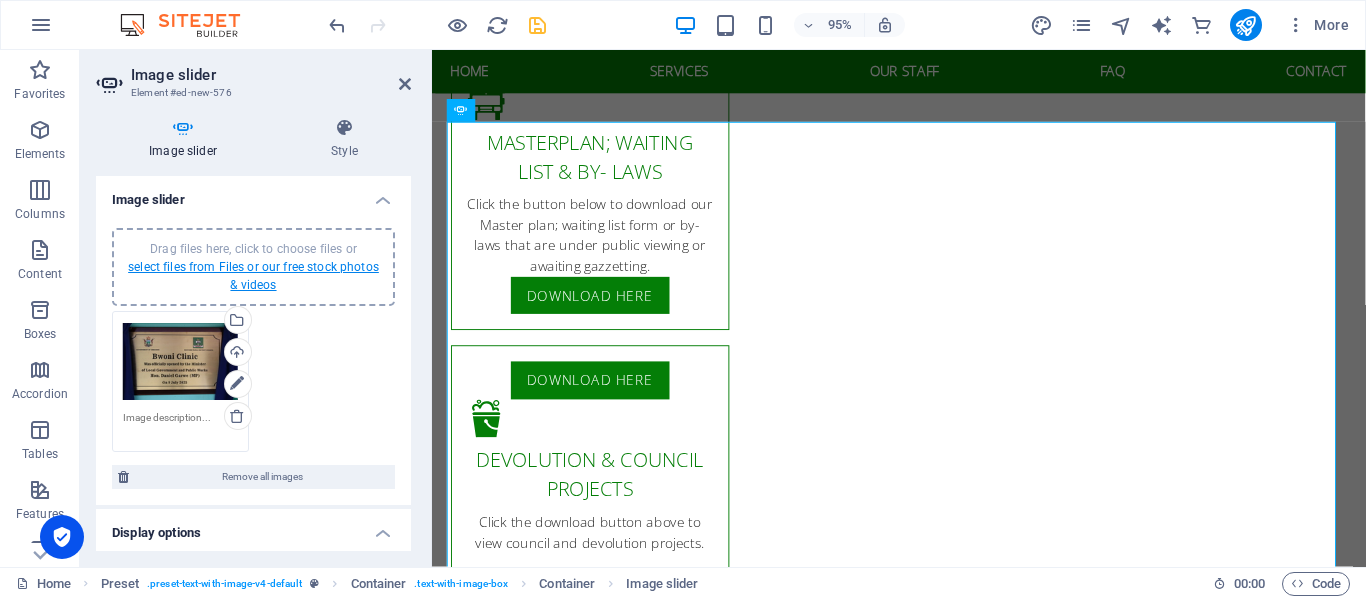 click on "select files from Files or our free stock photos & videos" at bounding box center (253, 276) 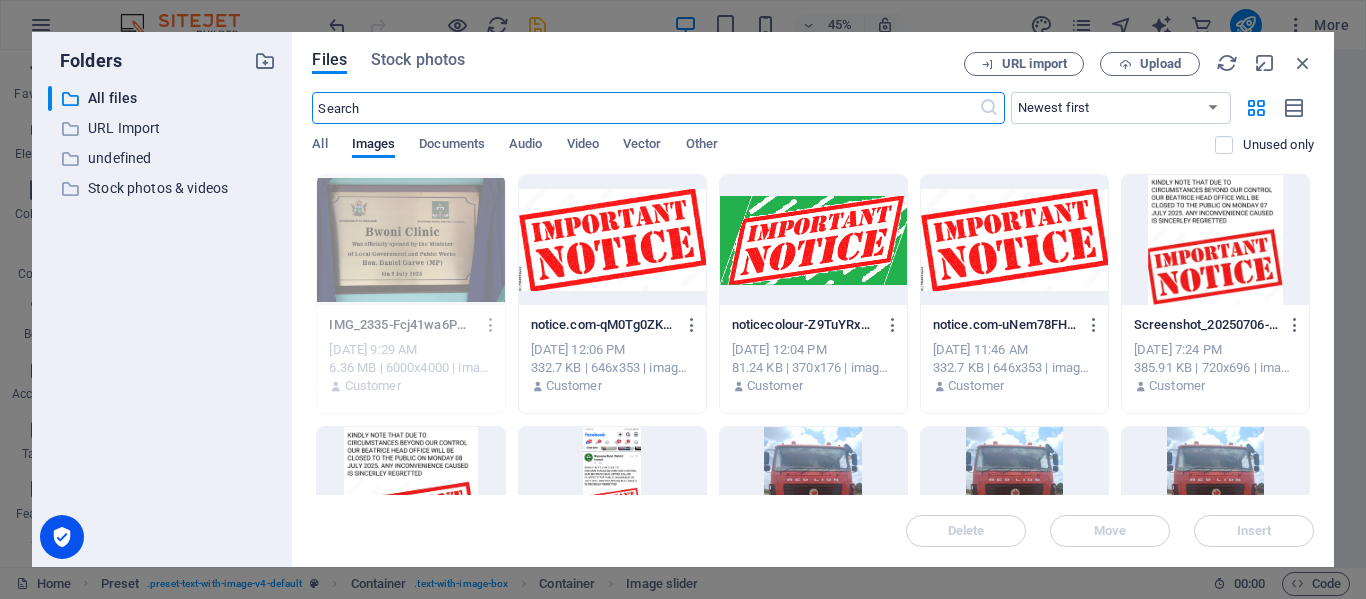 scroll, scrollTop: 2783, scrollLeft: 0, axis: vertical 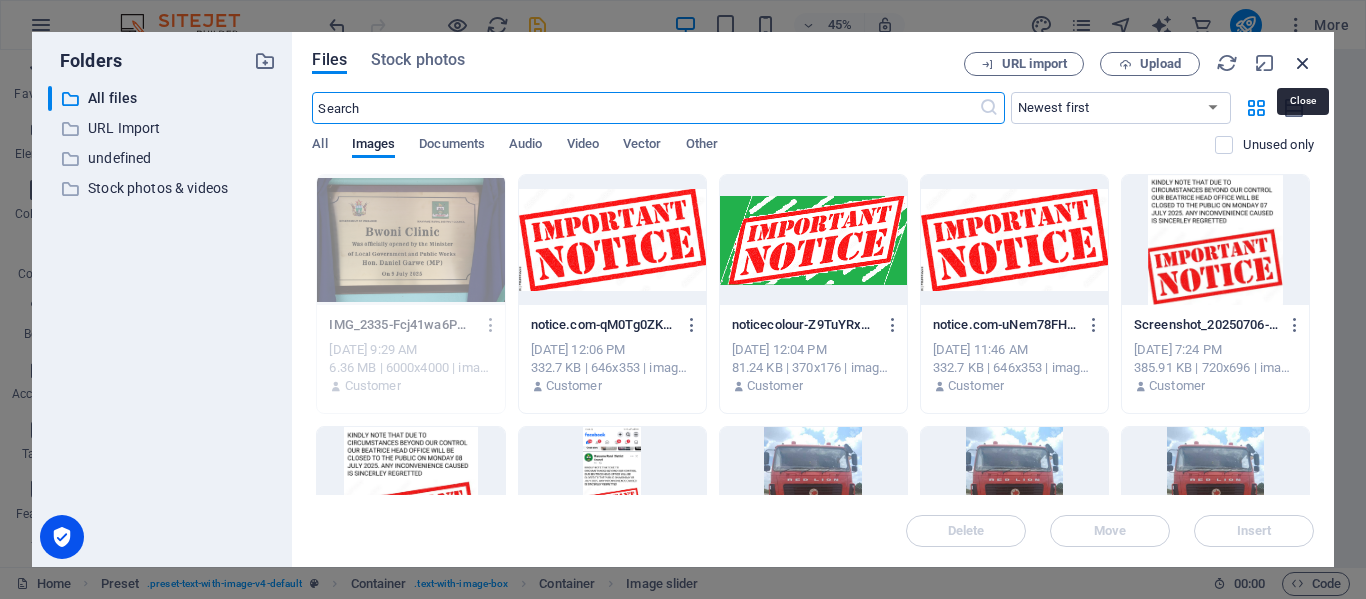 click at bounding box center [1303, 63] 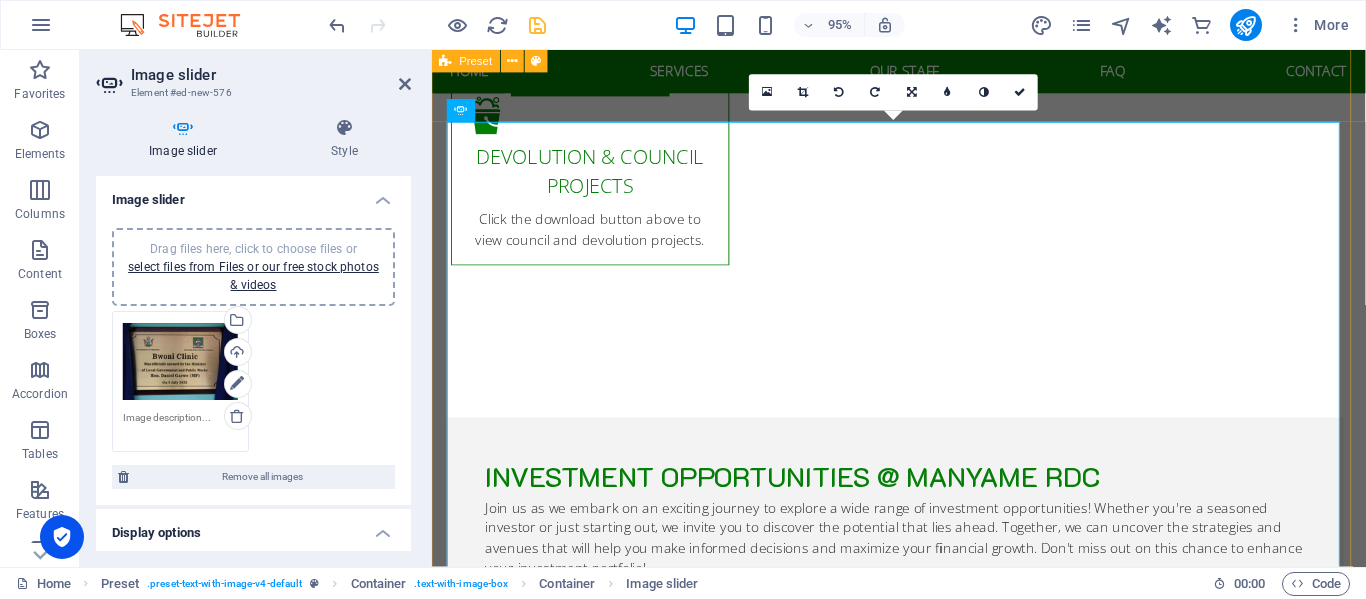 scroll, scrollTop: 2464, scrollLeft: 0, axis: vertical 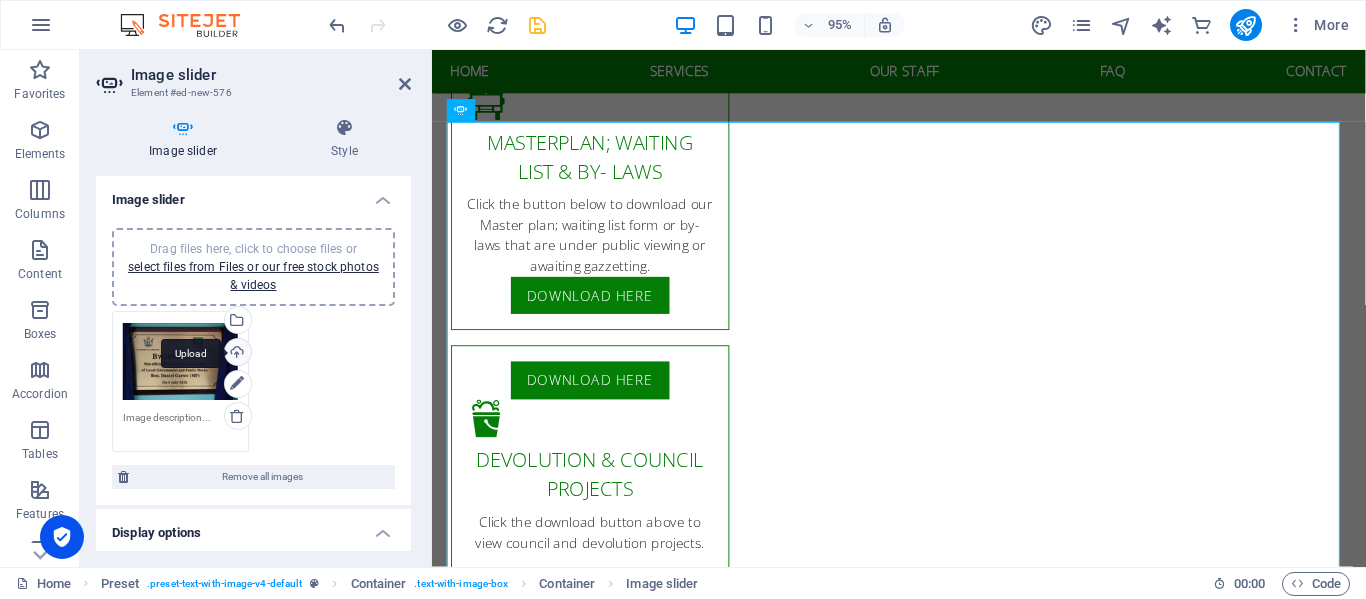 click on "Upload" at bounding box center [236, 354] 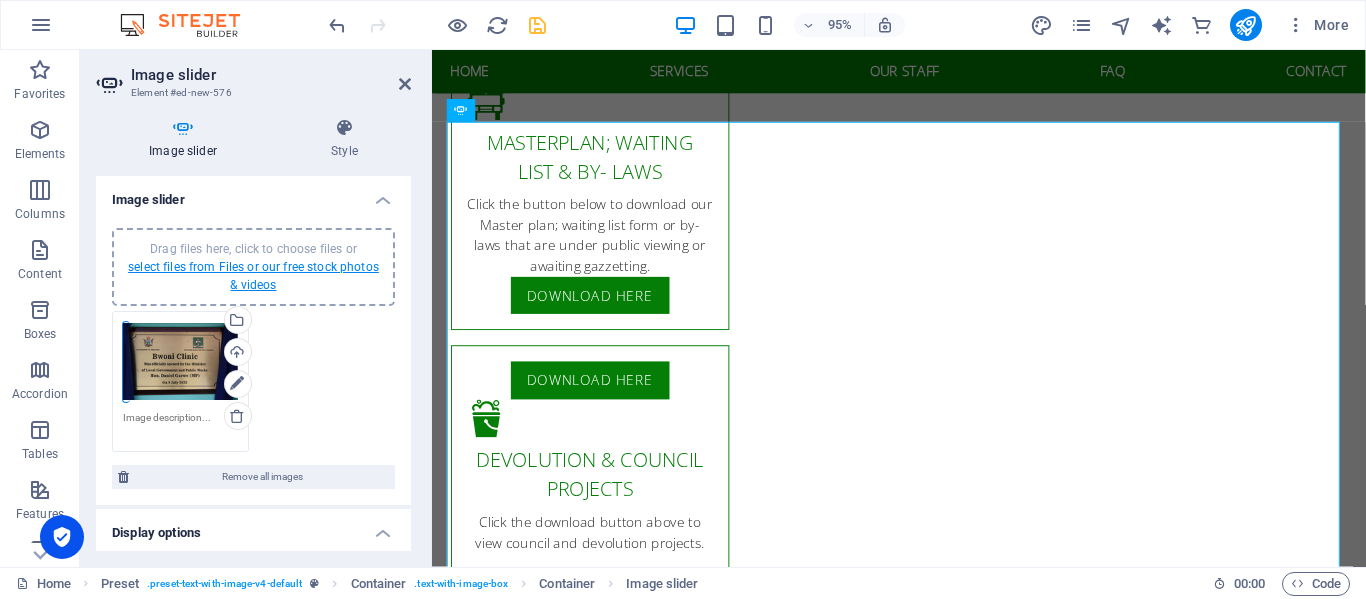 click on "select files from Files or our free stock photos & videos" at bounding box center (253, 276) 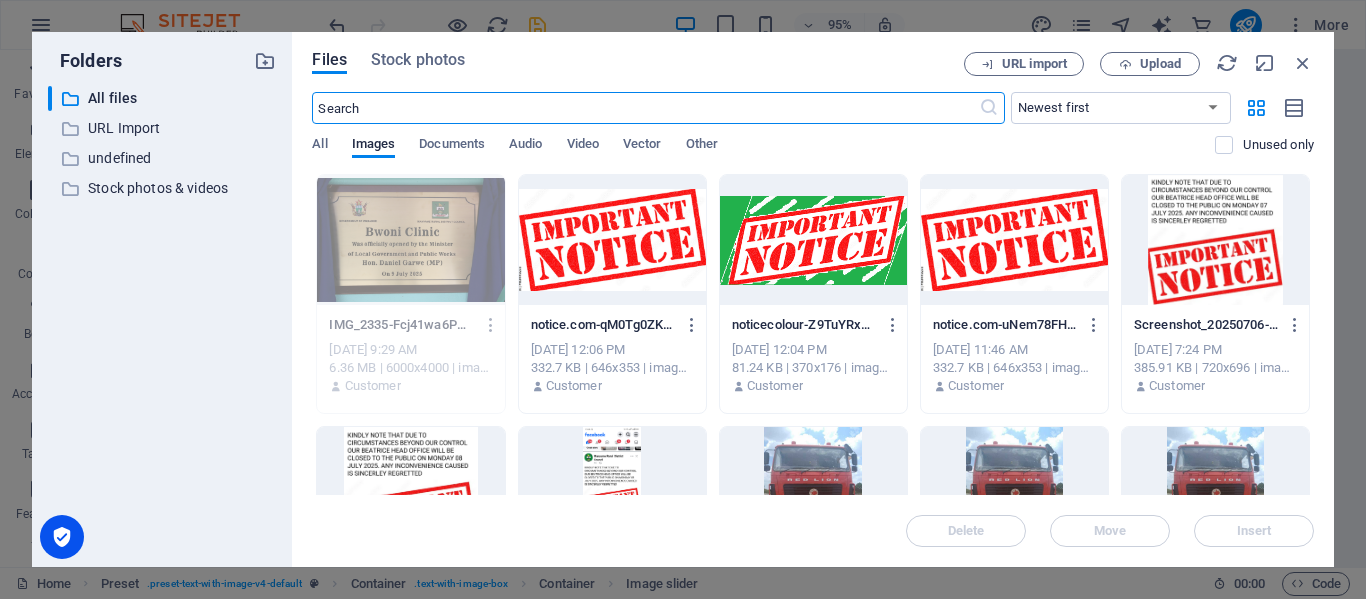 scroll, scrollTop: 2783, scrollLeft: 0, axis: vertical 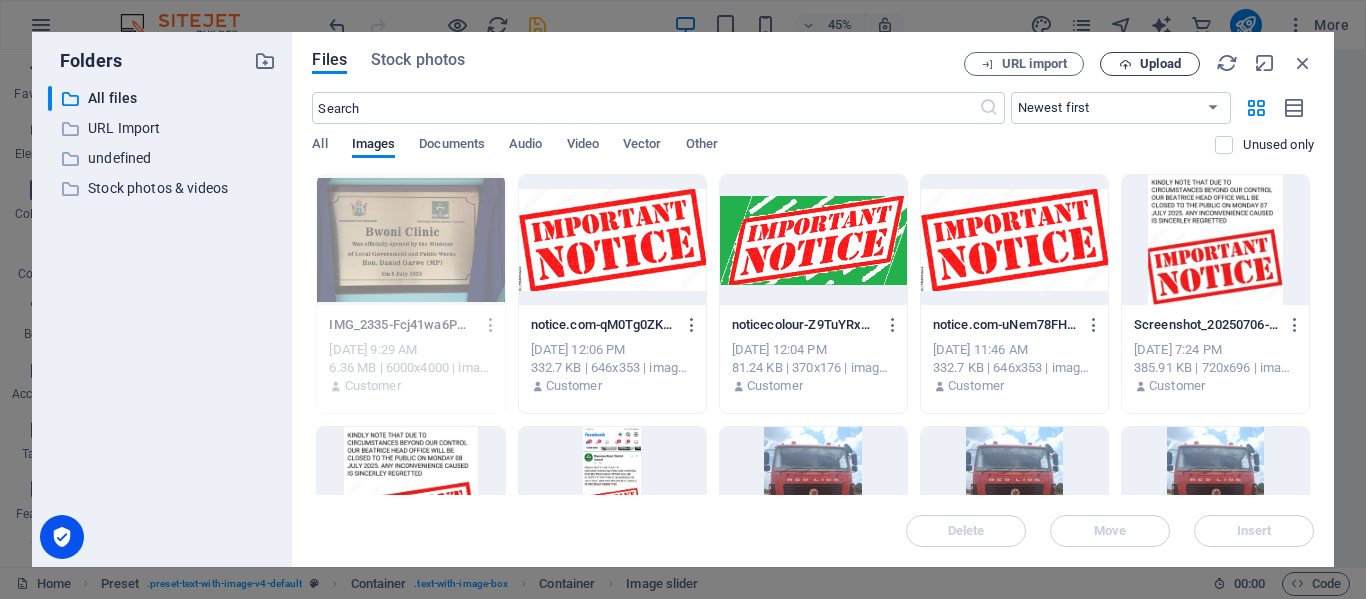 click on "Upload" at bounding box center (1160, 64) 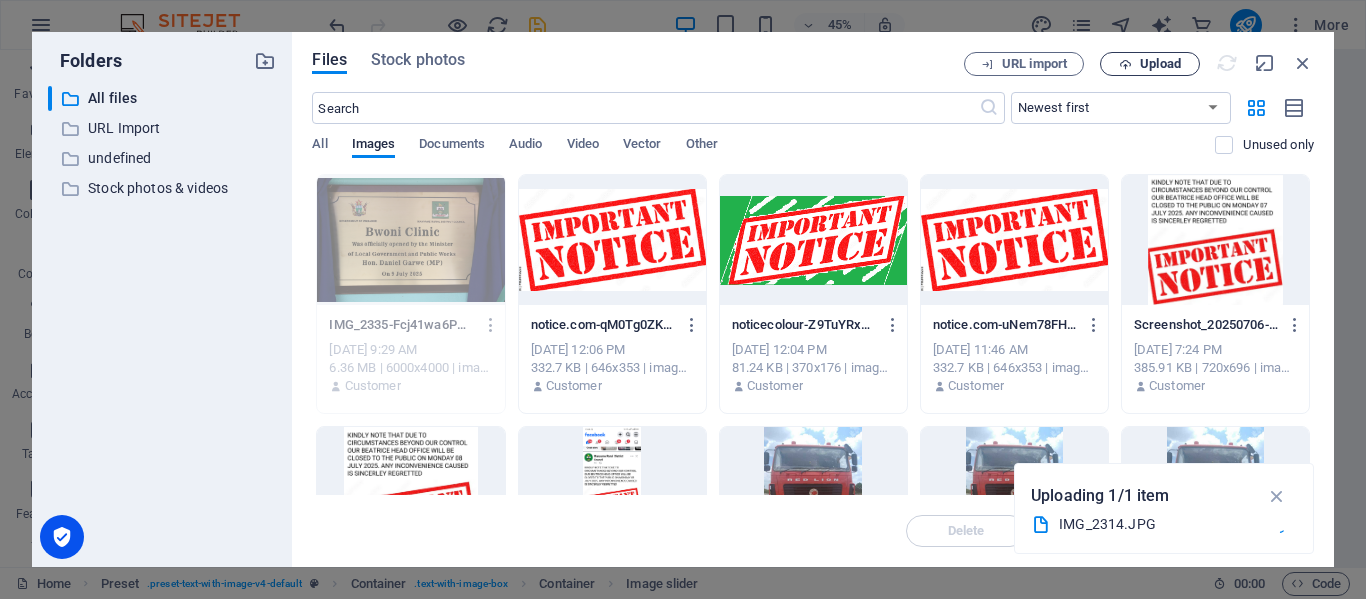 click on "Upload" at bounding box center [1160, 64] 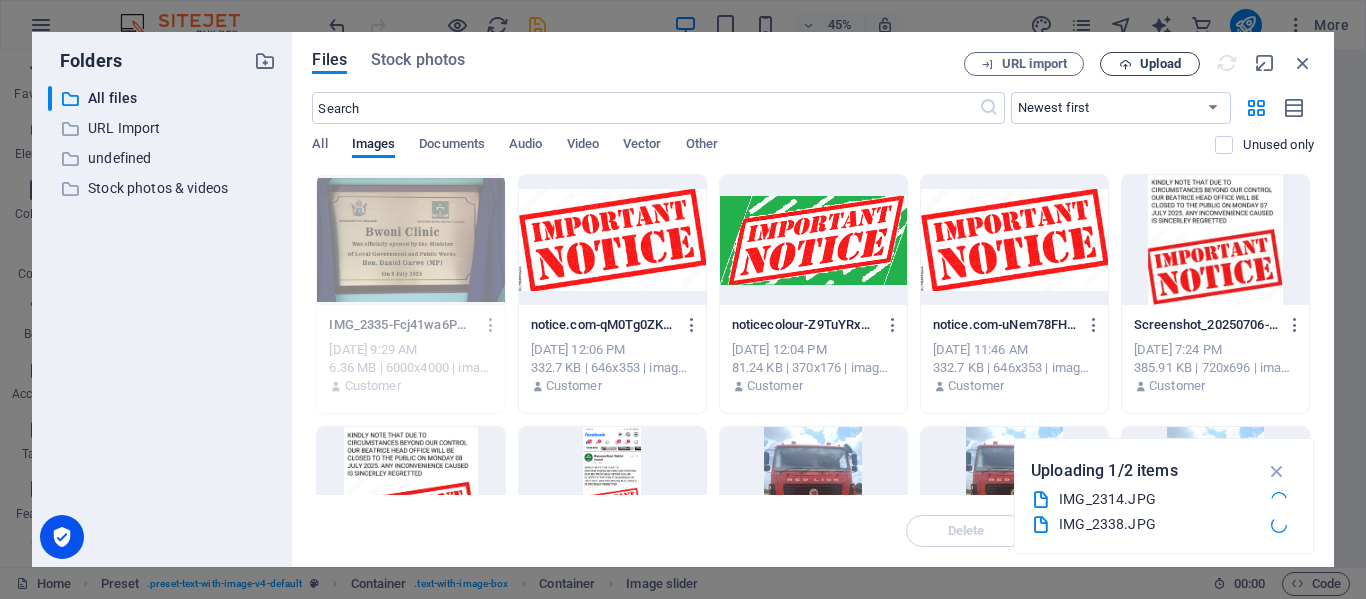 click on "Upload" at bounding box center [1160, 64] 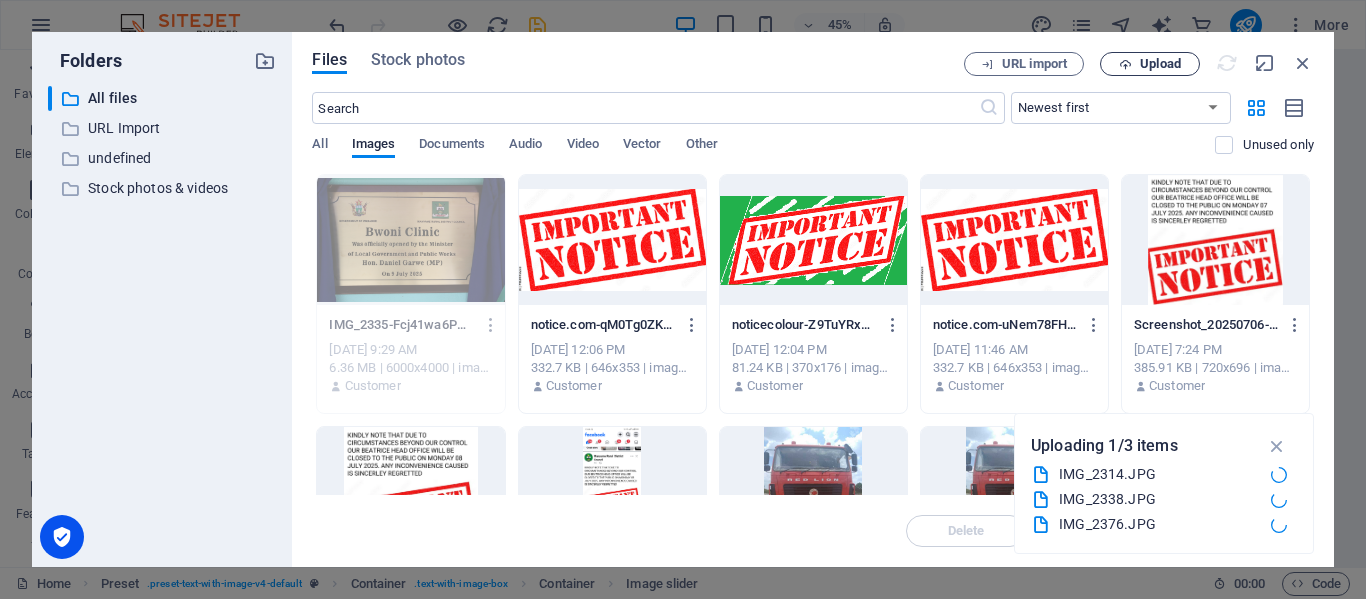 click on "Upload" at bounding box center (1160, 64) 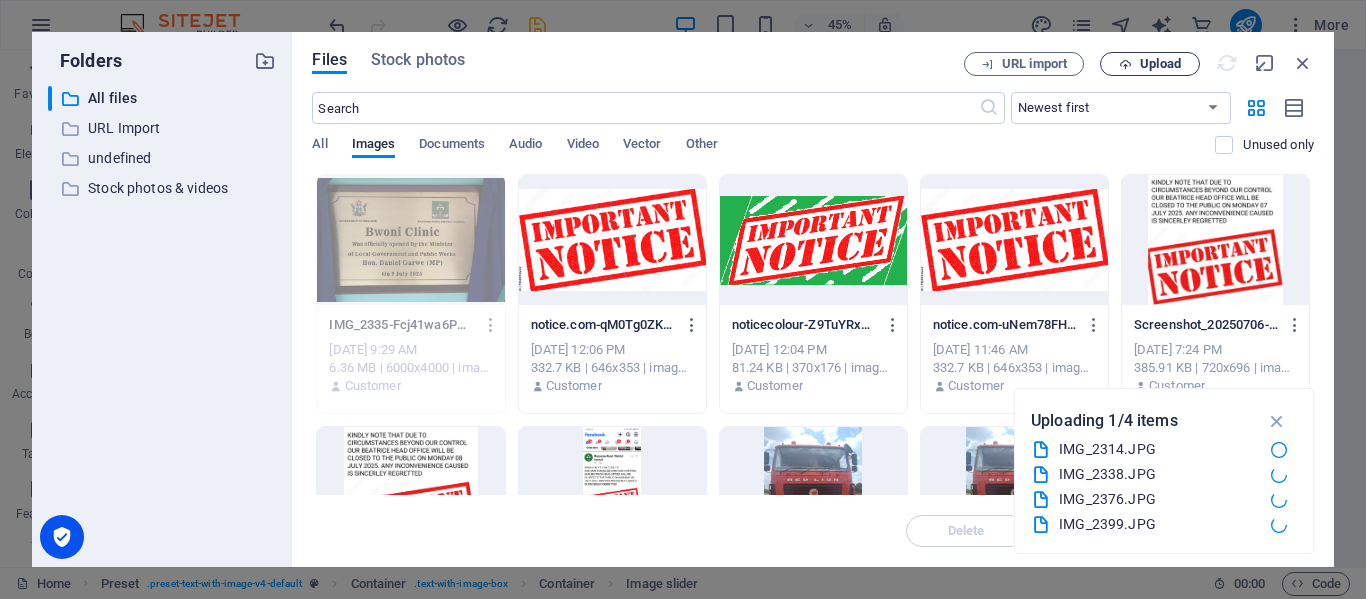 click on "Upload" at bounding box center [1150, 64] 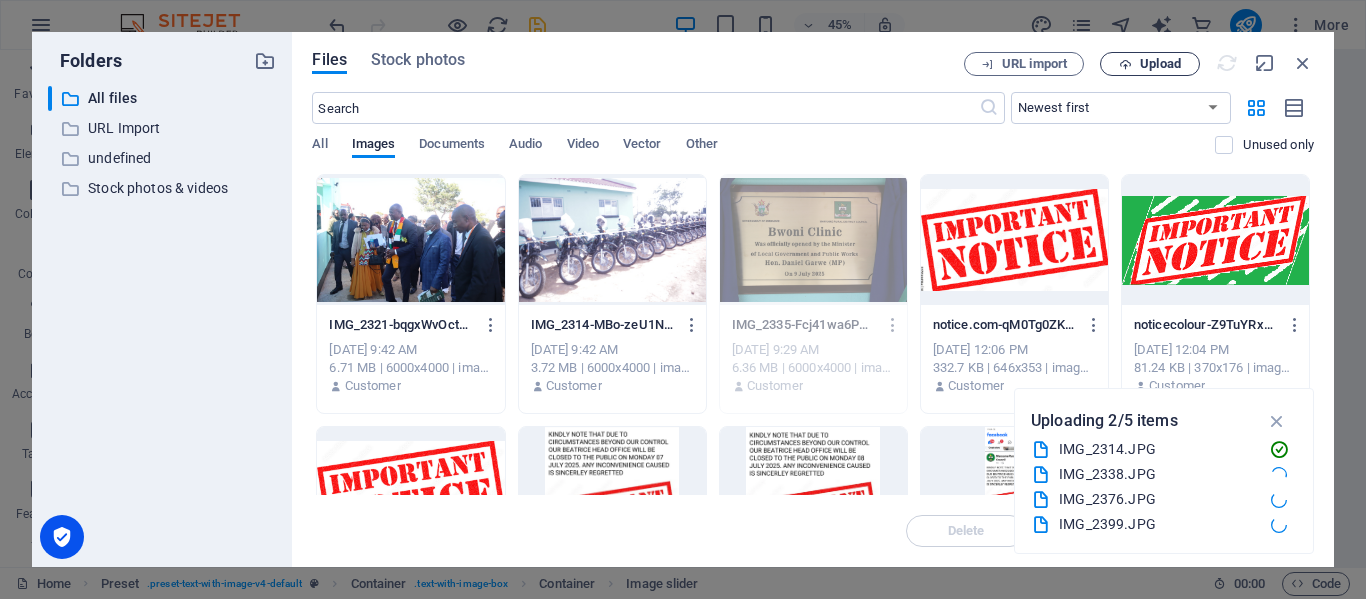 click on "Upload" at bounding box center [1160, 64] 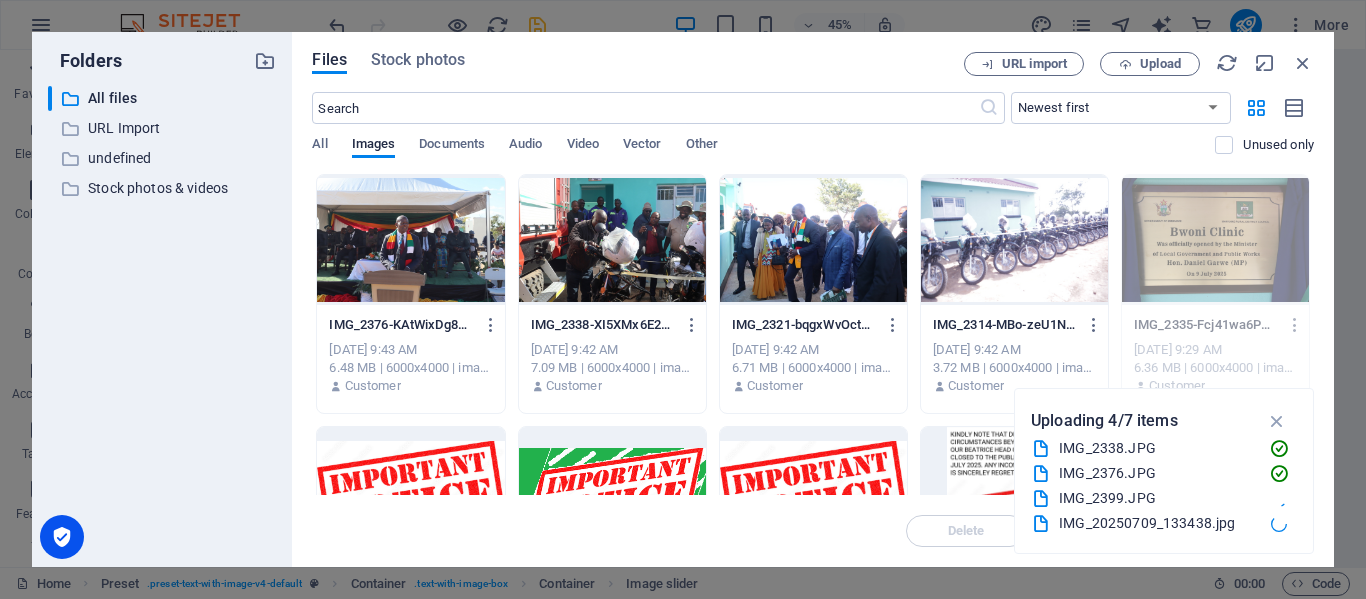 scroll, scrollTop: 0, scrollLeft: 0, axis: both 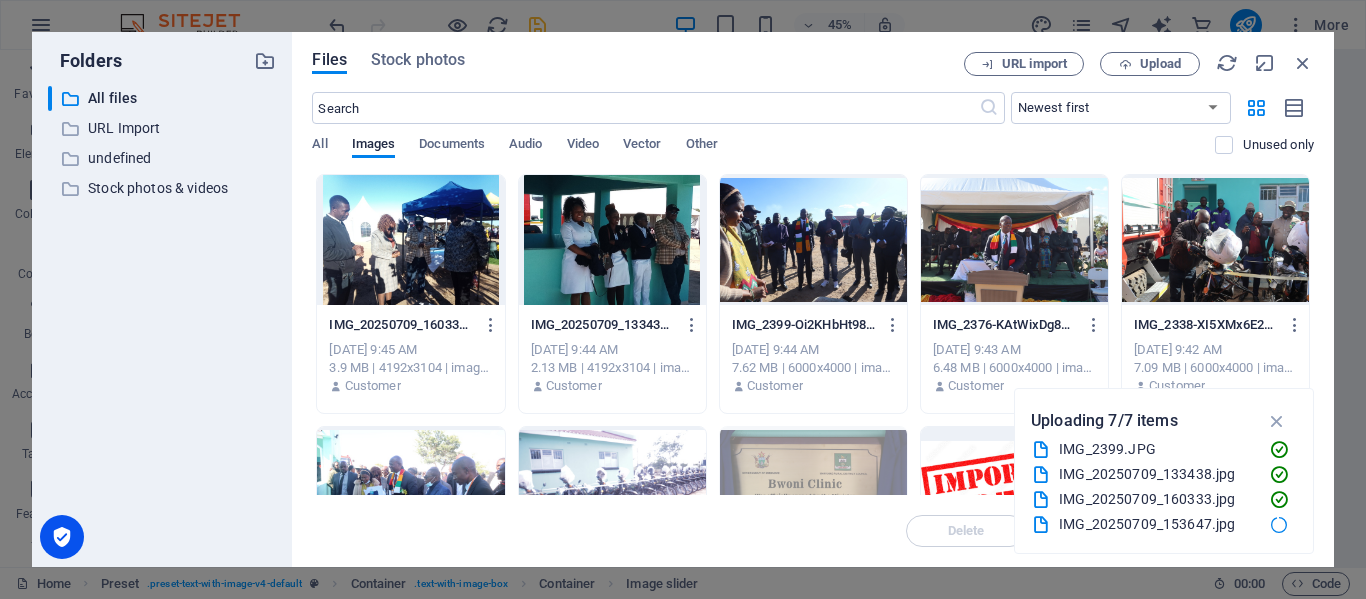 click at bounding box center (410, 240) 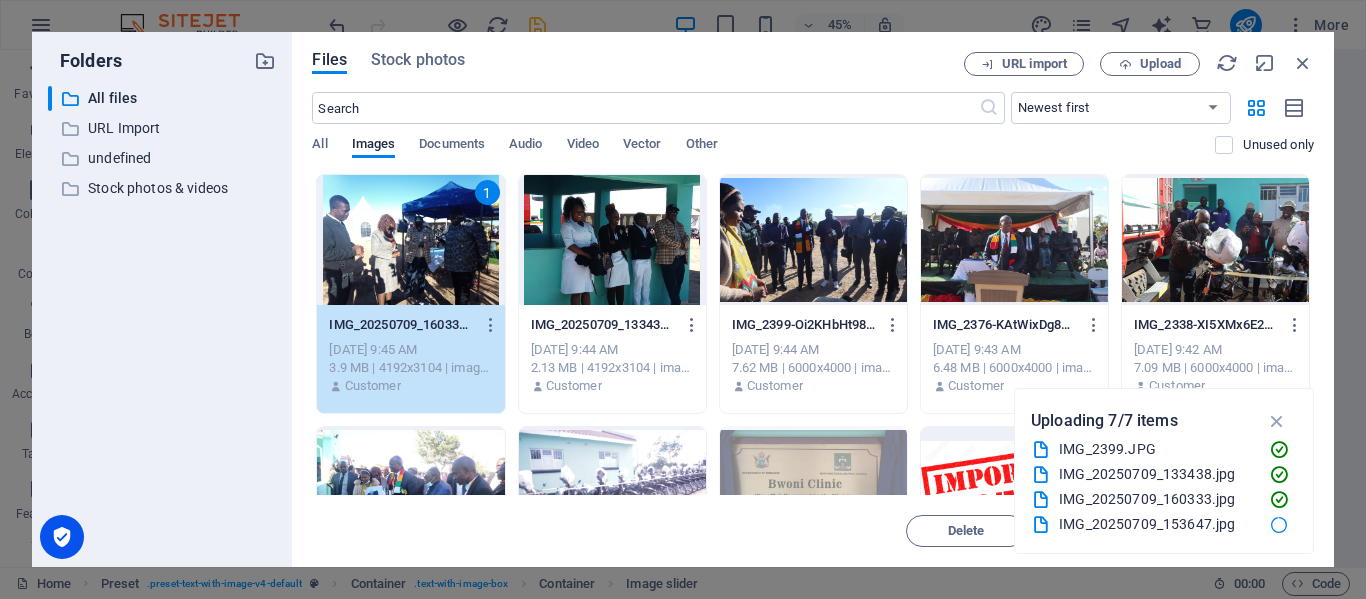 click at bounding box center [612, 240] 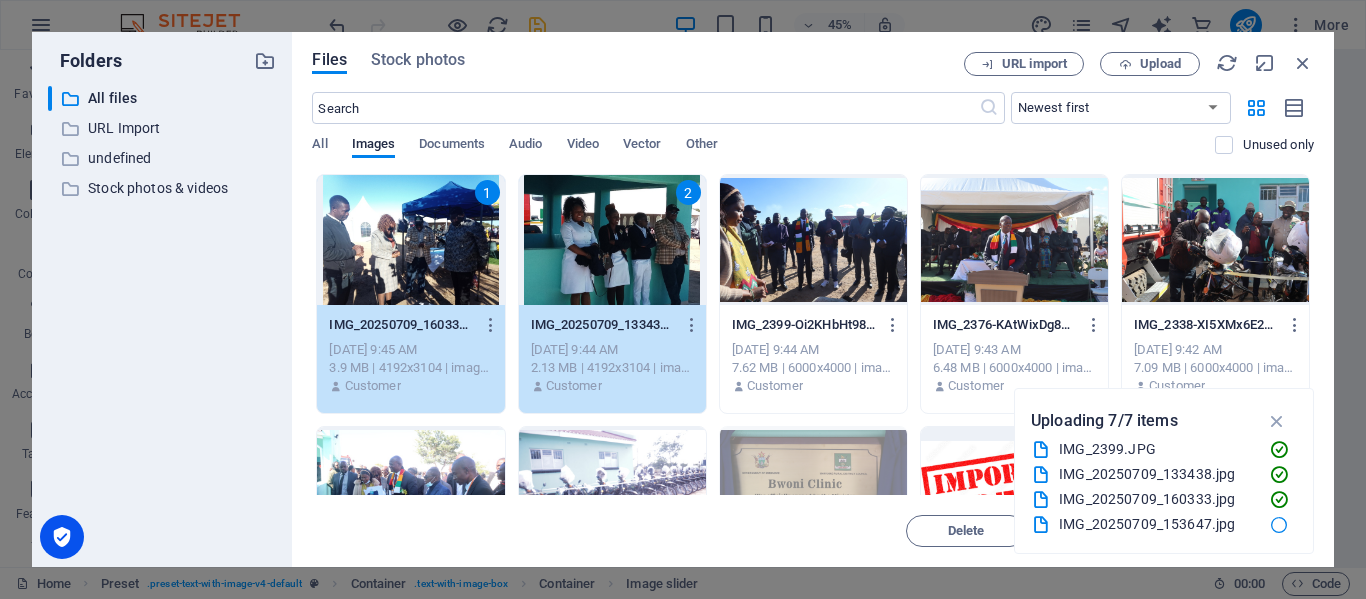 click at bounding box center (813, 240) 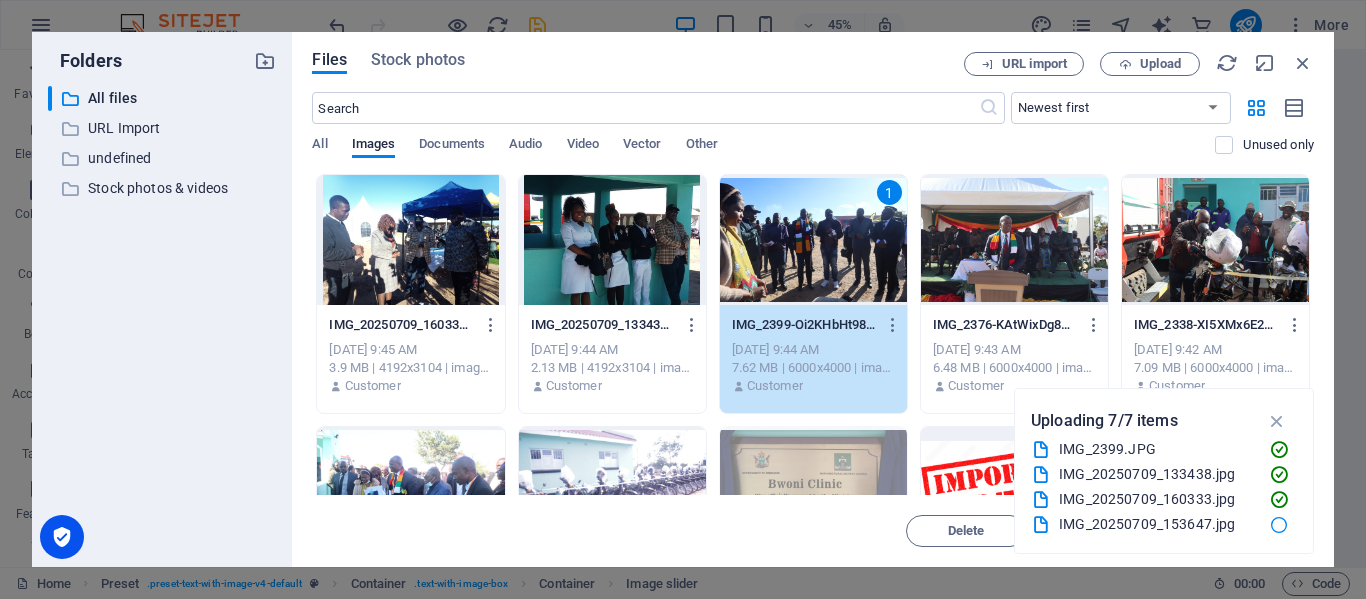 click at bounding box center (410, 240) 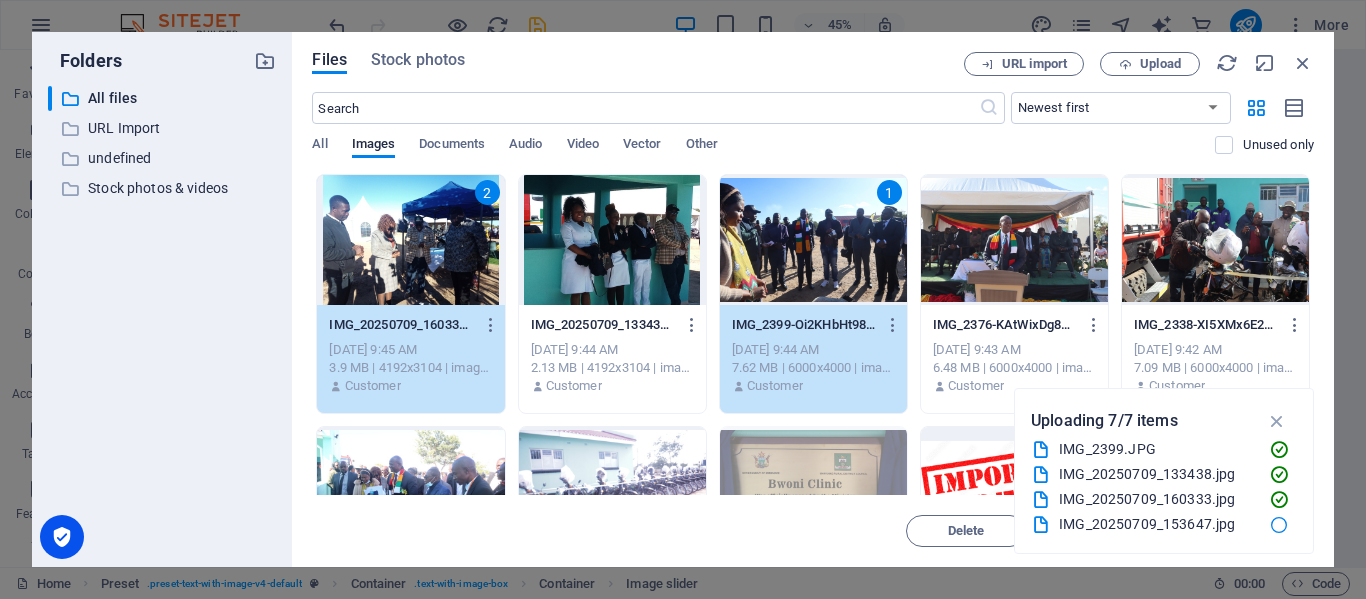 click at bounding box center (612, 240) 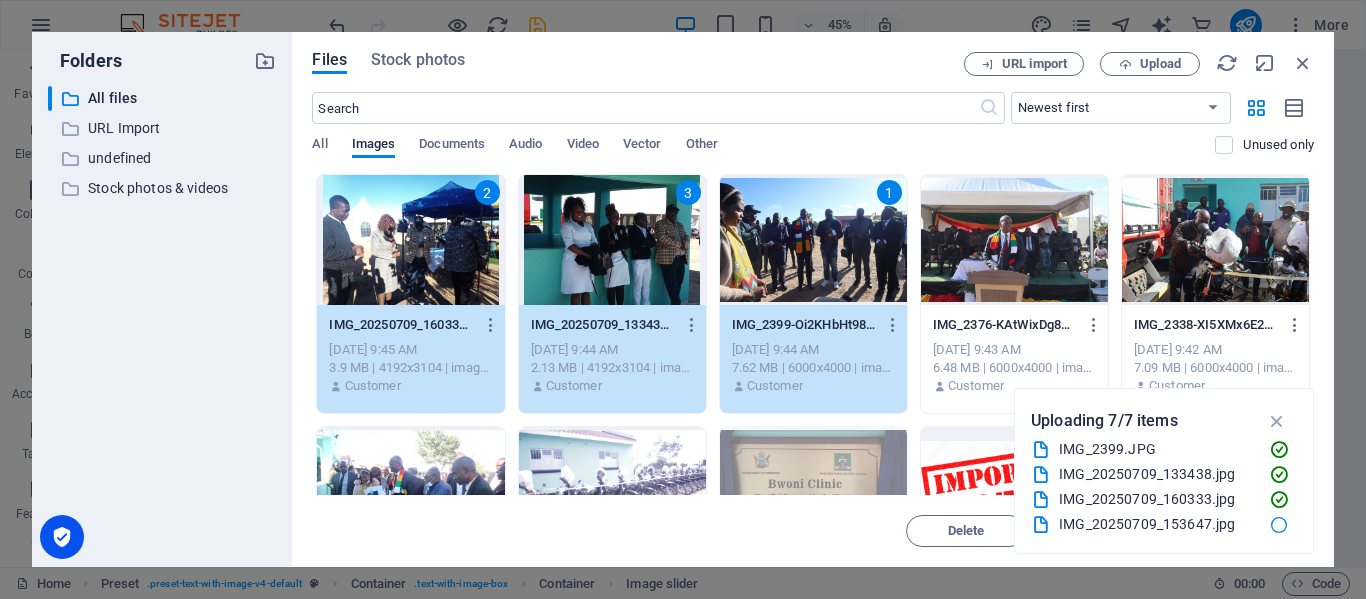 drag, startPoint x: 1006, startPoint y: 251, endPoint x: 994, endPoint y: 258, distance: 13.892444 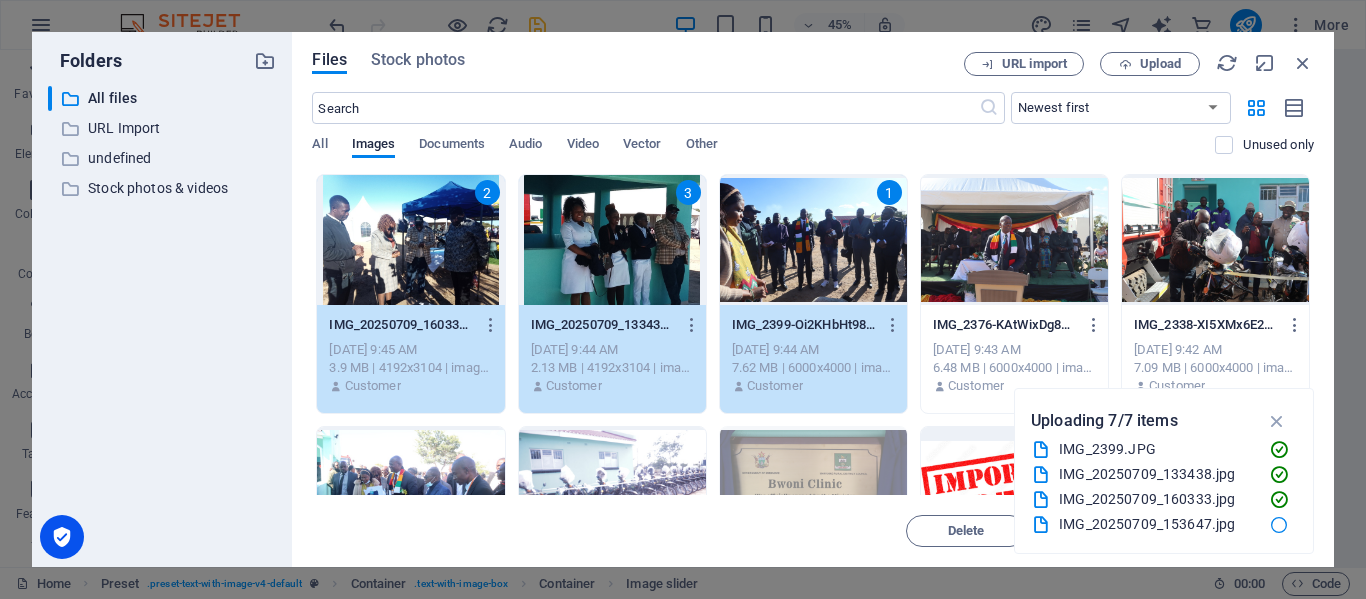 click at bounding box center [1014, 240] 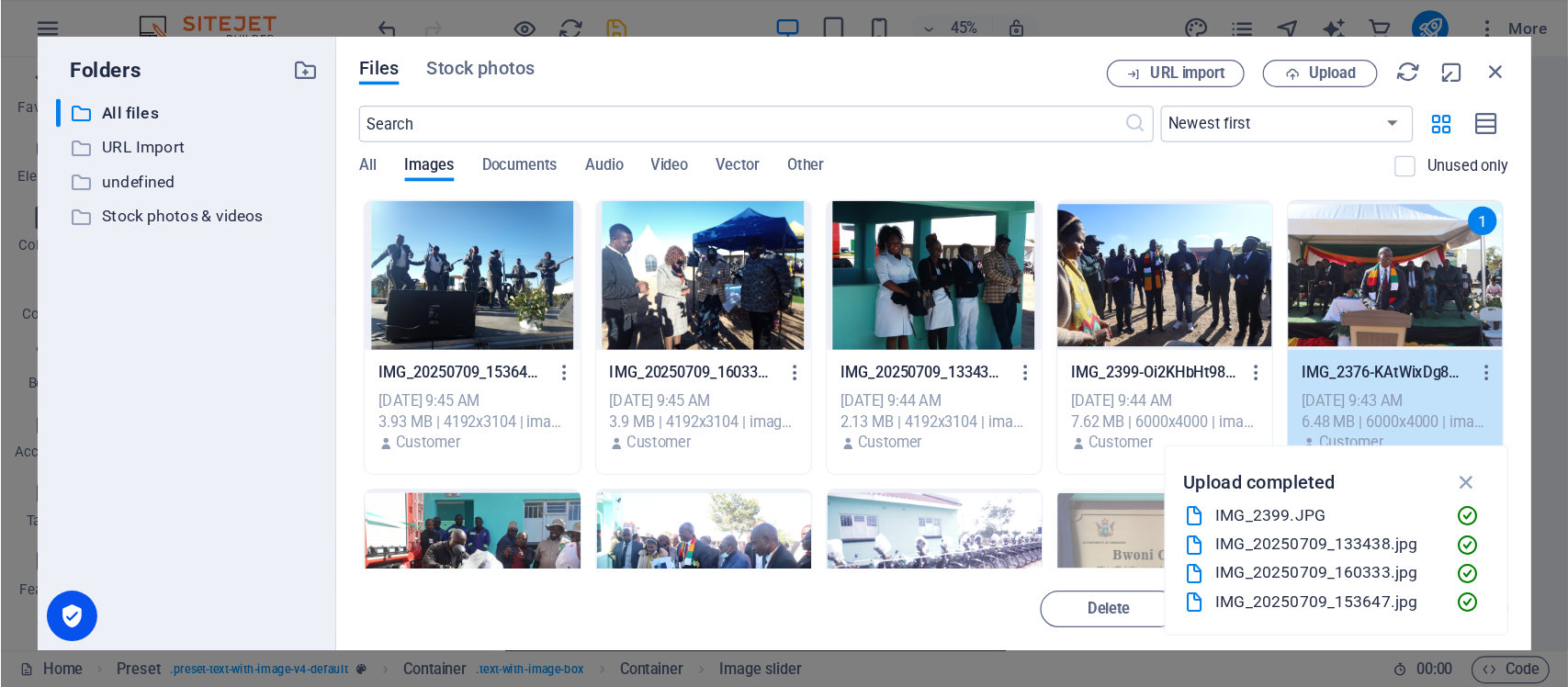 scroll, scrollTop: 0, scrollLeft: 0, axis: both 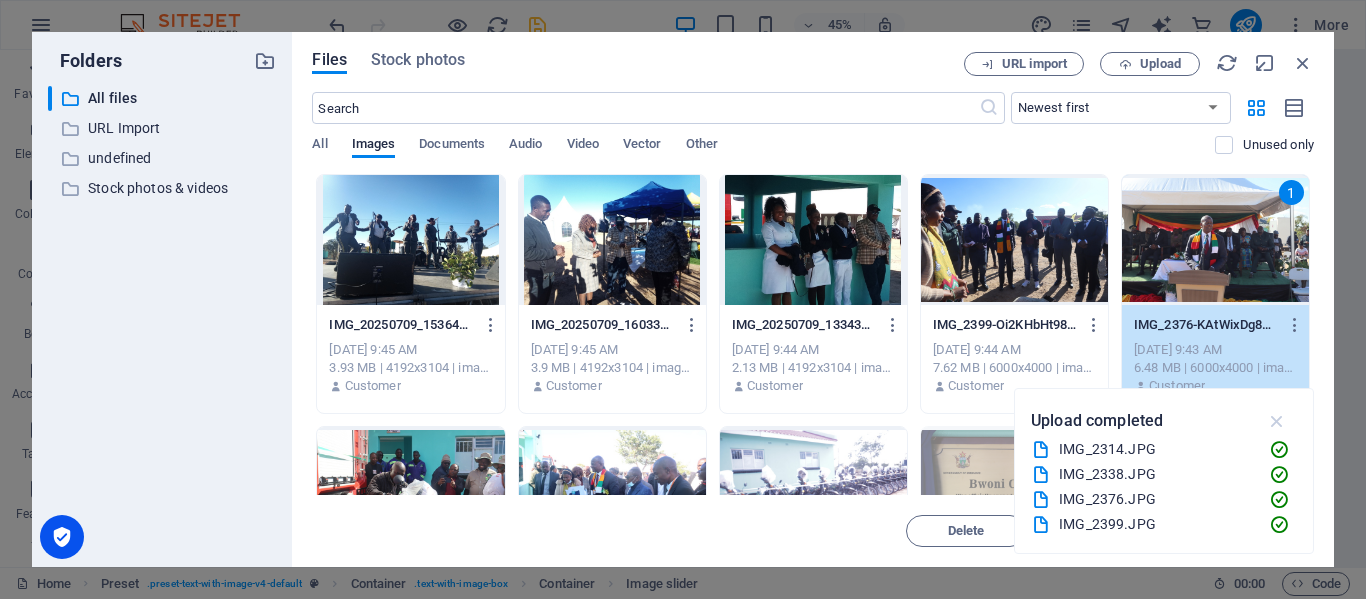 click at bounding box center (1277, 421) 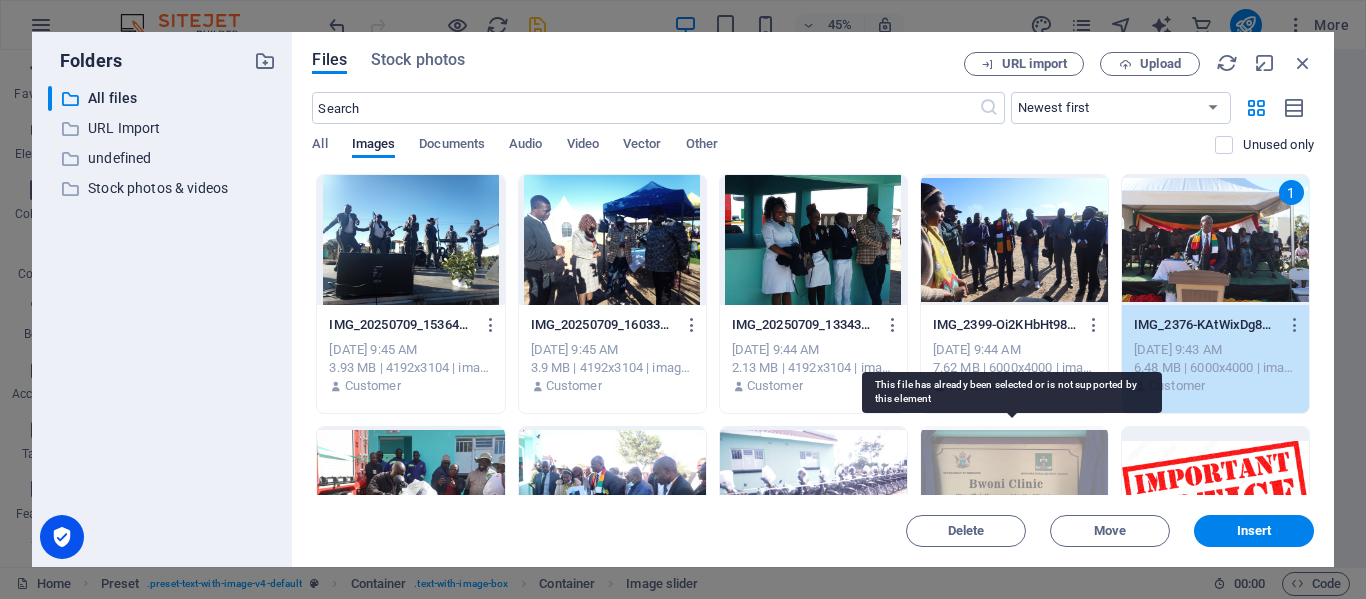 click at bounding box center (1014, 492) 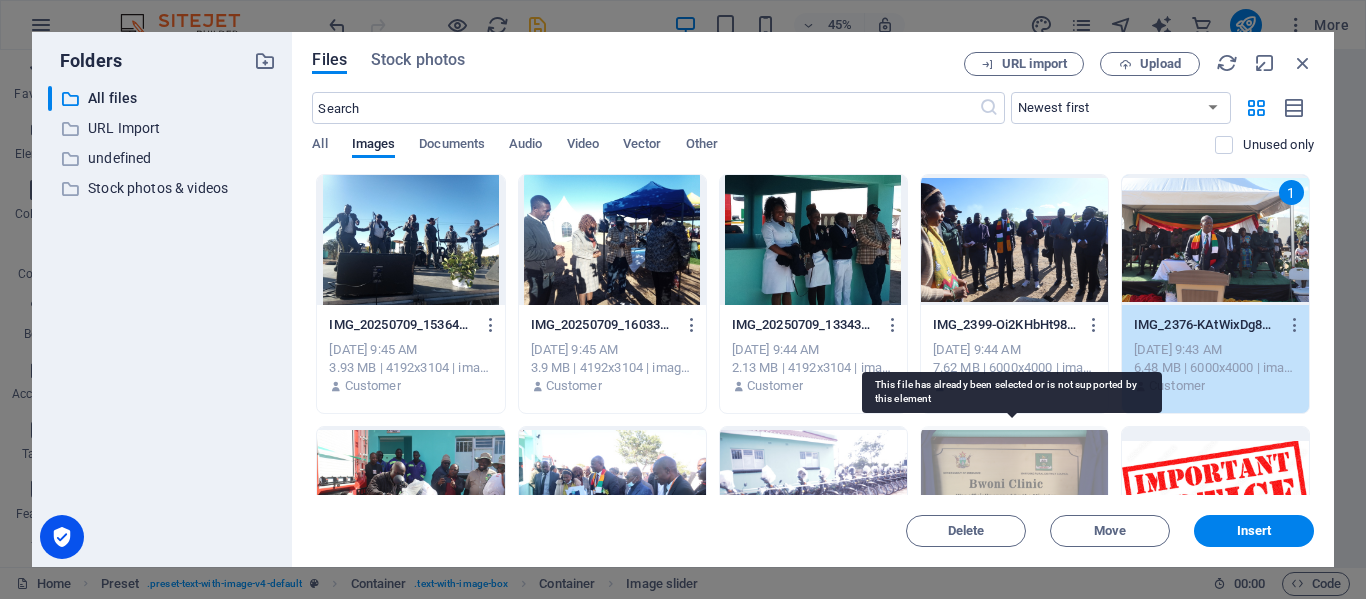click at bounding box center [1014, 492] 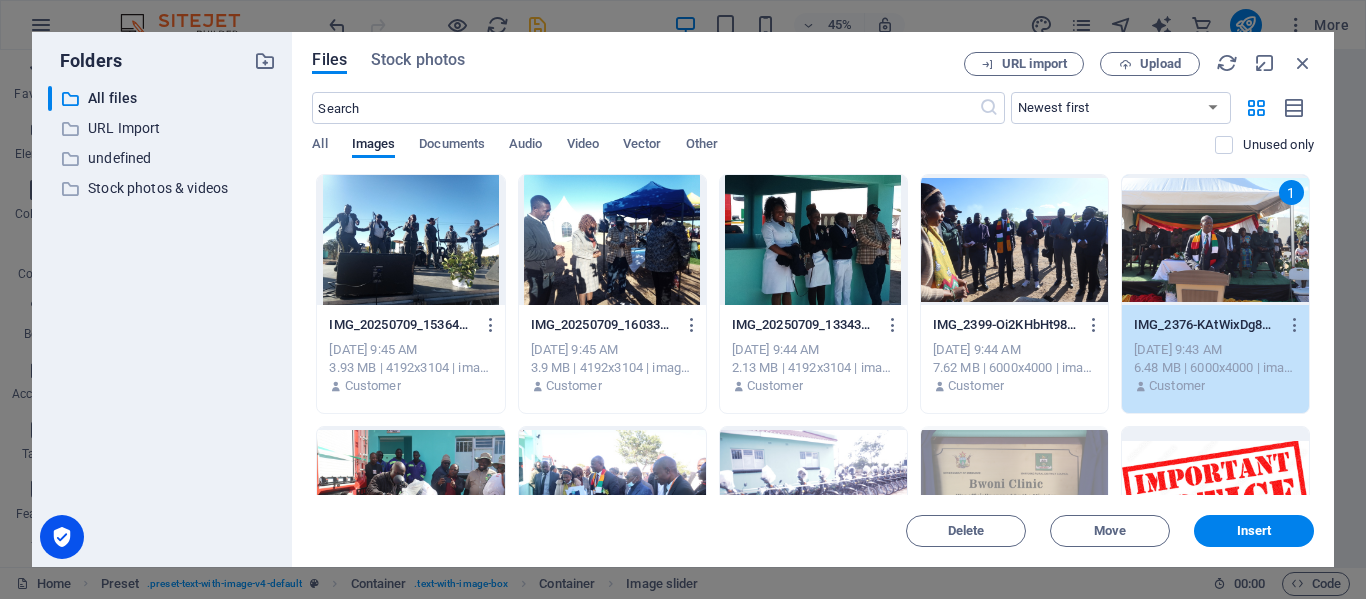 click at bounding box center [1014, 240] 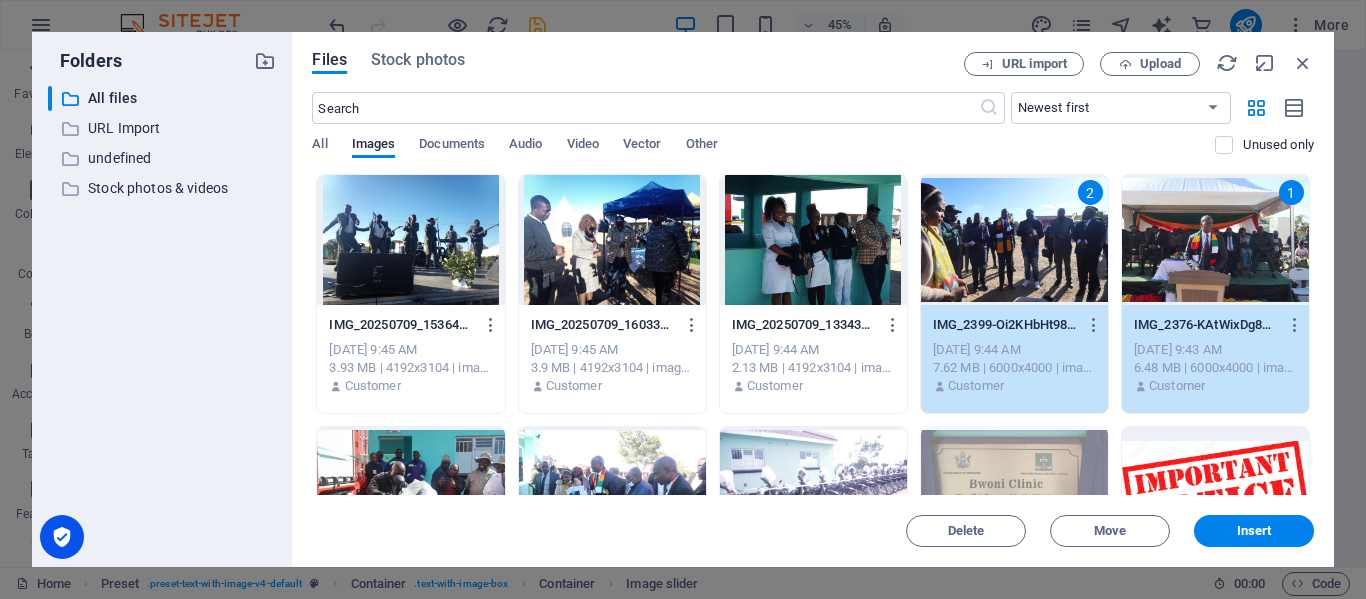 click at bounding box center (813, 240) 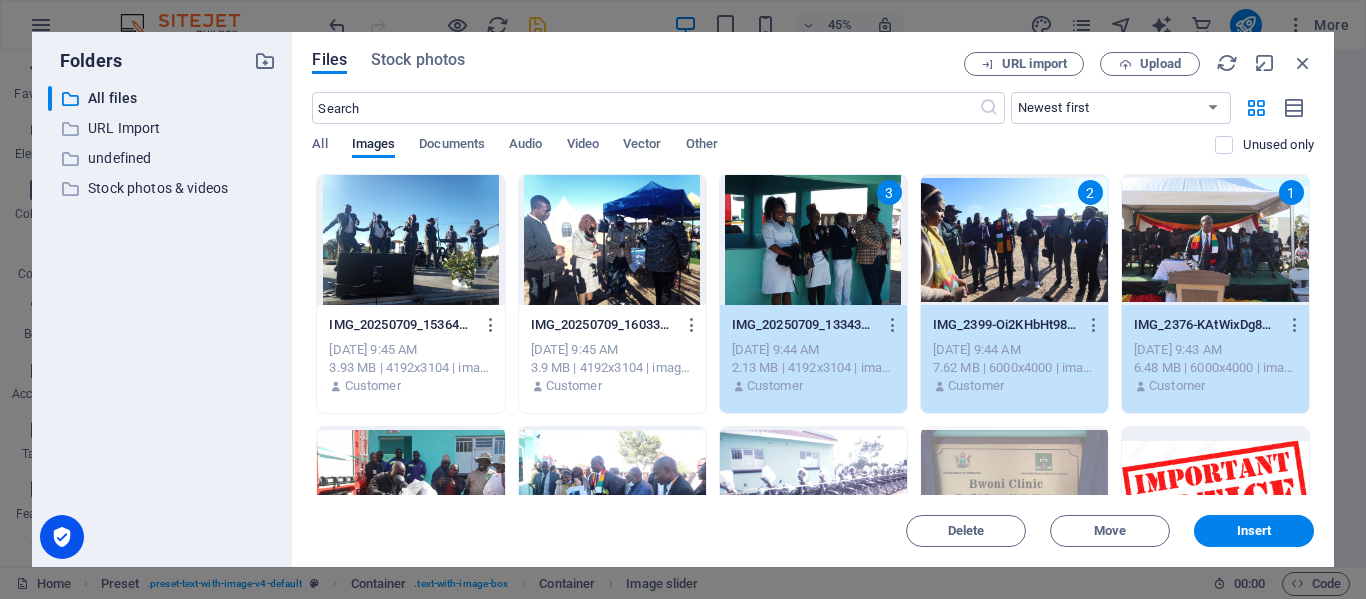 click at bounding box center (612, 240) 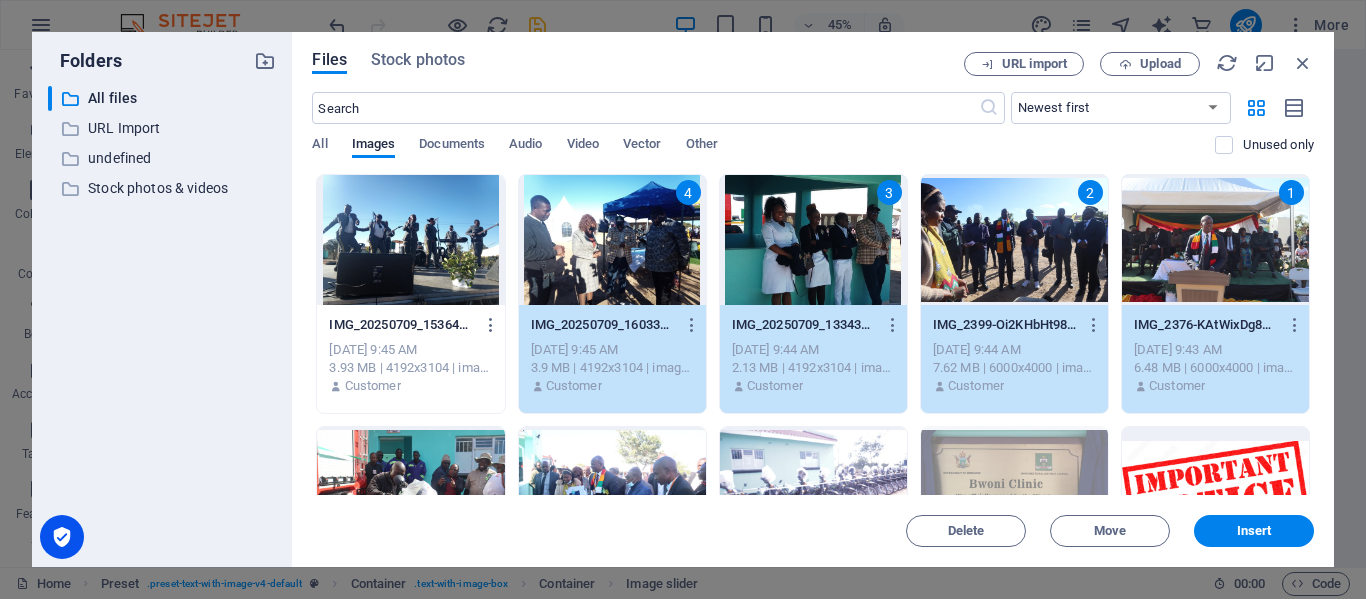 click at bounding box center (410, 240) 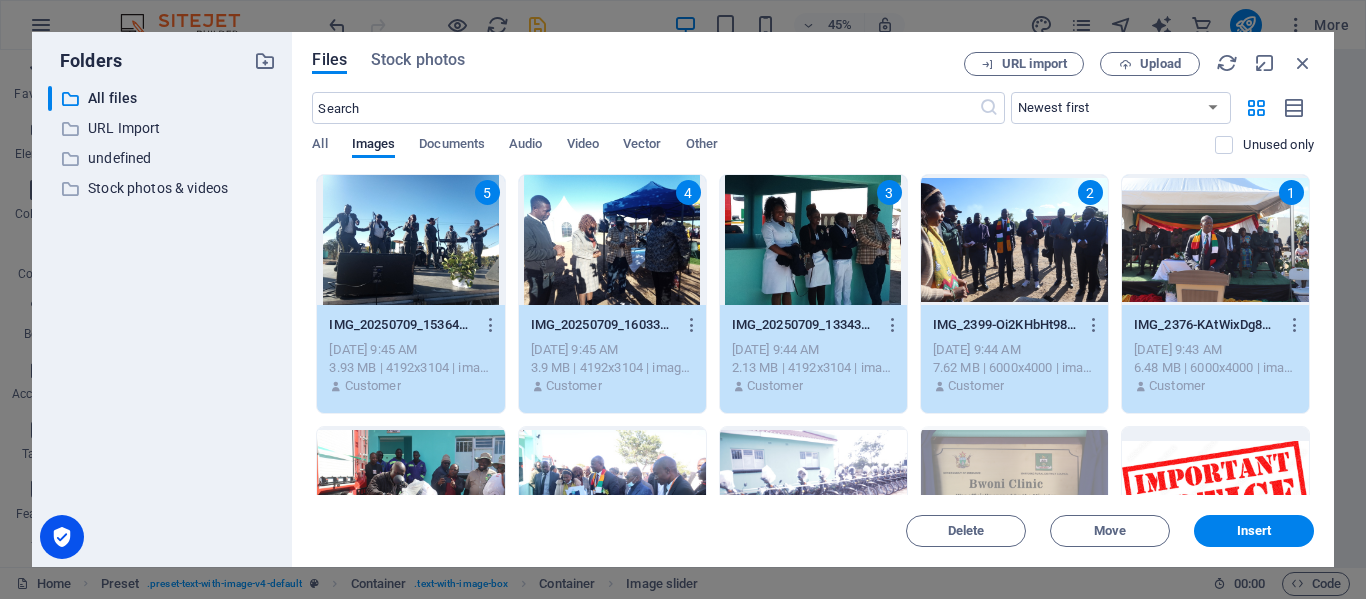 click at bounding box center [410, 492] 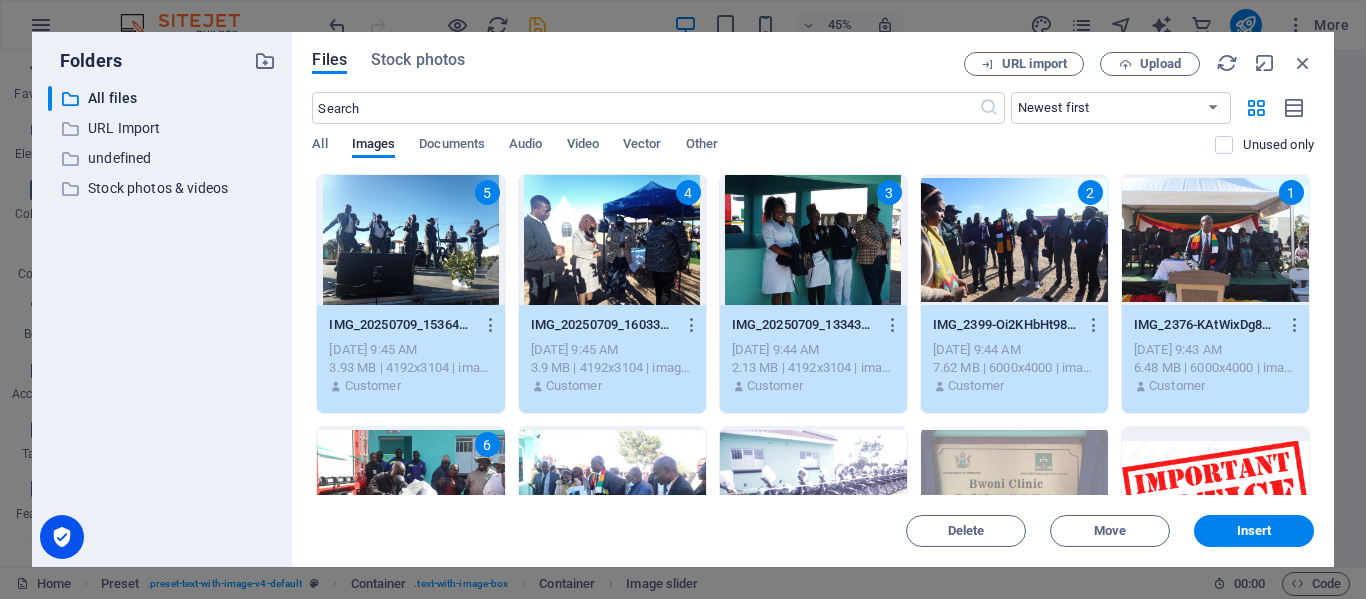 click at bounding box center [612, 492] 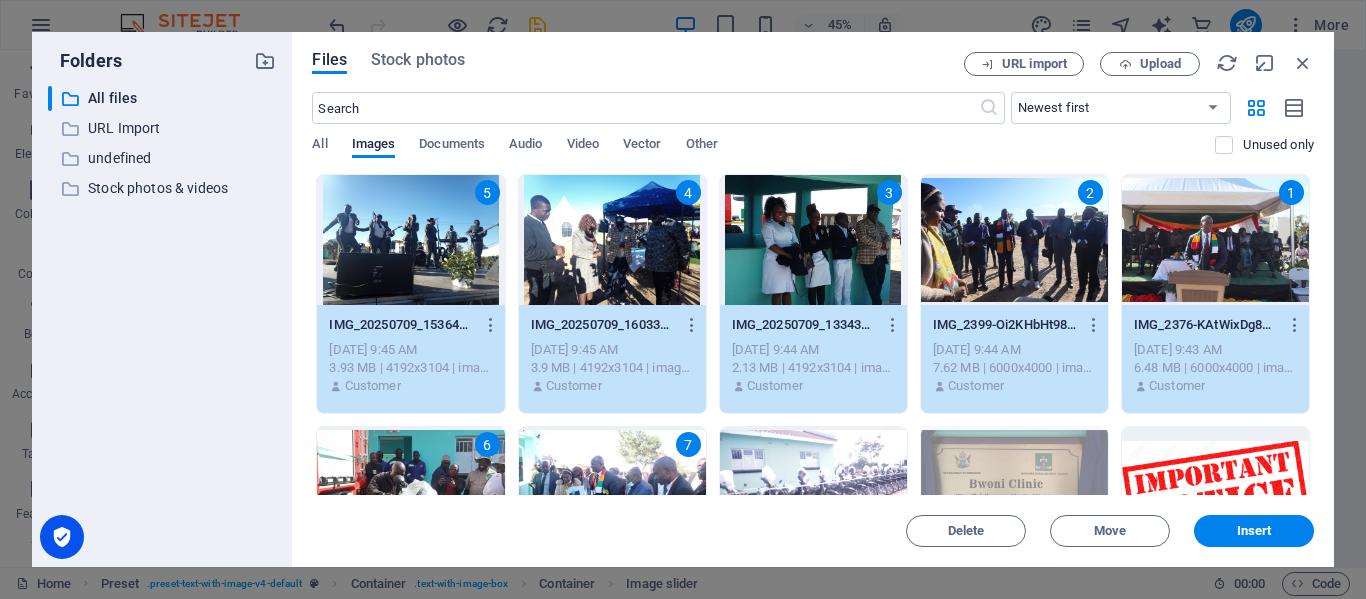 click at bounding box center (813, 492) 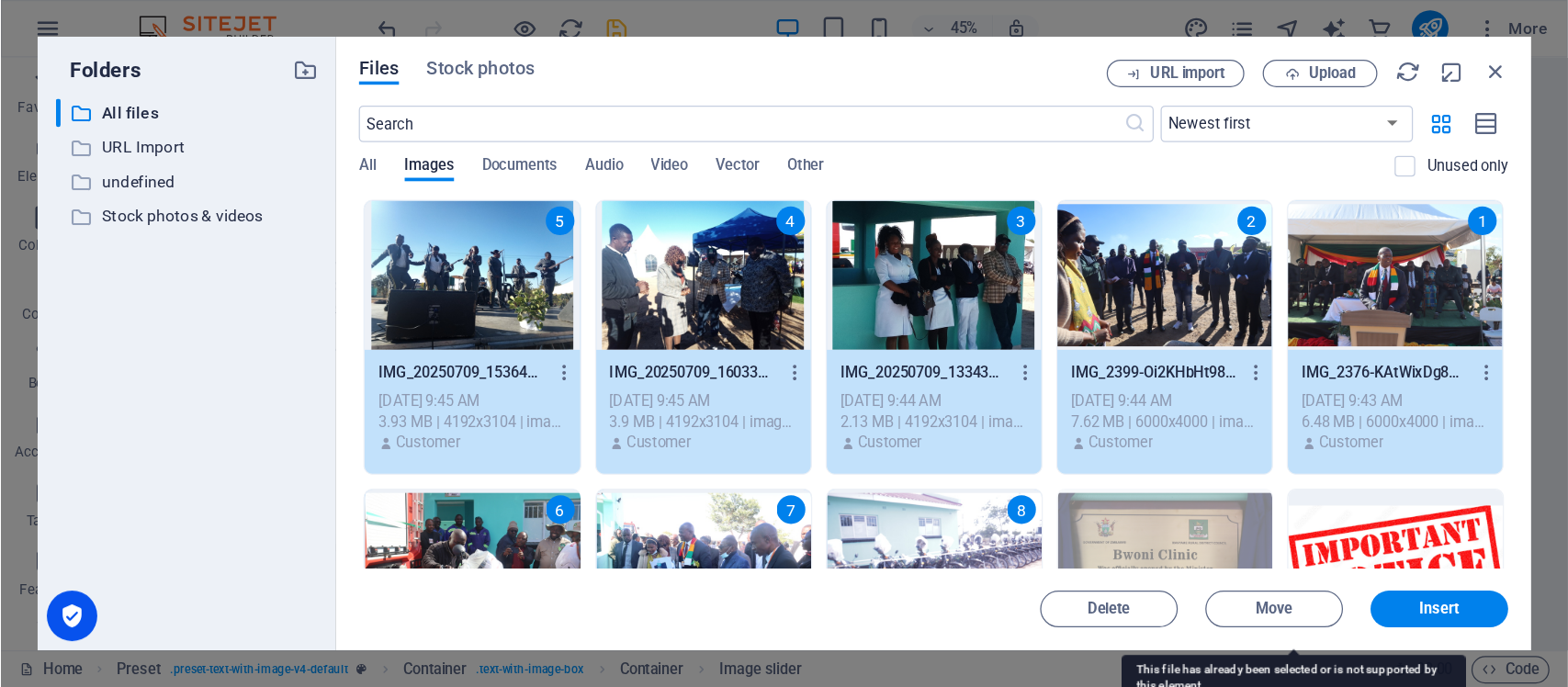scroll, scrollTop: 2248, scrollLeft: 0, axis: vertical 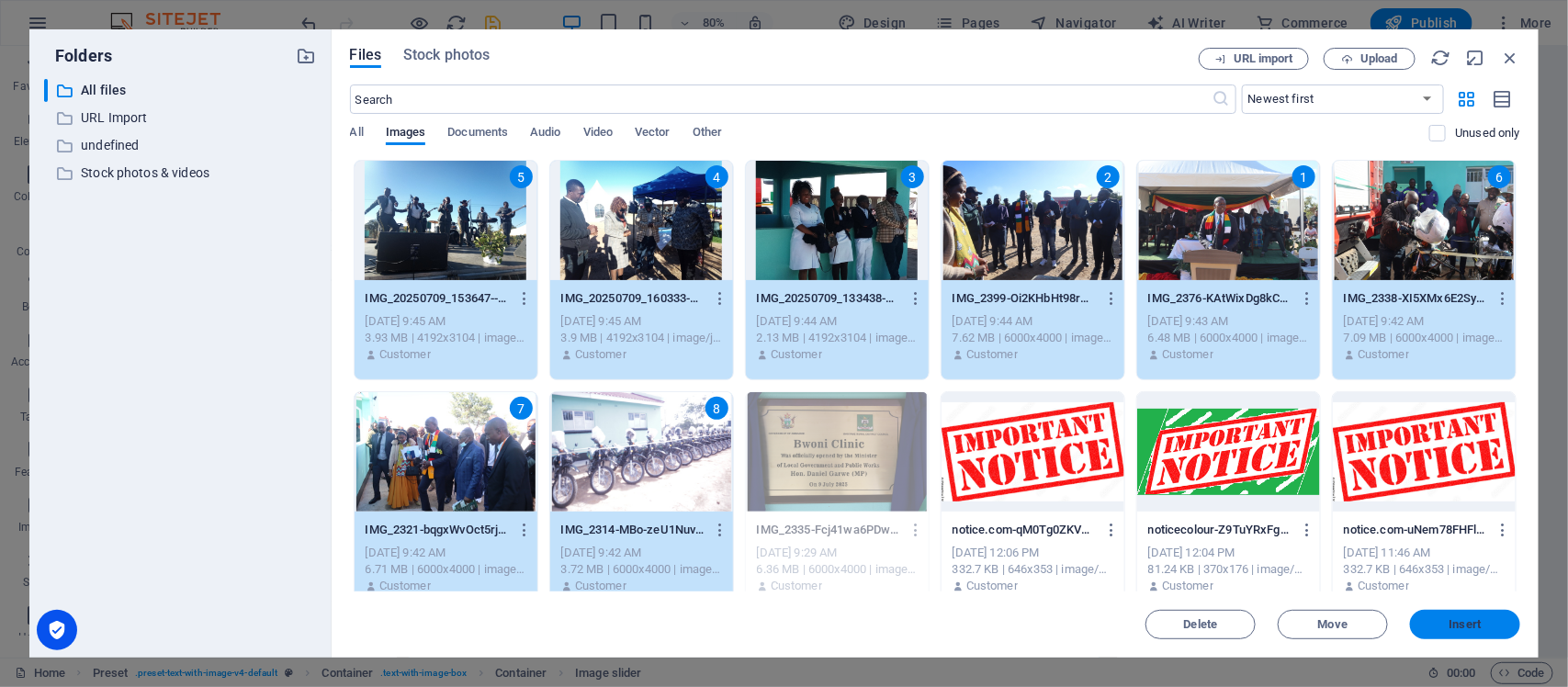 click on "Insert" at bounding box center (1465, 625) 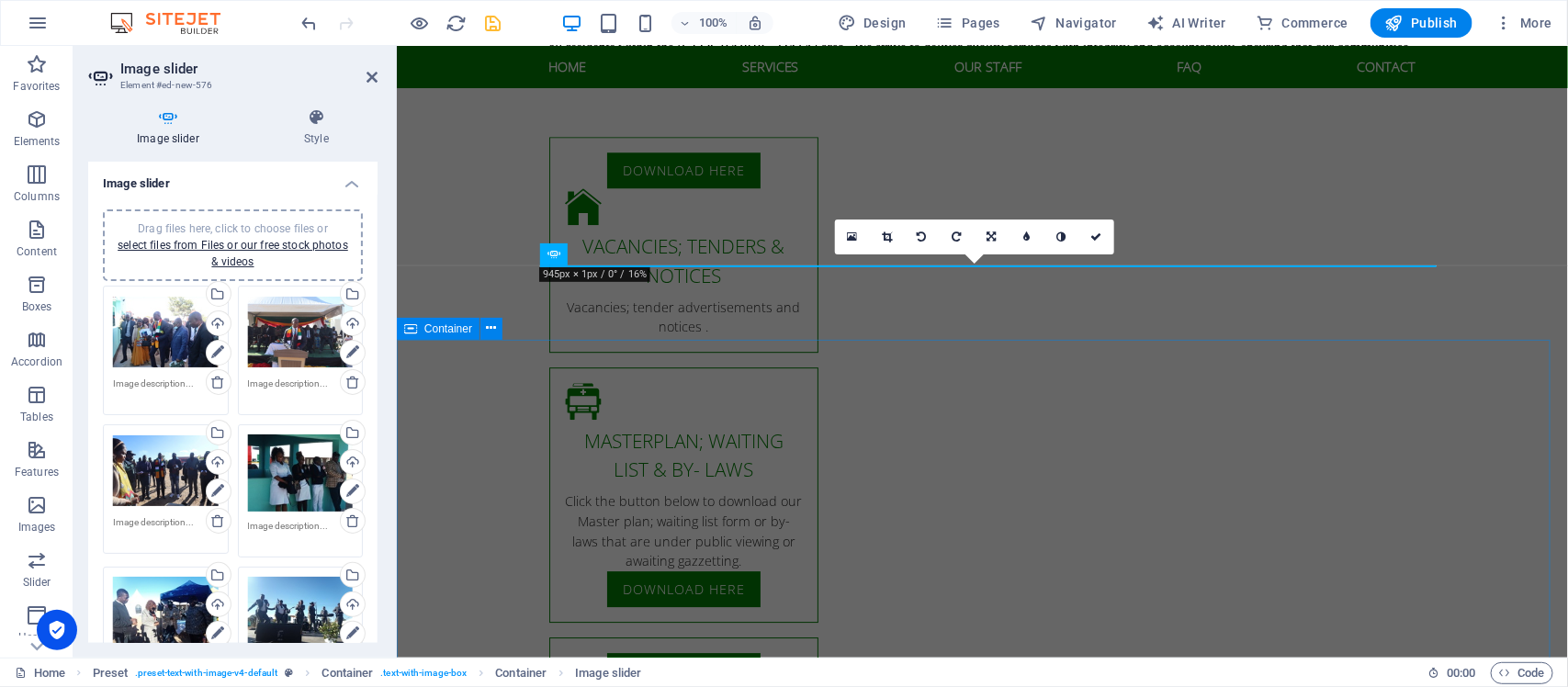 scroll, scrollTop: 2168, scrollLeft: 0, axis: vertical 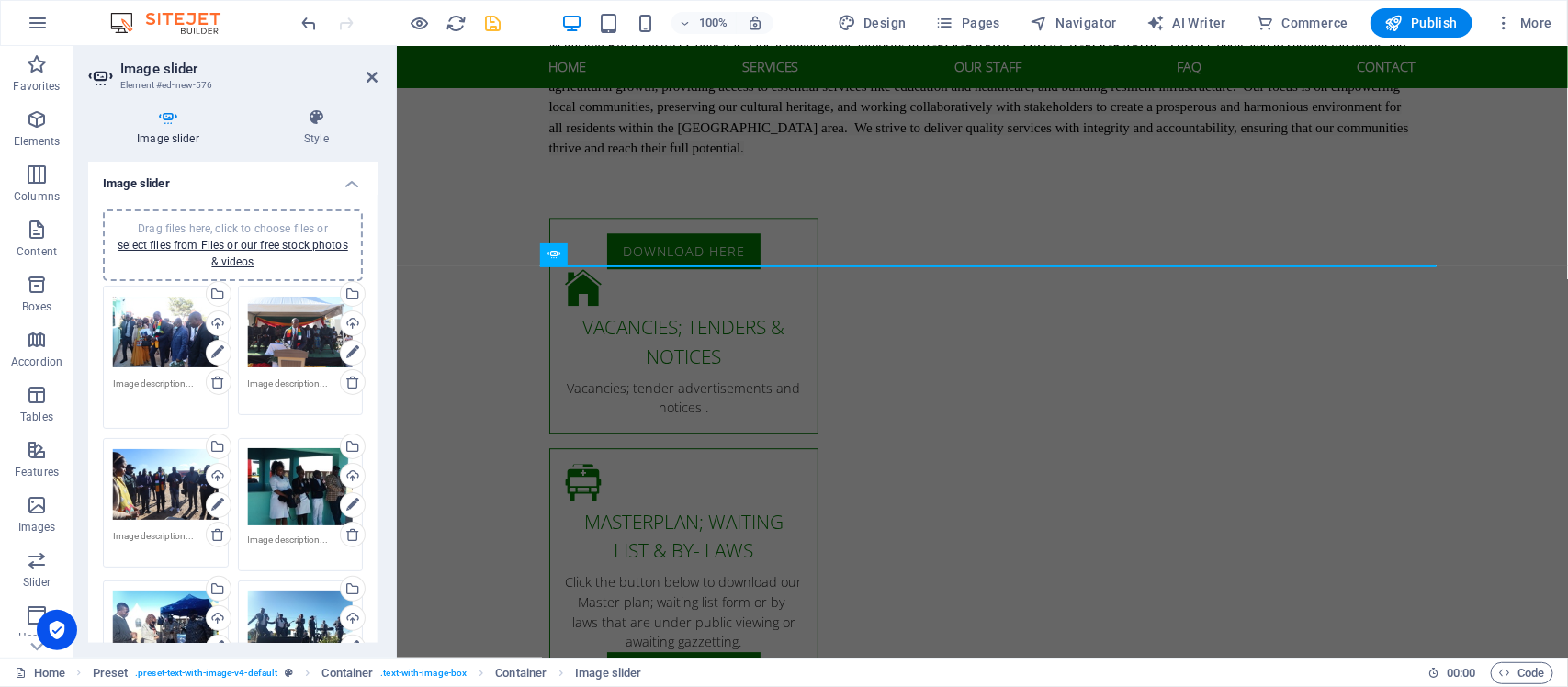 click at bounding box center (165, 397) 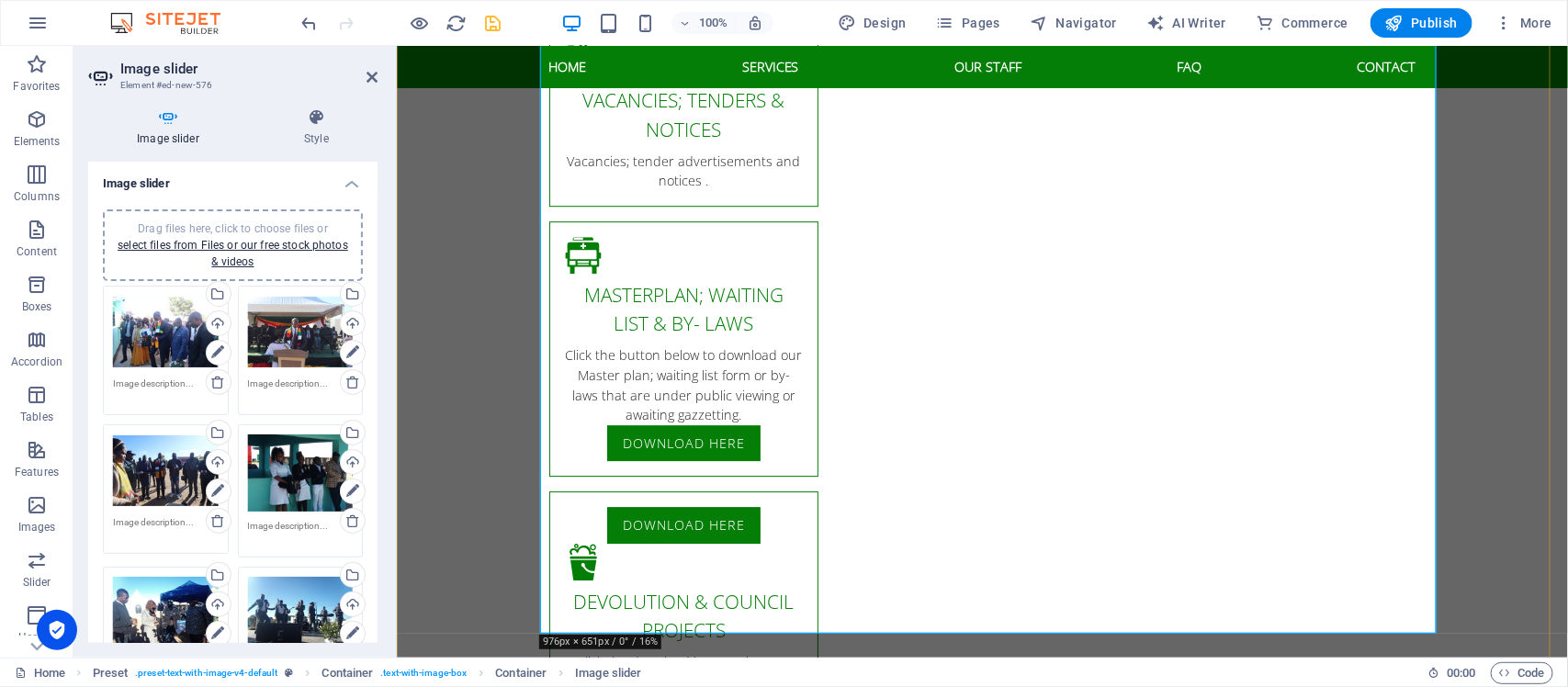 scroll, scrollTop: 2397, scrollLeft: 0, axis: vertical 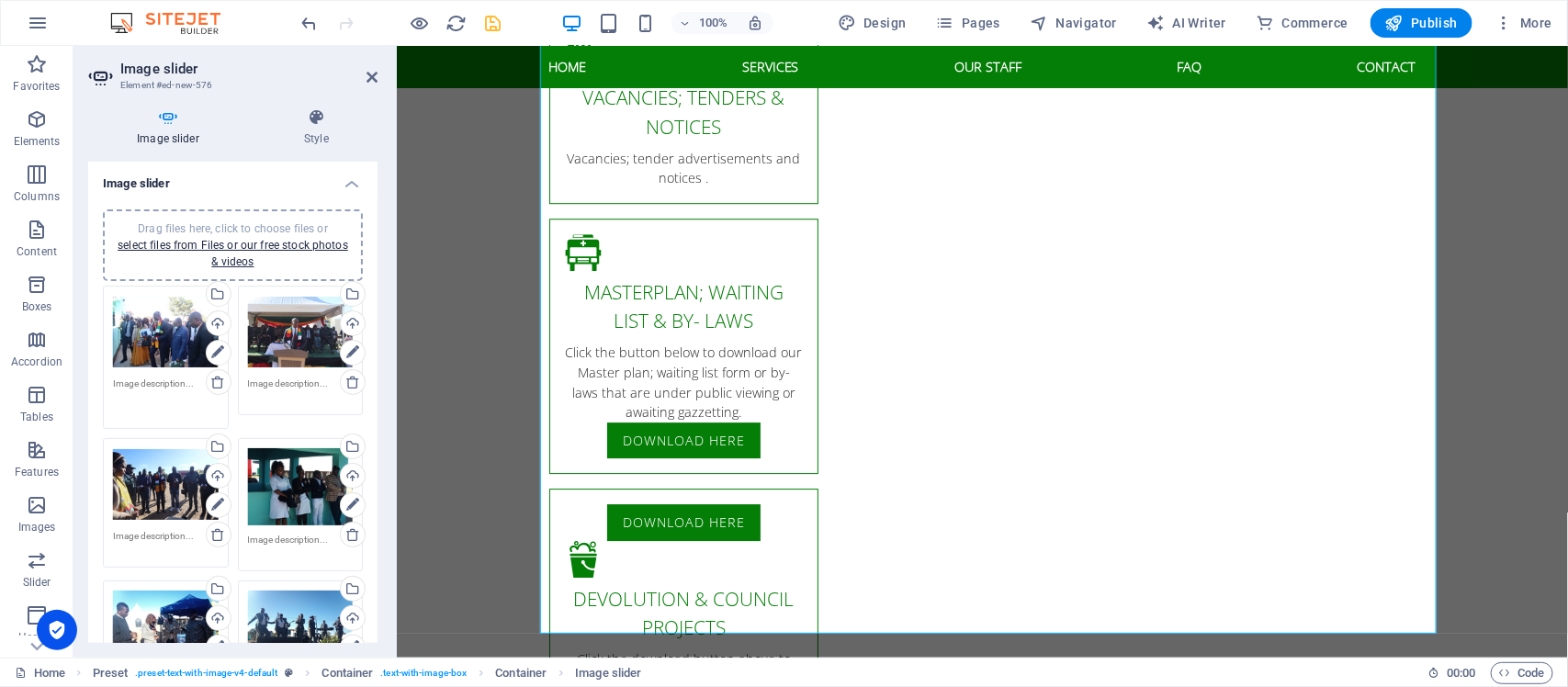 paste on "Minister of Local Government and Public Works, Honourable [PERSON_NAME] said." 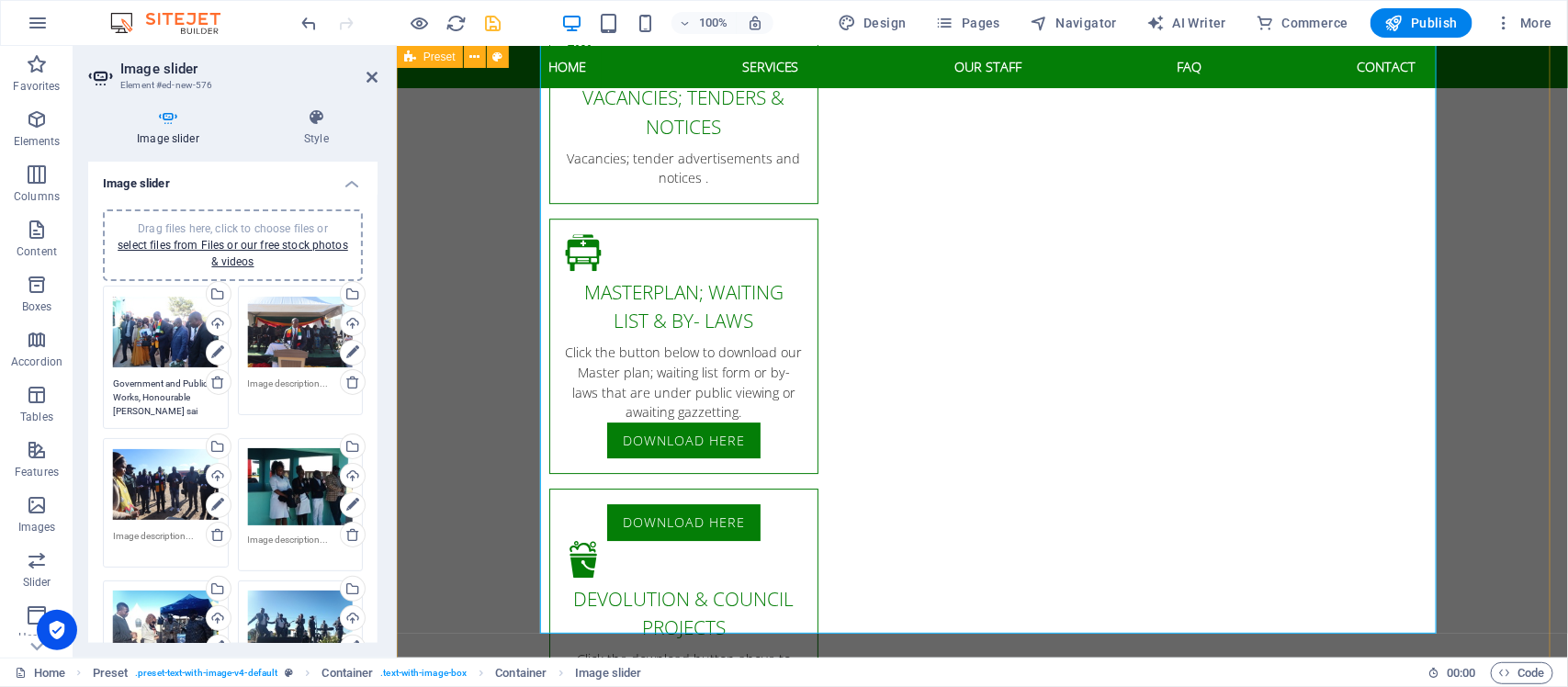 scroll, scrollTop: 0, scrollLeft: 0, axis: both 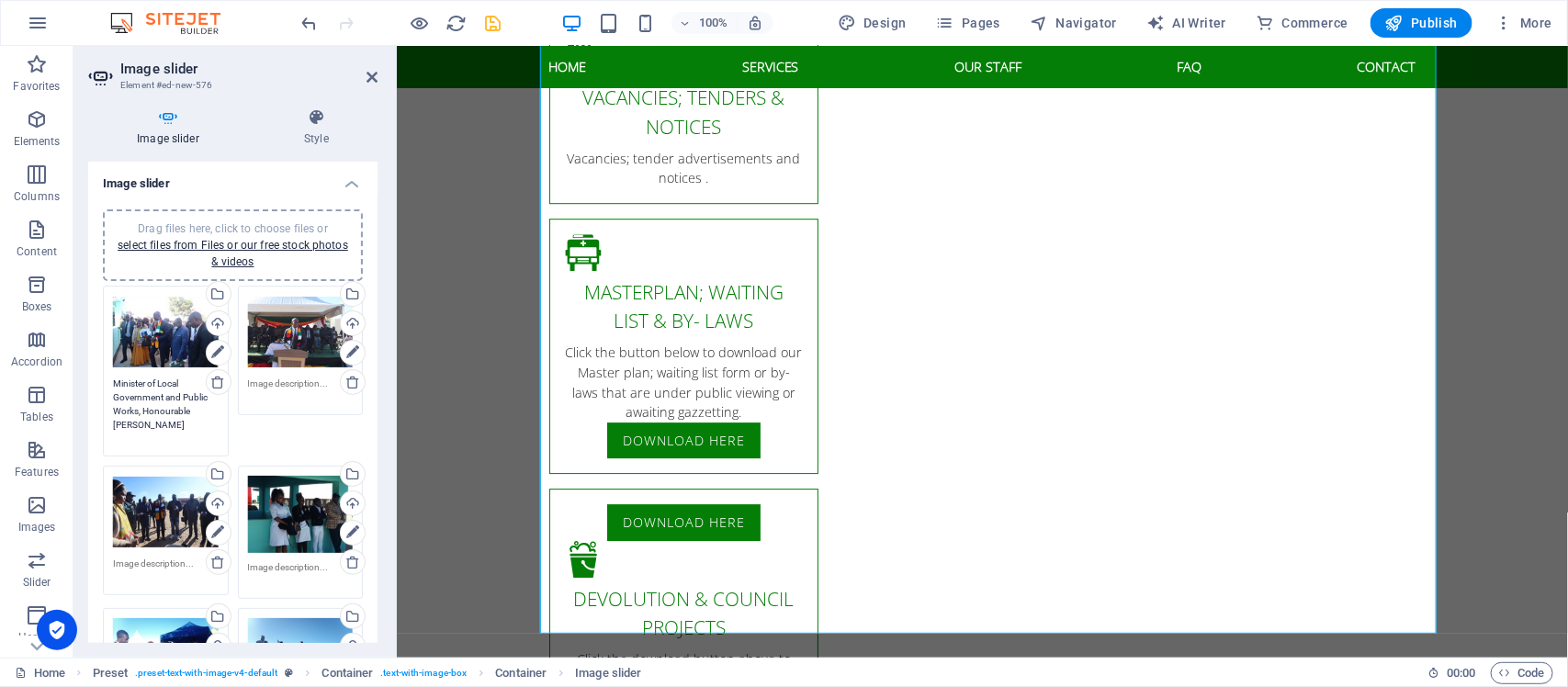 drag, startPoint x: 172, startPoint y: 420, endPoint x: 323, endPoint y: 455, distance: 155.00323 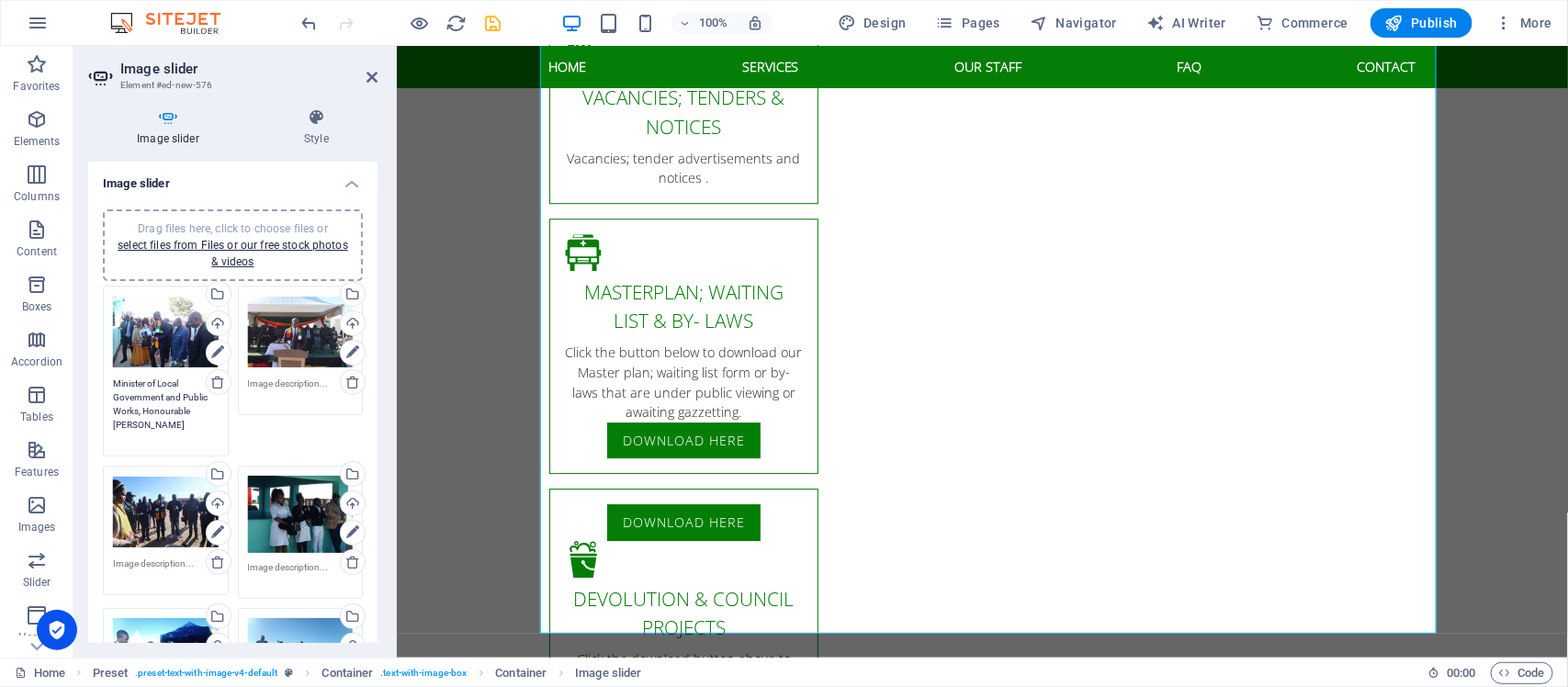 click on "Minister of Local Government and Public Works, Honourable [PERSON_NAME]" at bounding box center [165, 411] 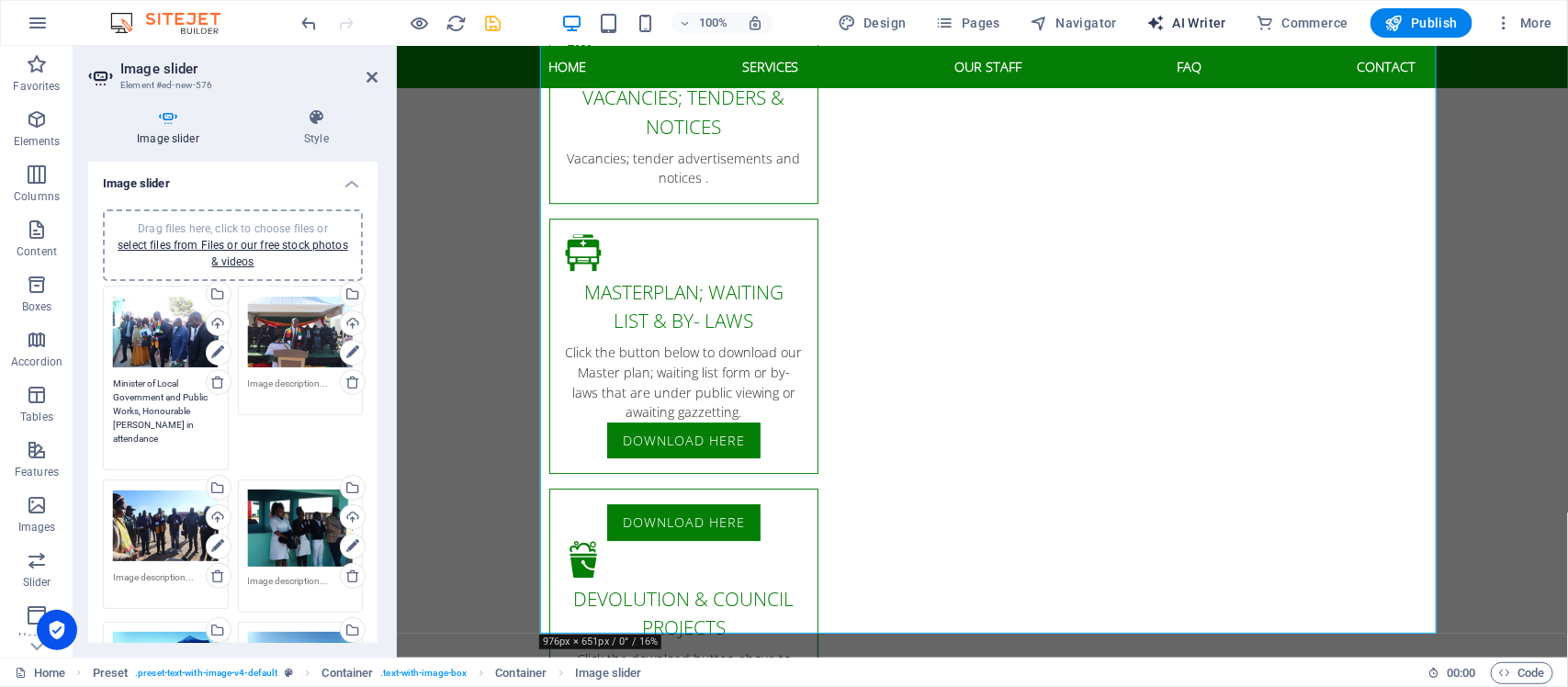 type on "Minister of Local Government and Public Works, Honourable [PERSON_NAME] in attendance" 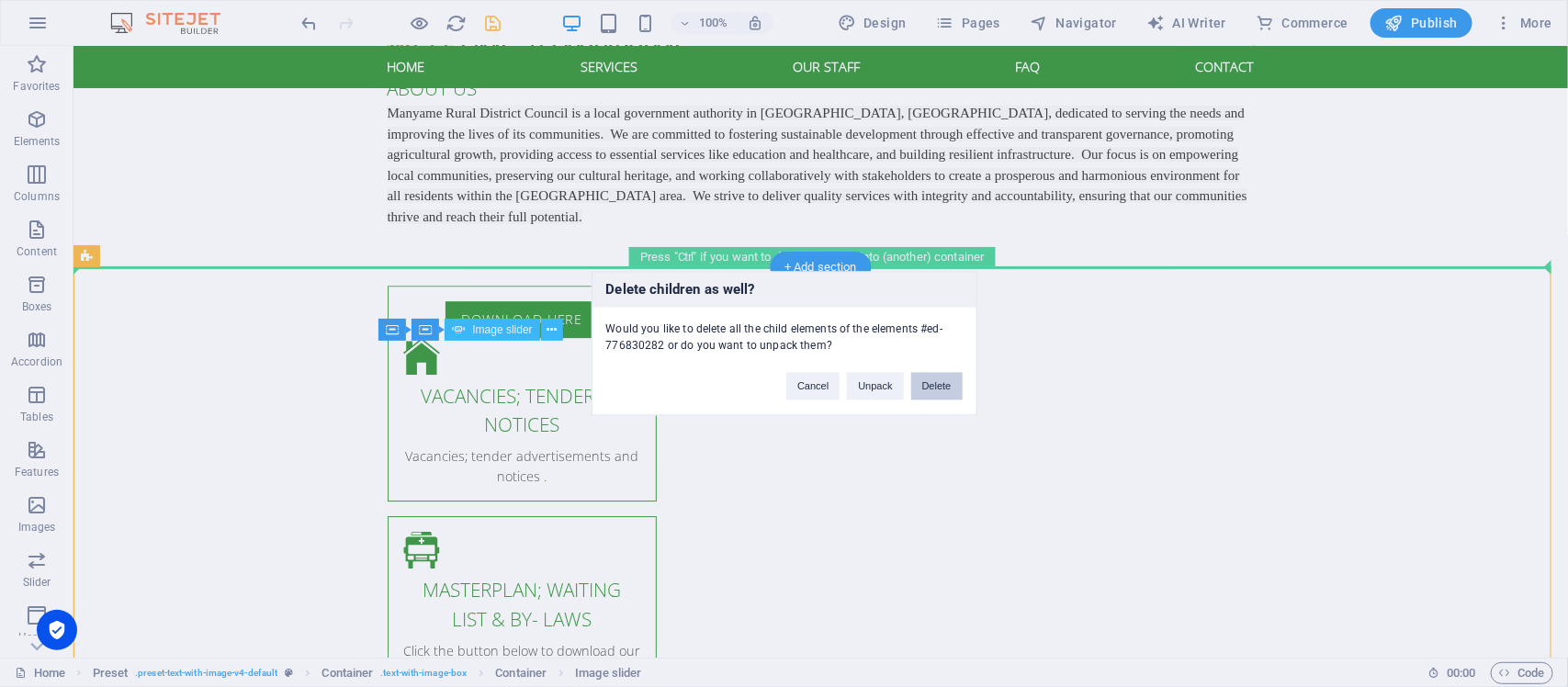 type 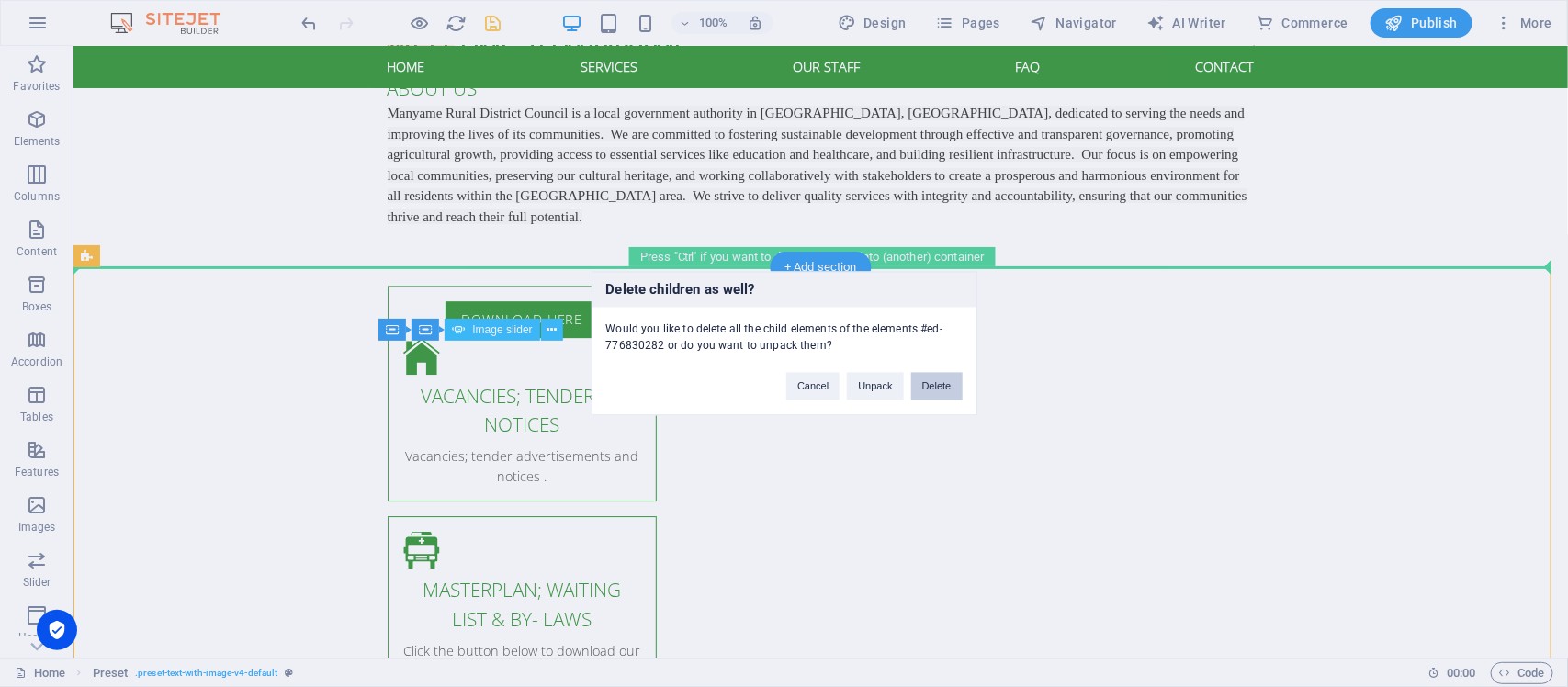 scroll, scrollTop: 2091, scrollLeft: 0, axis: vertical 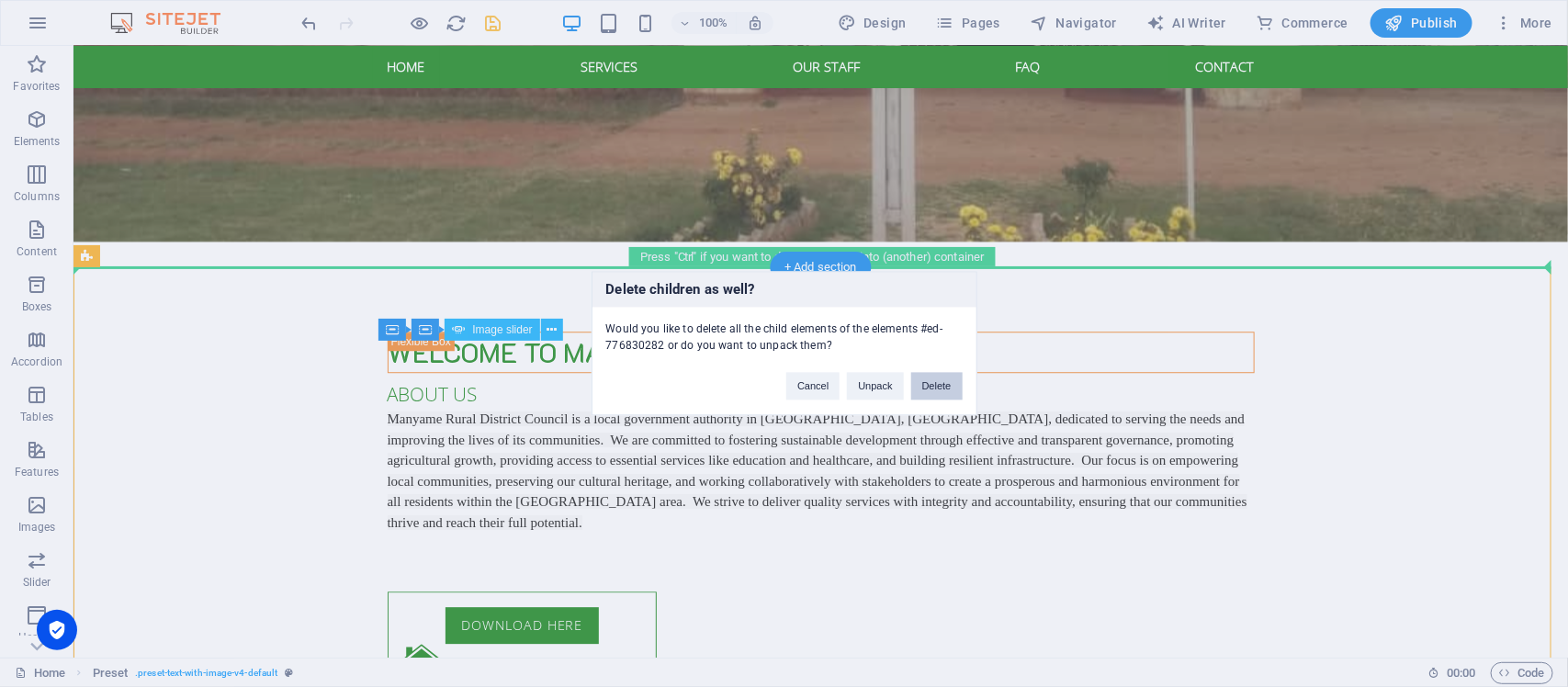 drag, startPoint x: 1337, startPoint y: 129, endPoint x: 1434, endPoint y: 181, distance: 110.059075 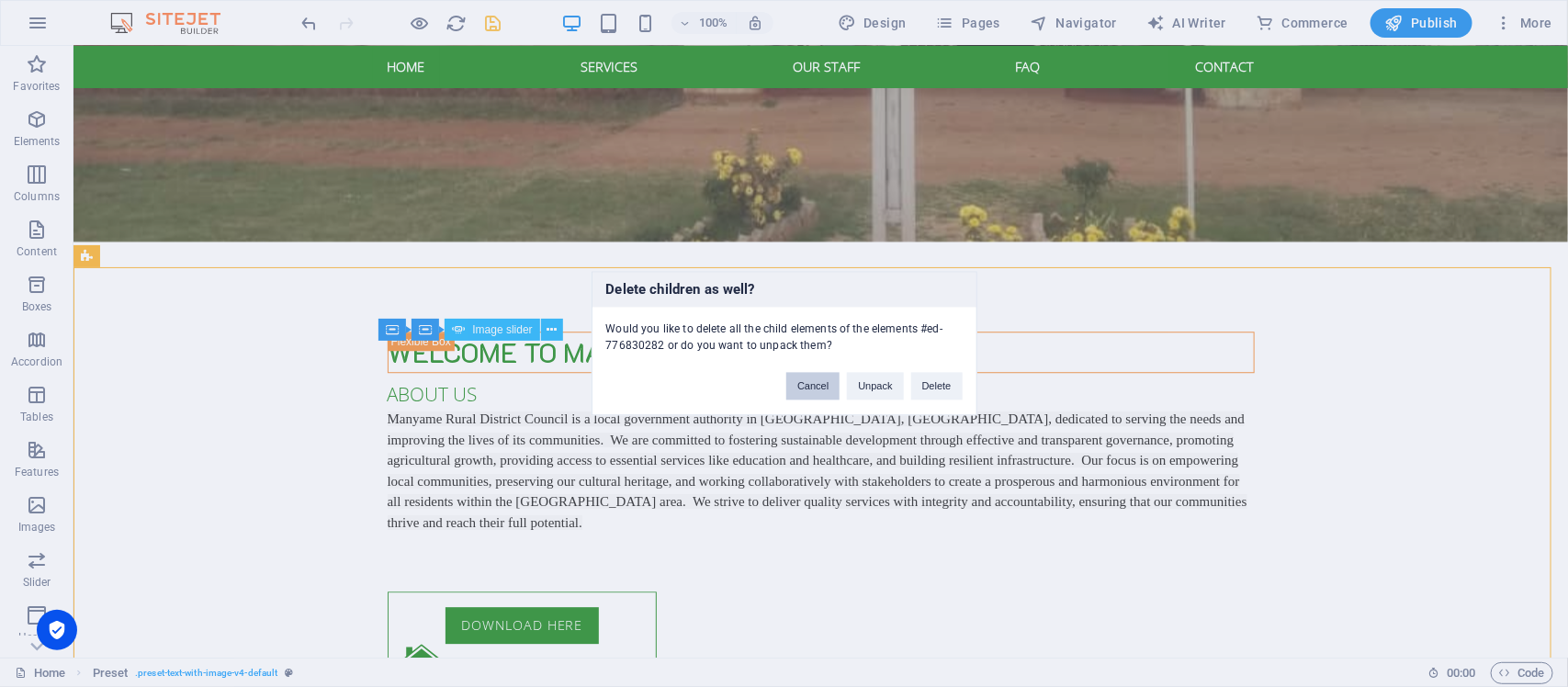 click on "Cancel" at bounding box center [813, 387] 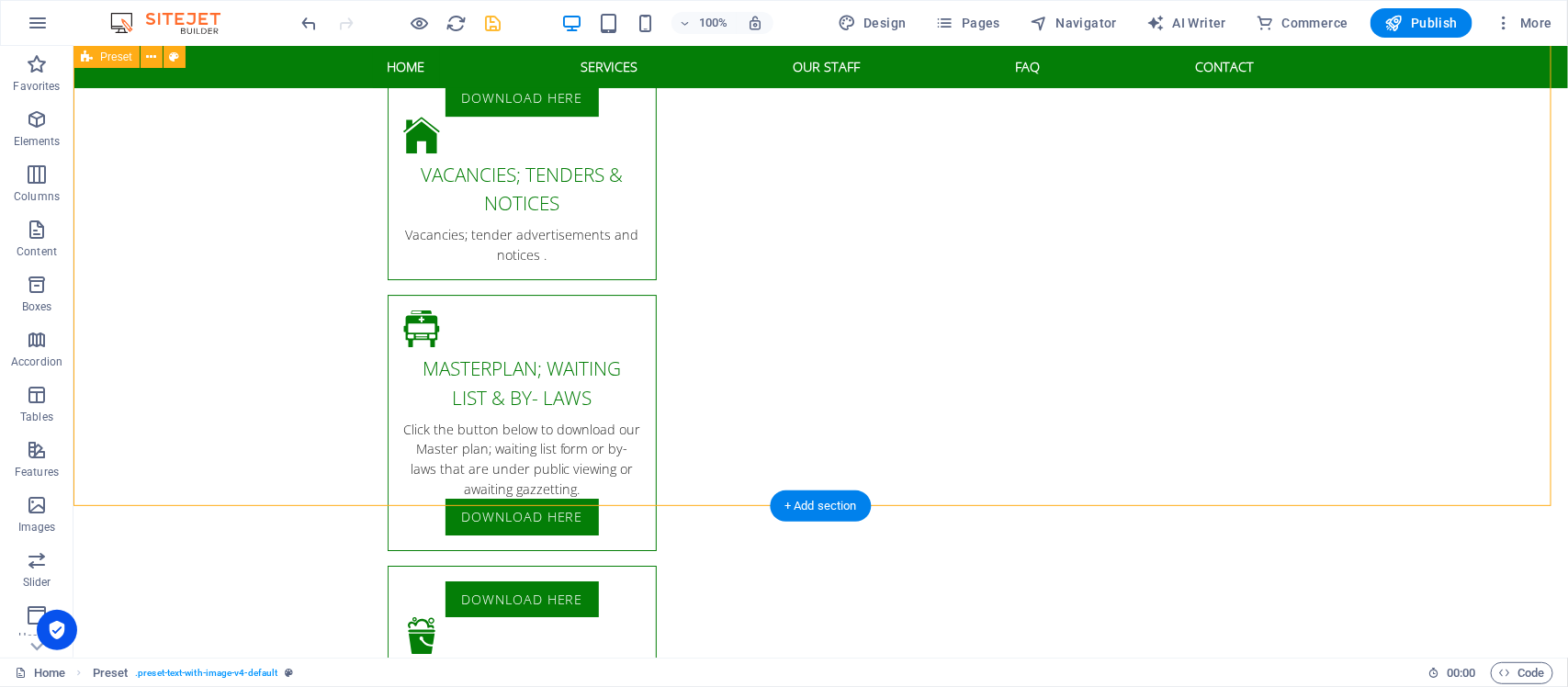 scroll, scrollTop: 2665, scrollLeft: 0, axis: vertical 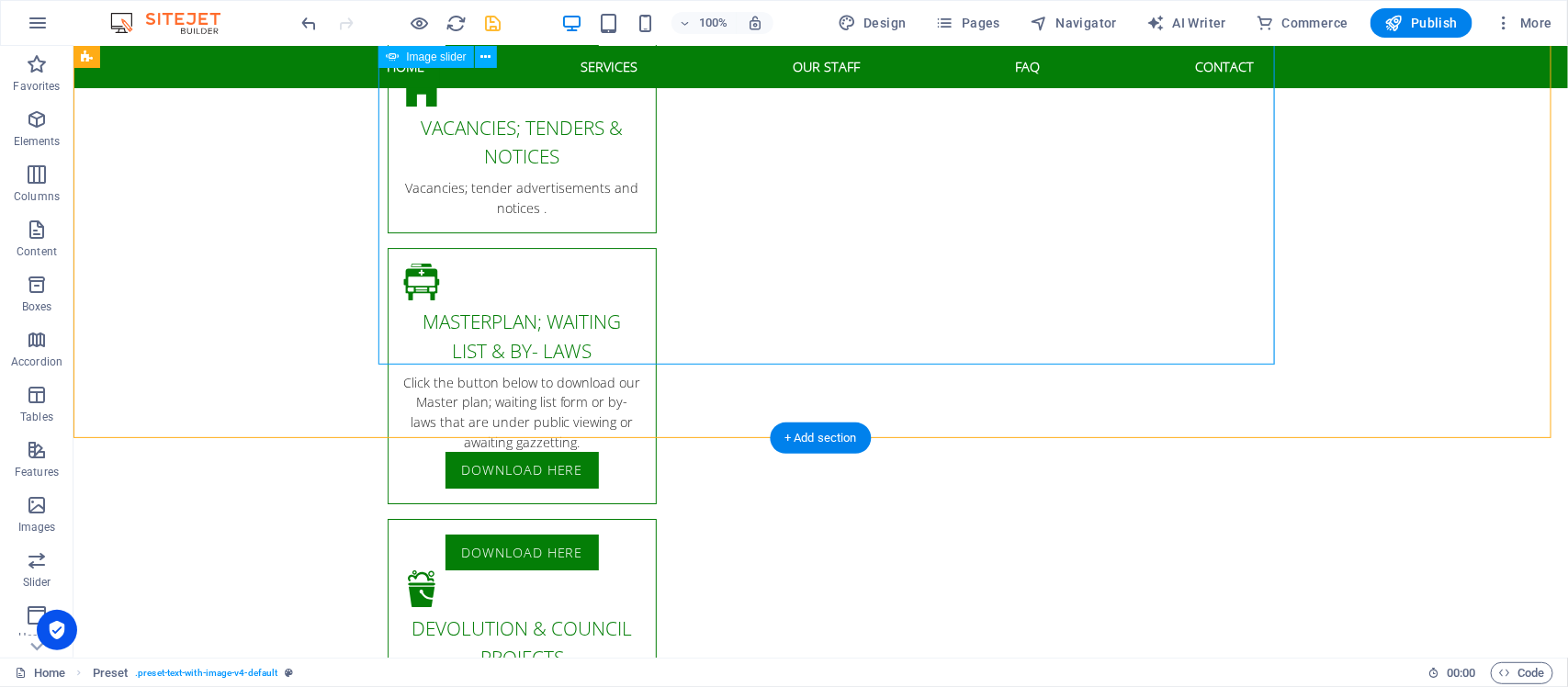 drag, startPoint x: 831, startPoint y: 345, endPoint x: 846, endPoint y: 349, distance: 15.524175 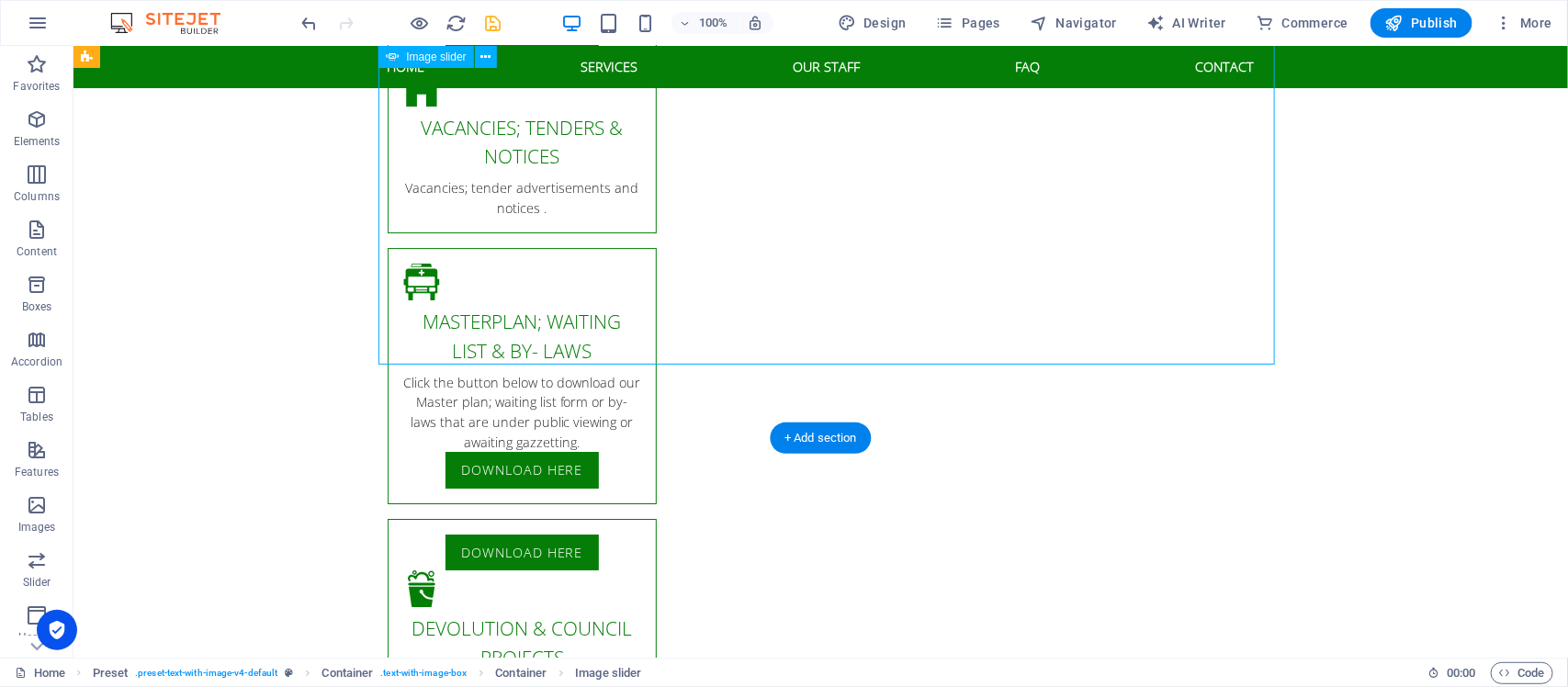 click on "Minister of Local Government and Public Works, Honourable [PERSON_NAME] in attendance" at bounding box center [4122, 5289] 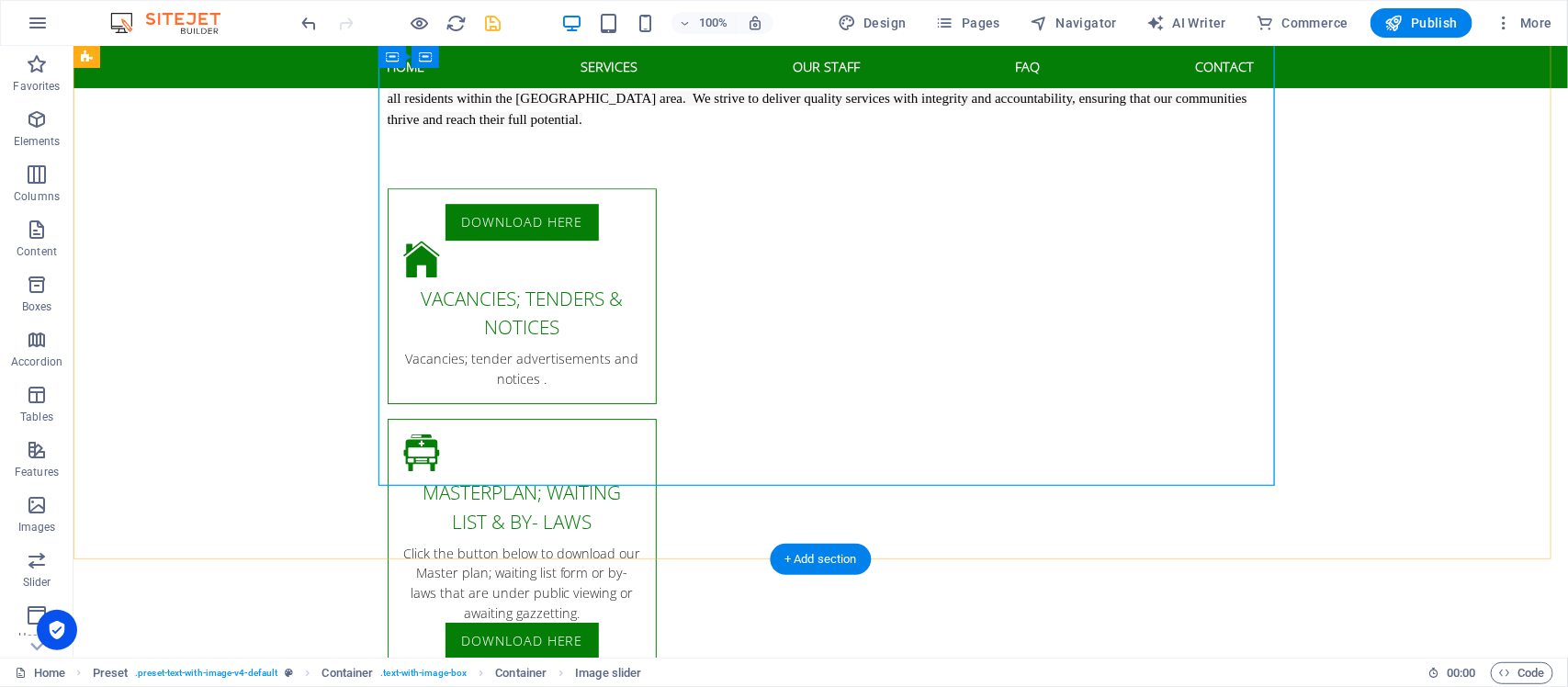 scroll, scrollTop: 2436, scrollLeft: 0, axis: vertical 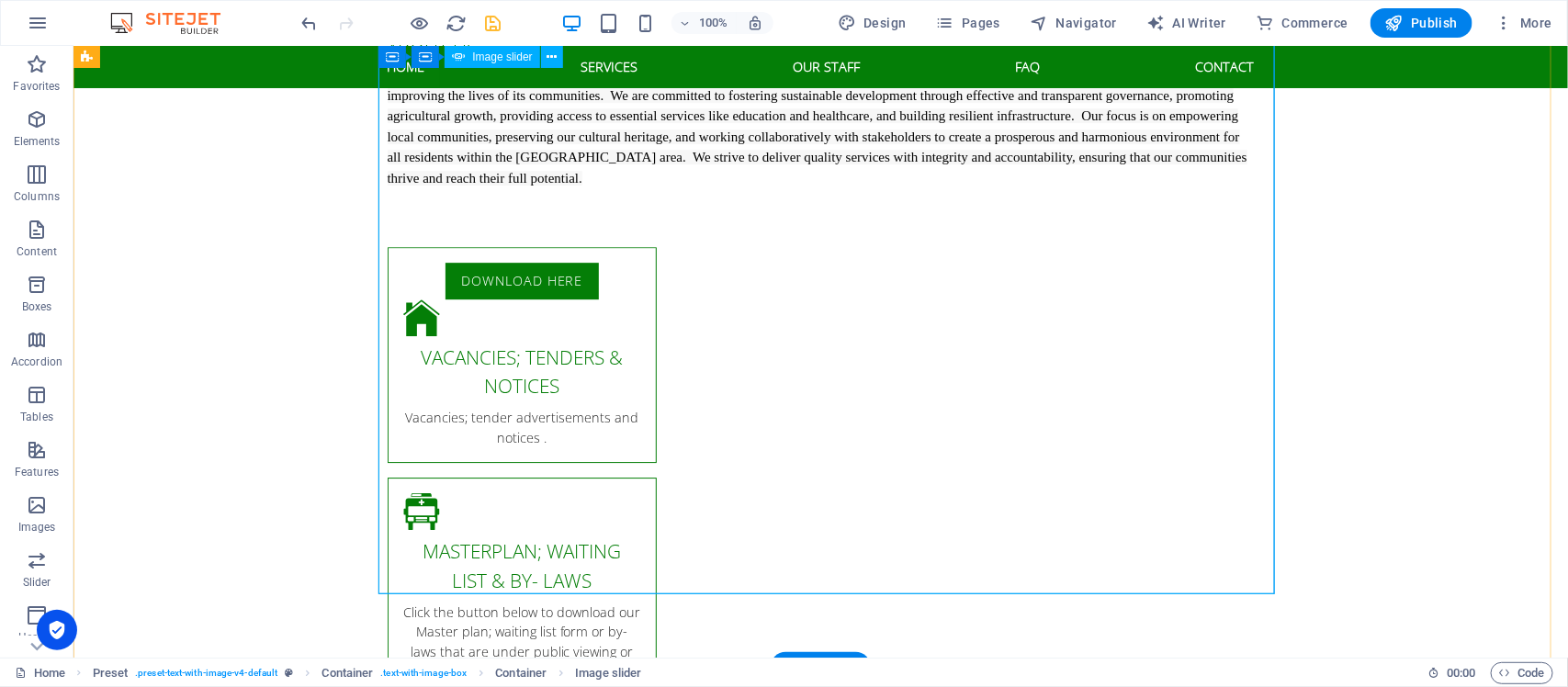 click on "Minister of Local Government and Public Works, Honourable [PERSON_NAME] in attendance" at bounding box center (4122, 5519) 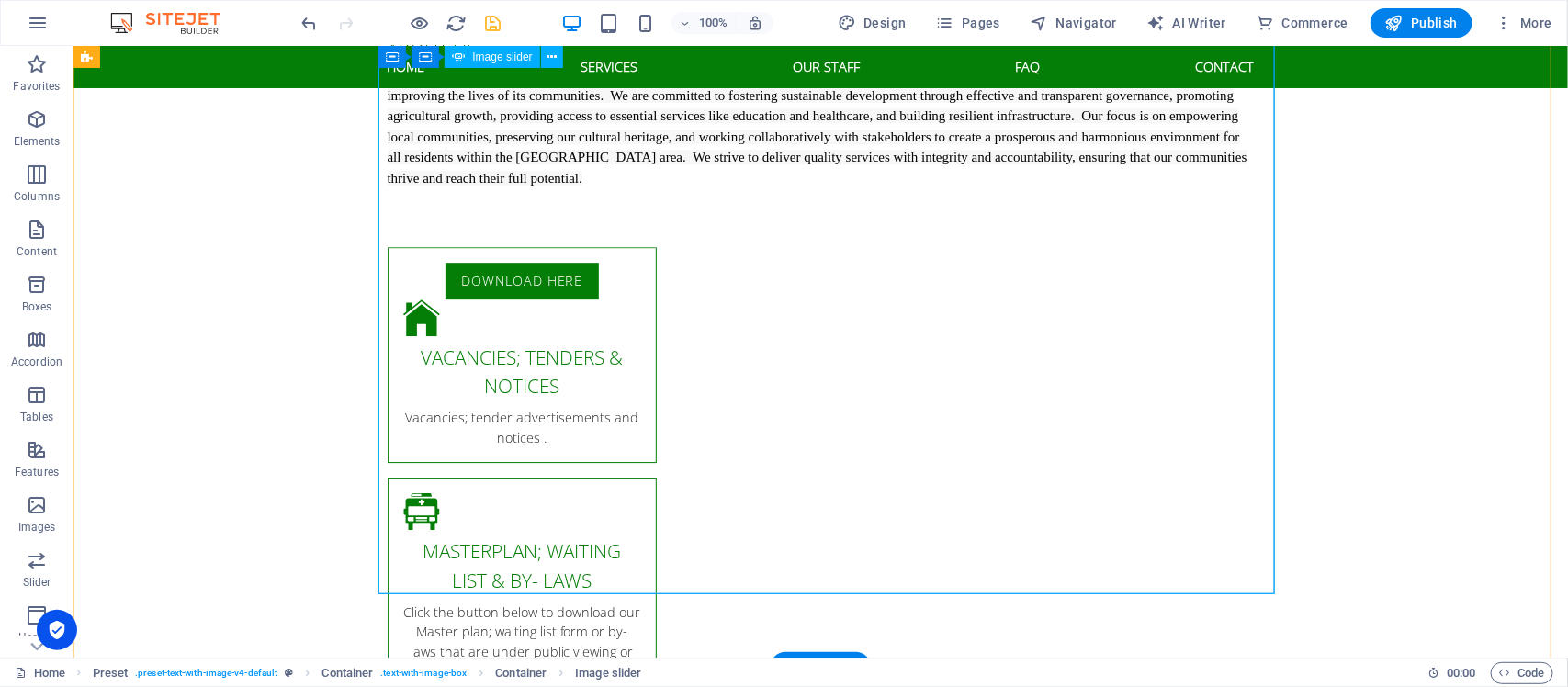 click at bounding box center [87, 5554] 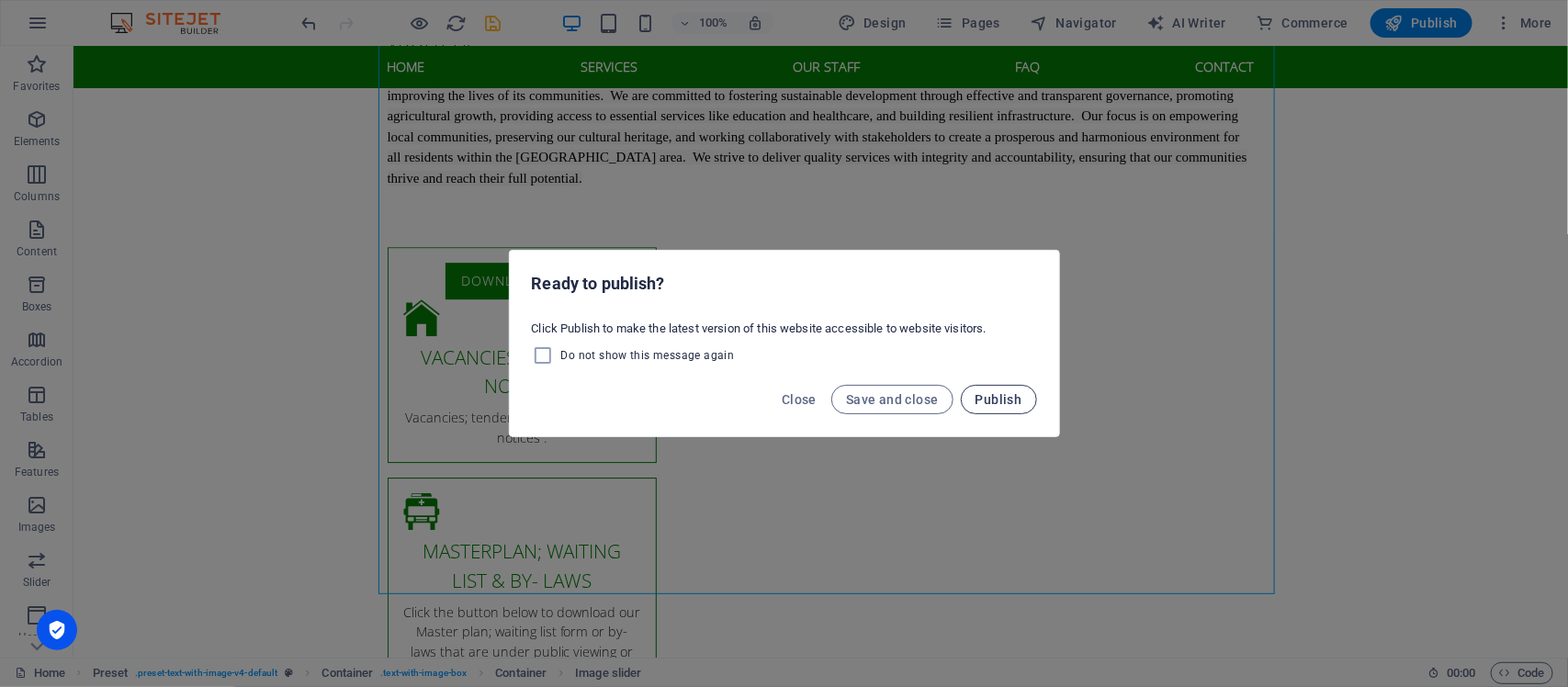 click on "Publish" at bounding box center (998, 400) 